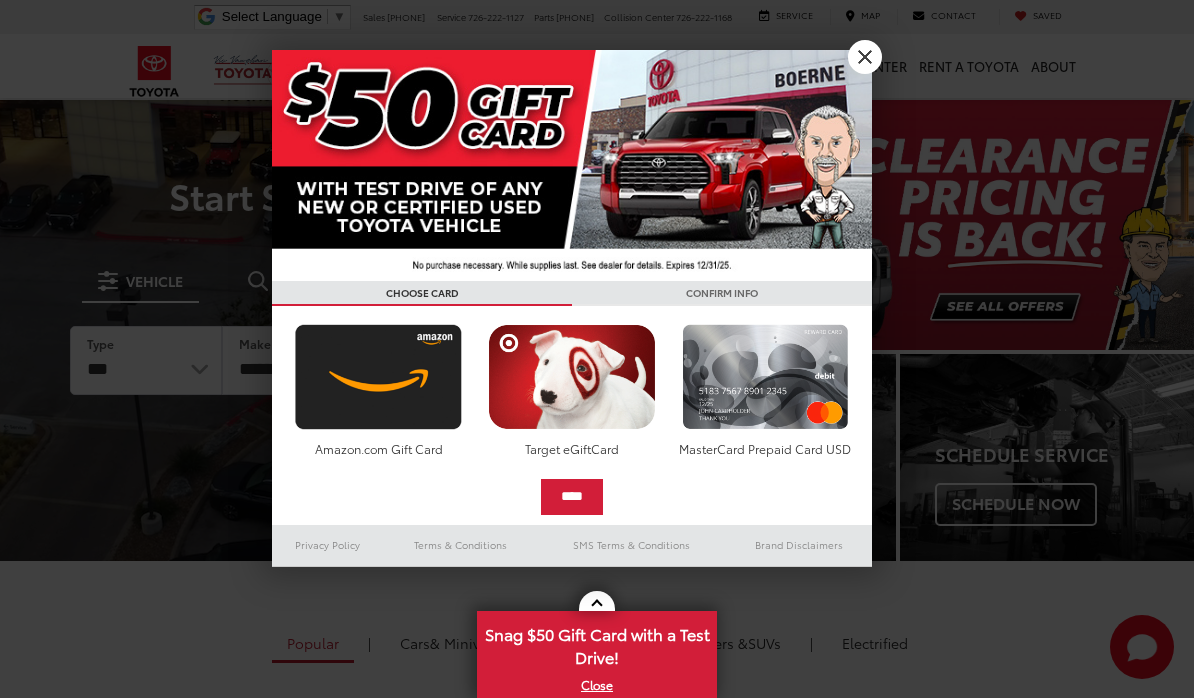 scroll, scrollTop: 0, scrollLeft: 0, axis: both 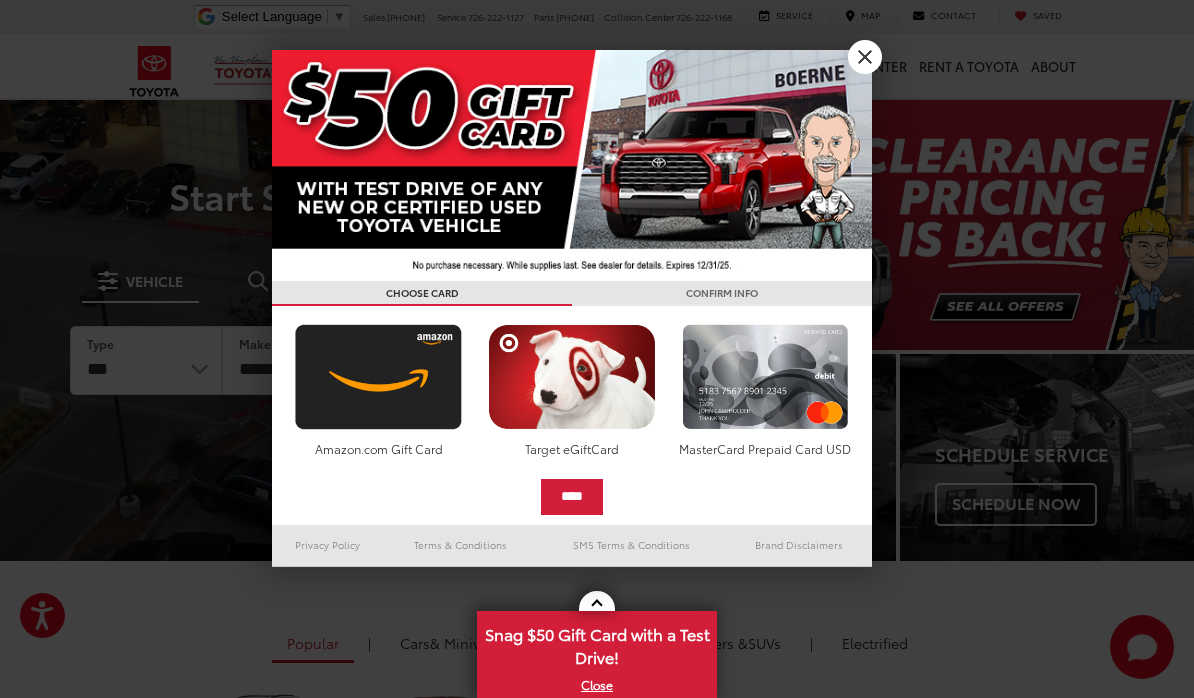 click on "X" at bounding box center [865, 57] 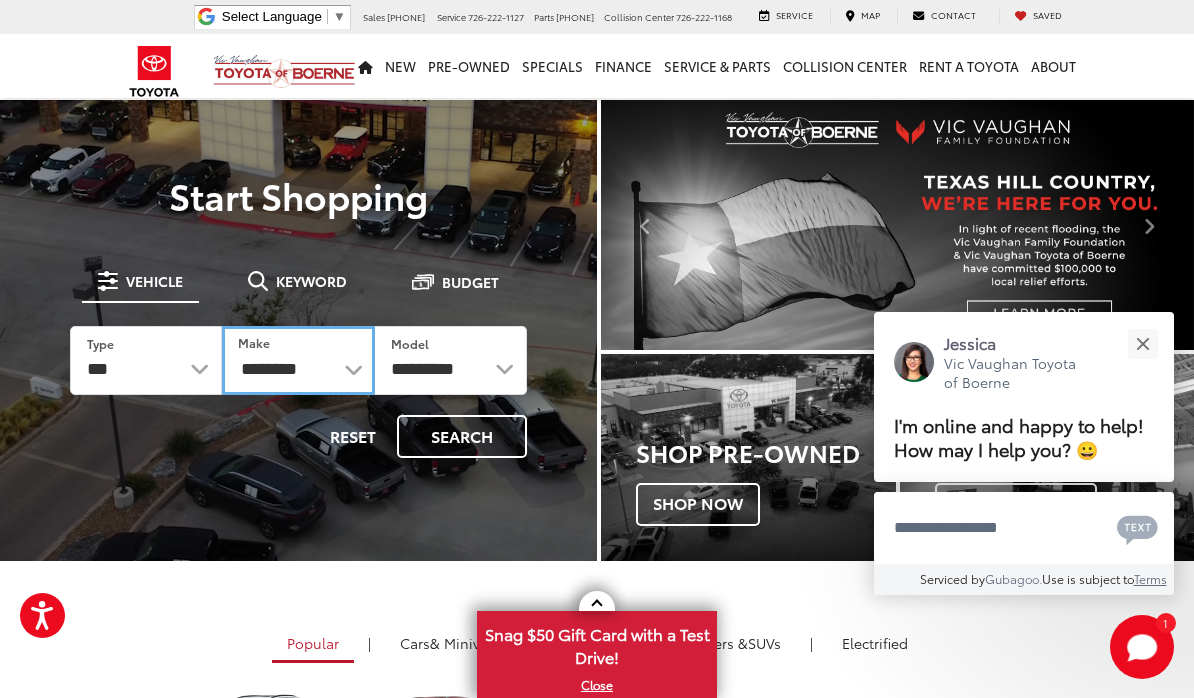 click on "**********" at bounding box center [298, 360] 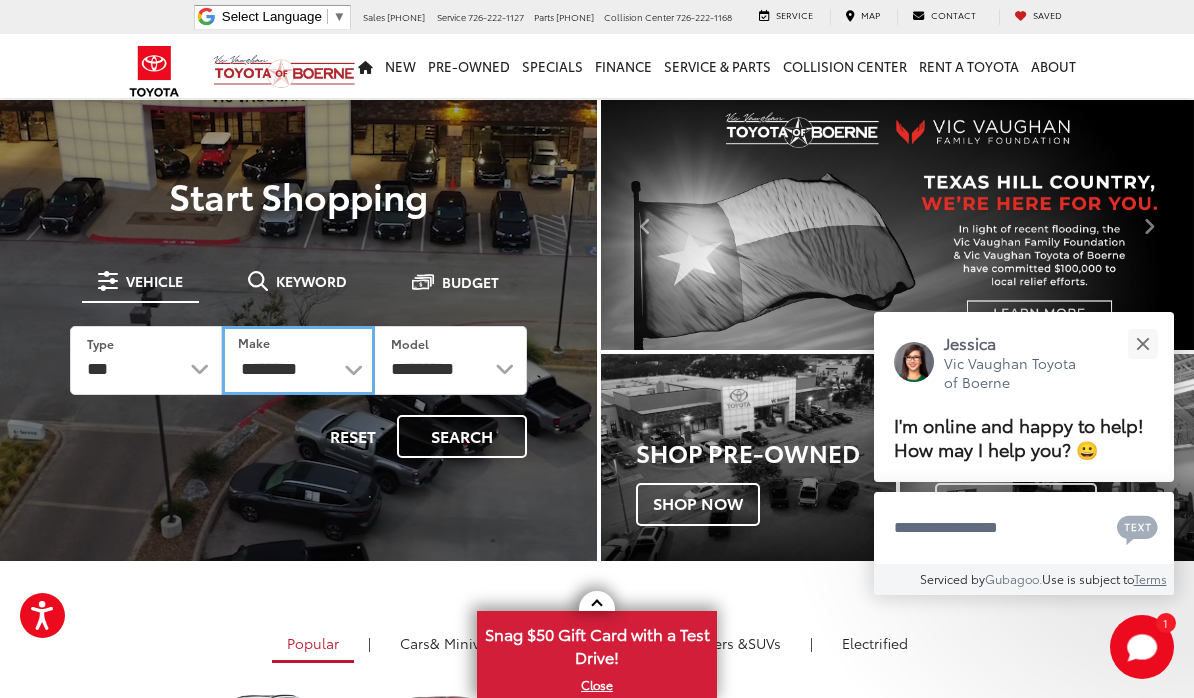 click on "**********" at bounding box center [298, 360] 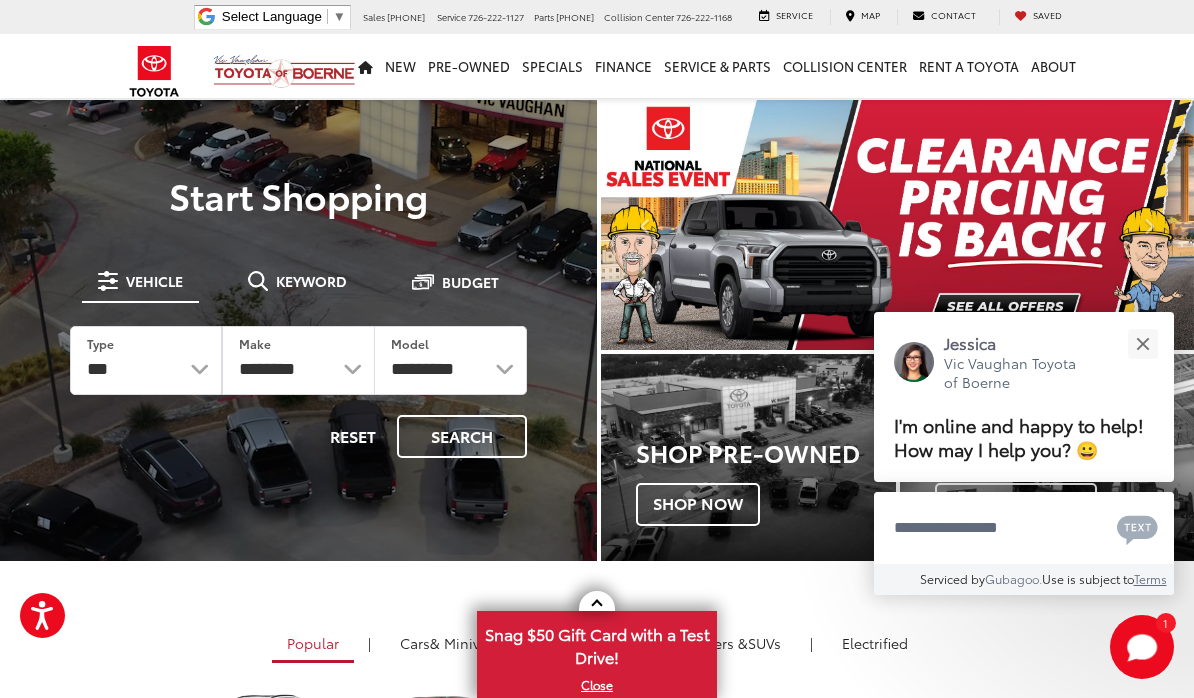 click at bounding box center [1142, 343] 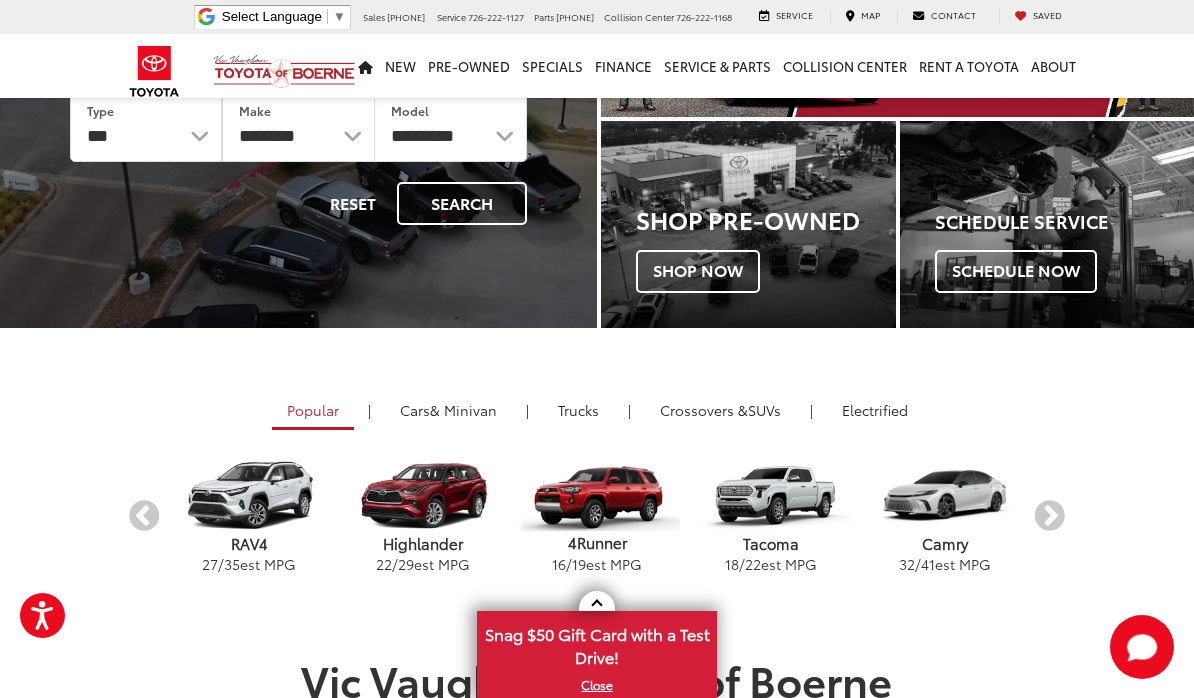 scroll, scrollTop: 172, scrollLeft: 0, axis: vertical 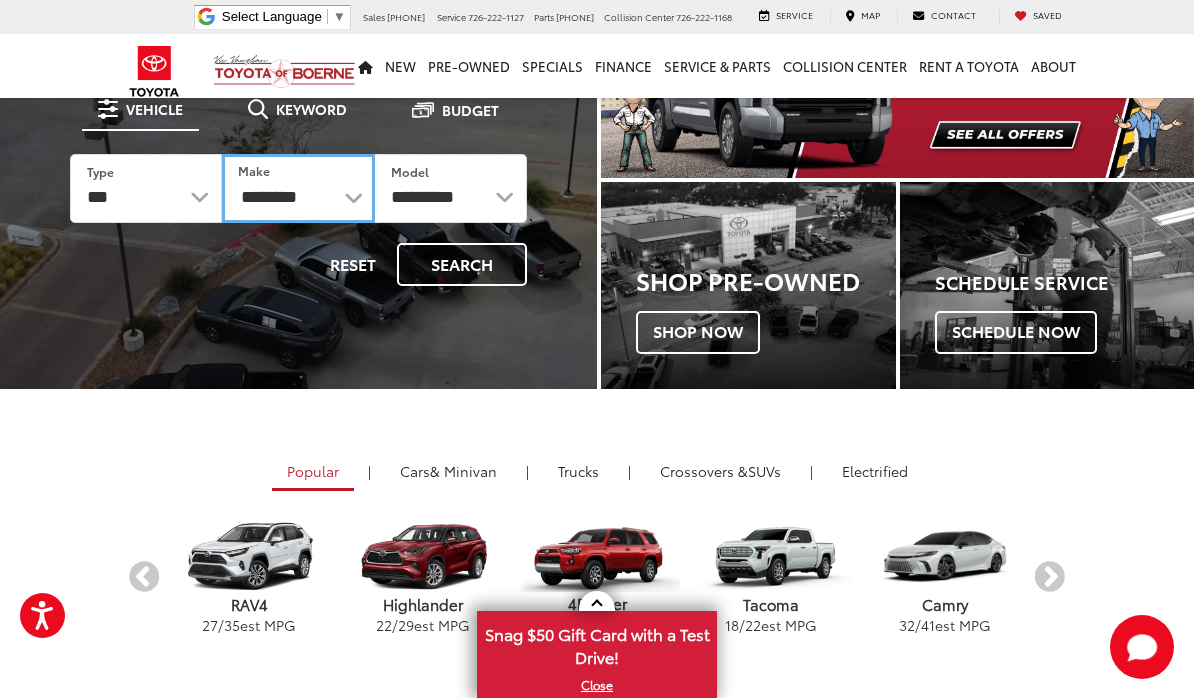 click on "**********" at bounding box center [298, 188] 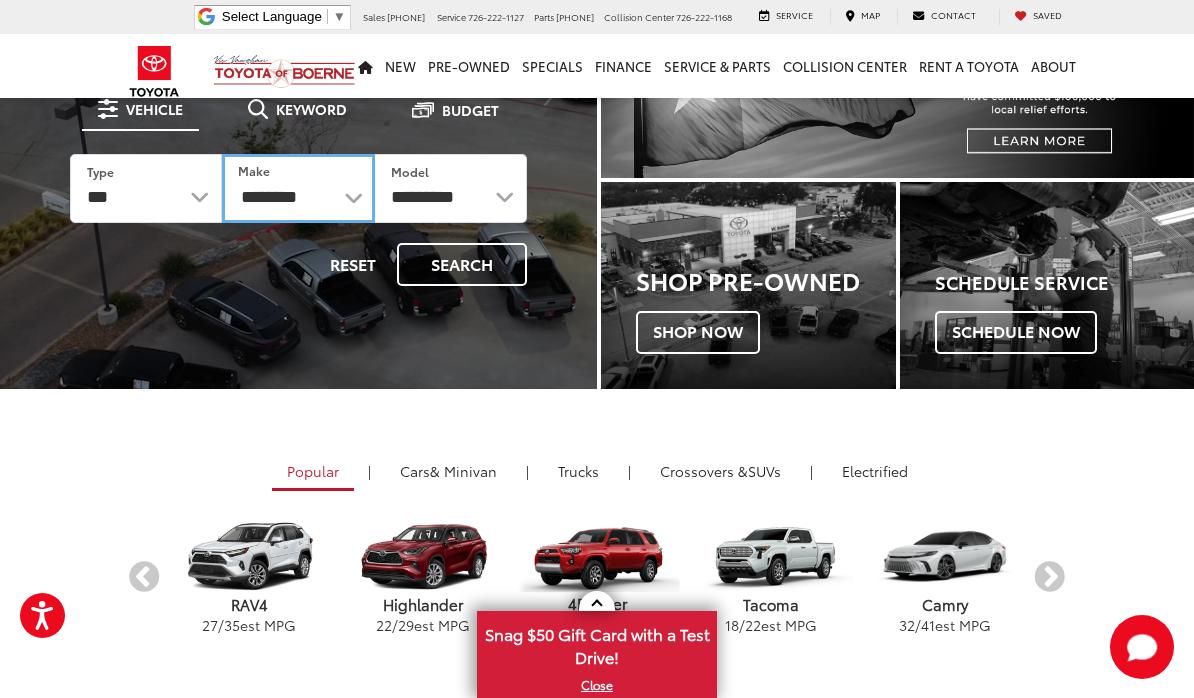 select on "******" 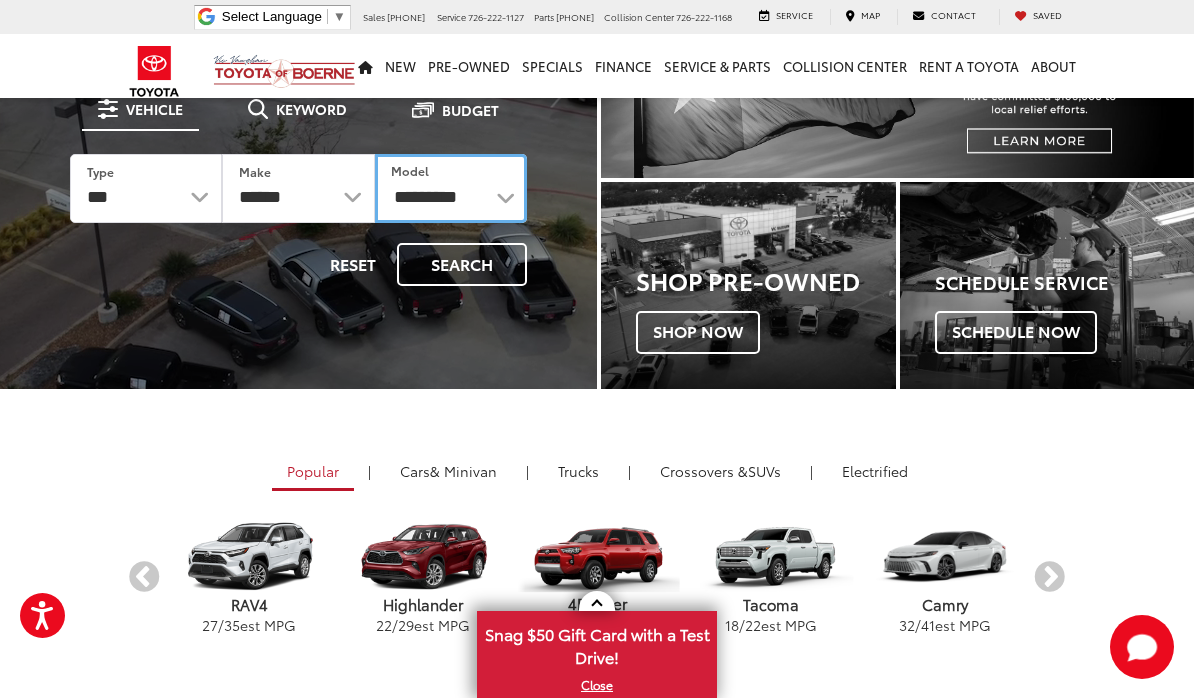 click on "**********" at bounding box center [451, 188] 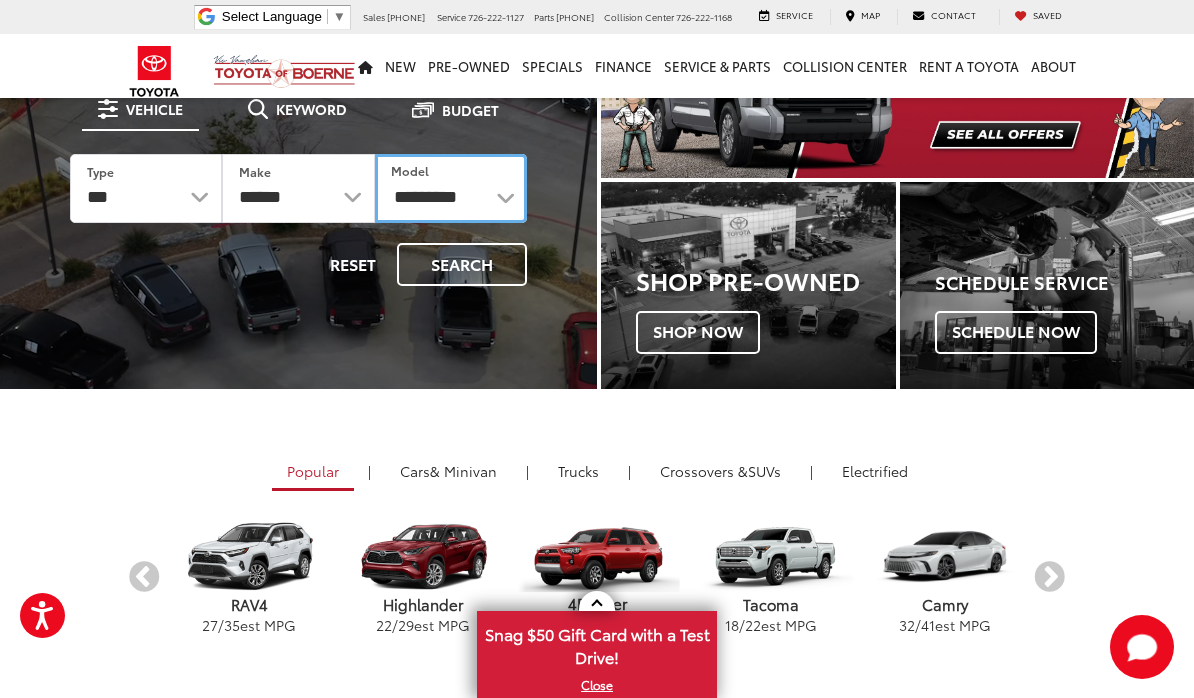 select on "*******" 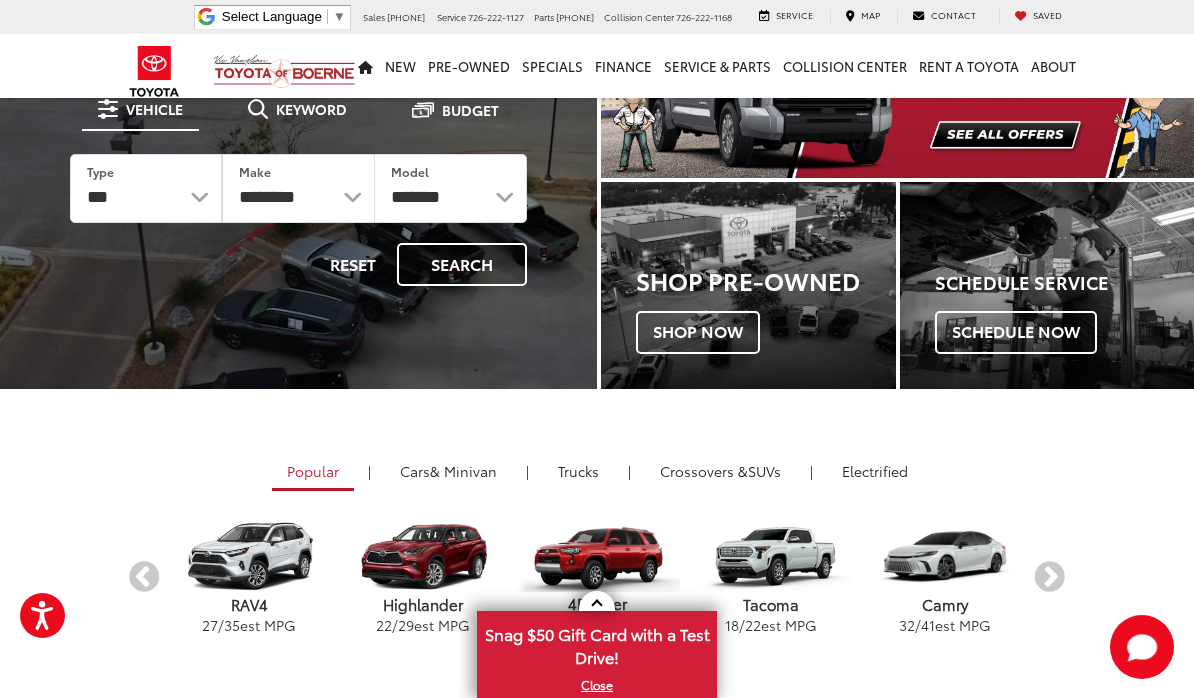 click on "Search" at bounding box center (462, 264) 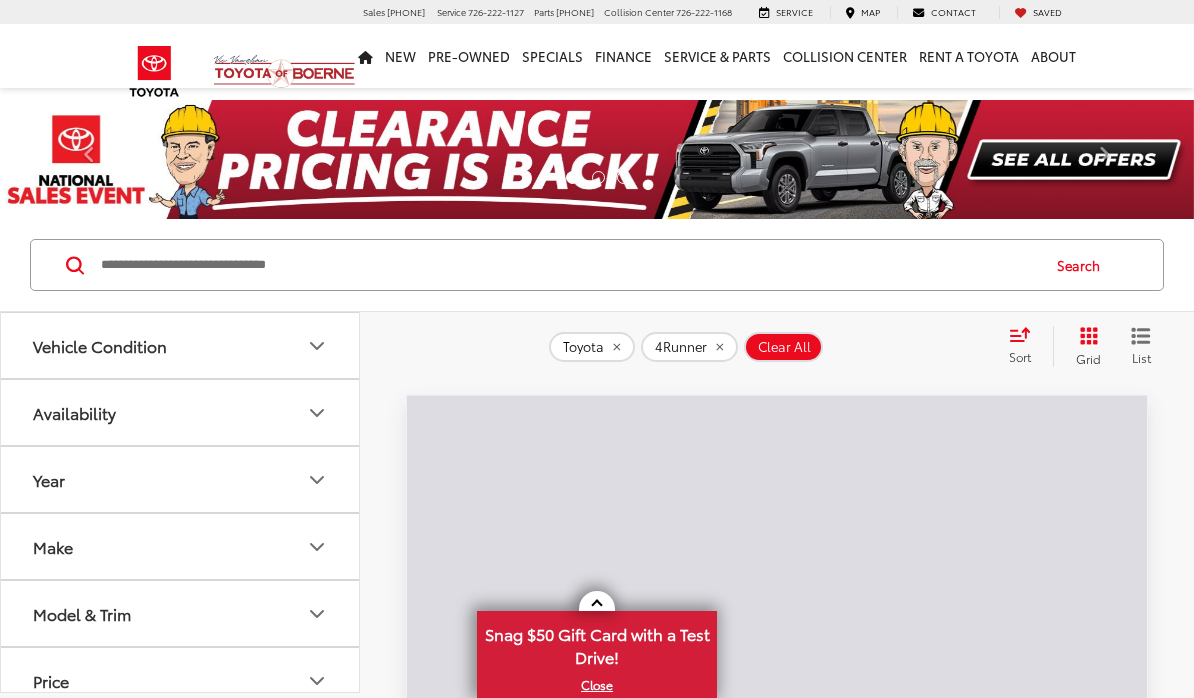 scroll, scrollTop: 0, scrollLeft: 0, axis: both 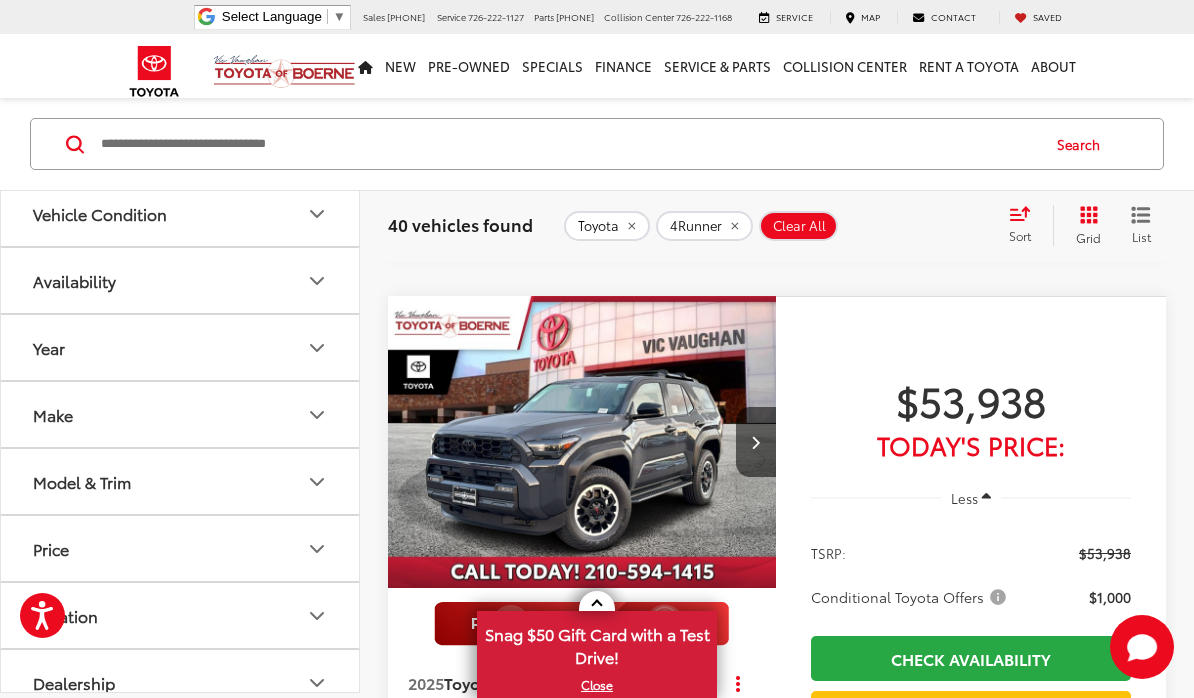 click on "Vehicle Condition" at bounding box center [100, 214] 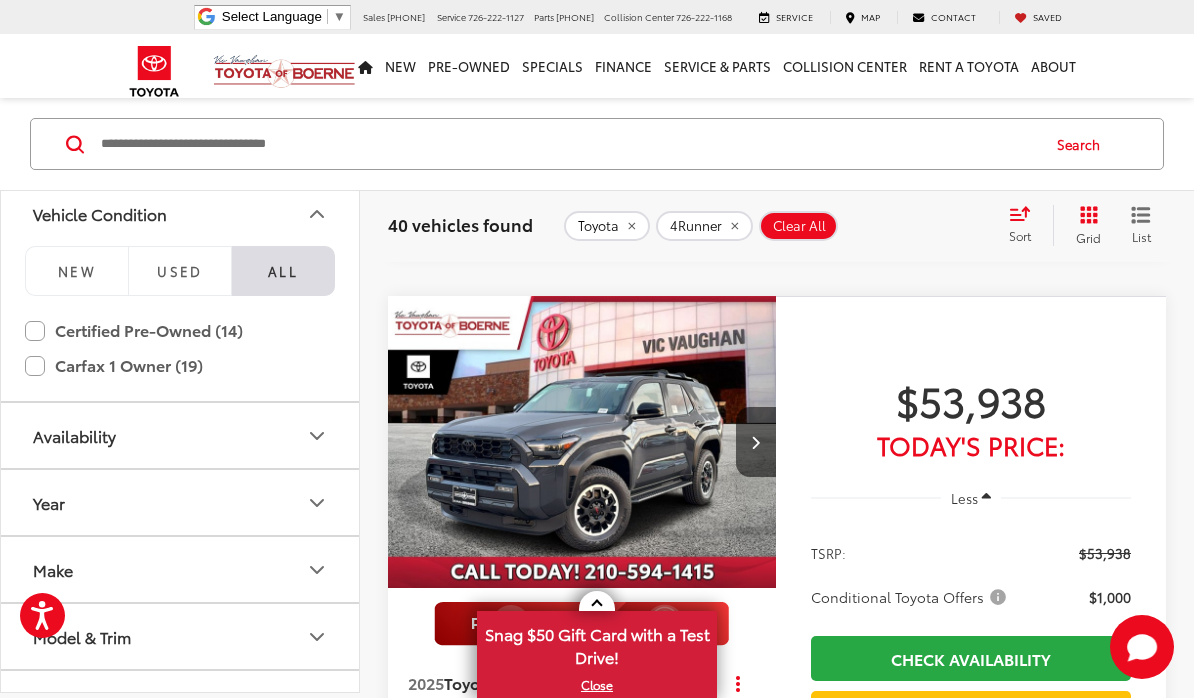 click on "Certified Pre-Owned (14)" at bounding box center (180, 331) 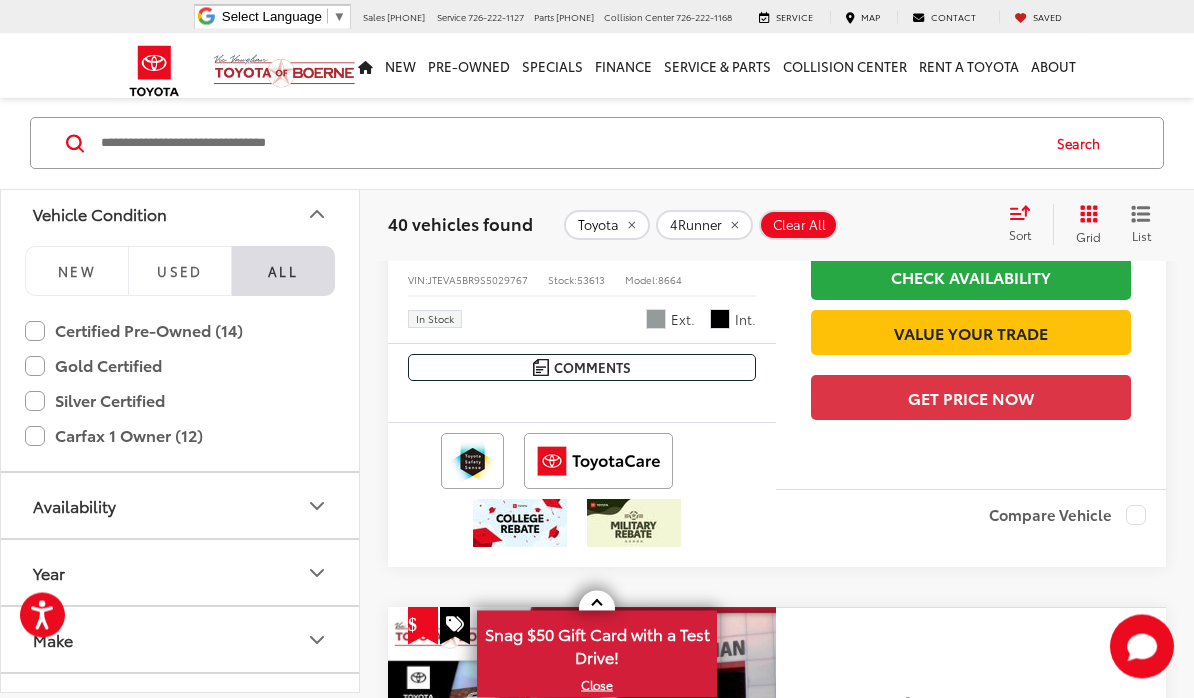 scroll, scrollTop: 121, scrollLeft: 0, axis: vertical 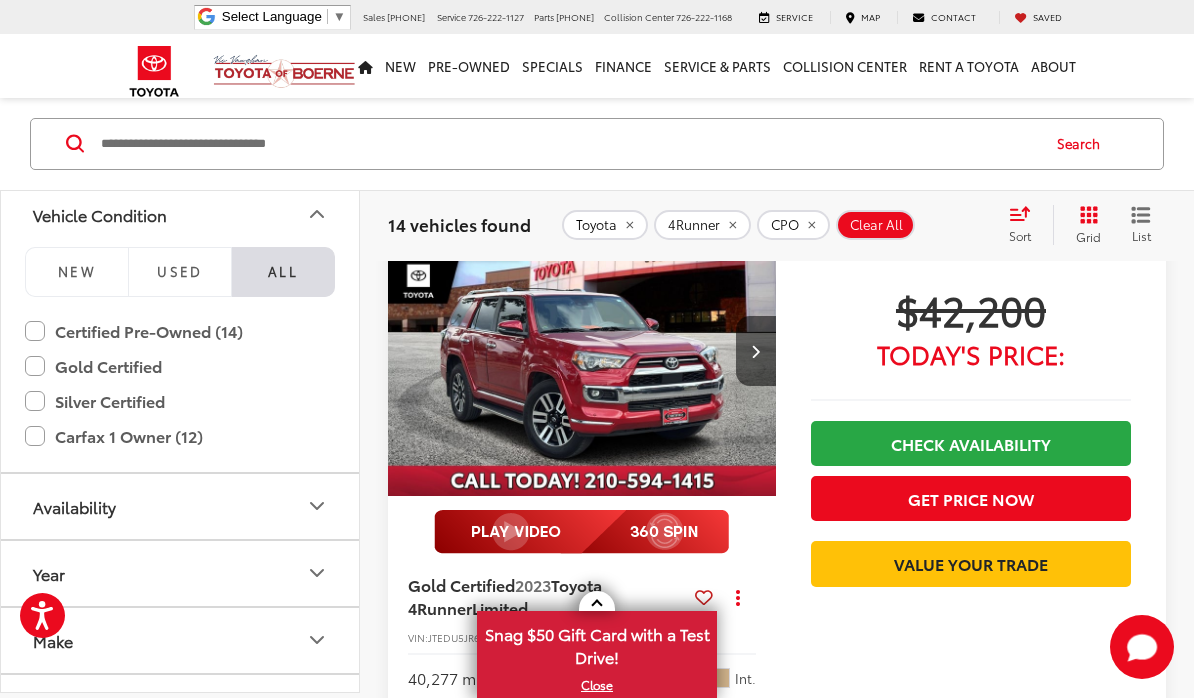click on "Year" at bounding box center (181, 573) 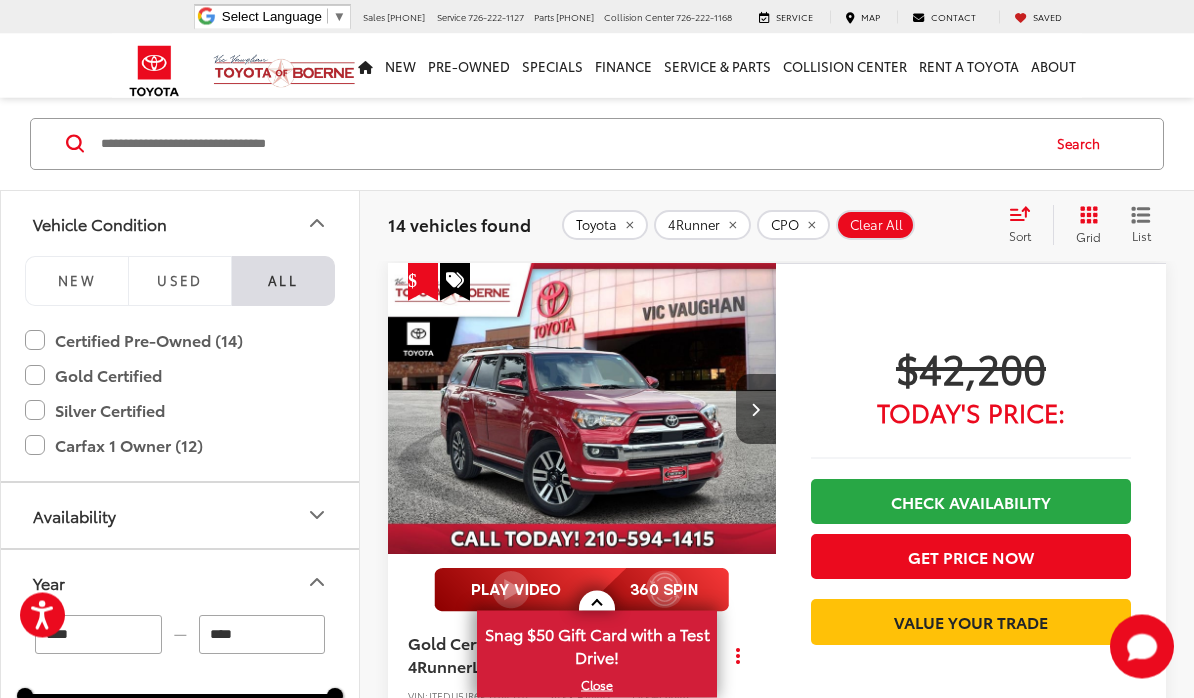 scroll, scrollTop: 0, scrollLeft: 0, axis: both 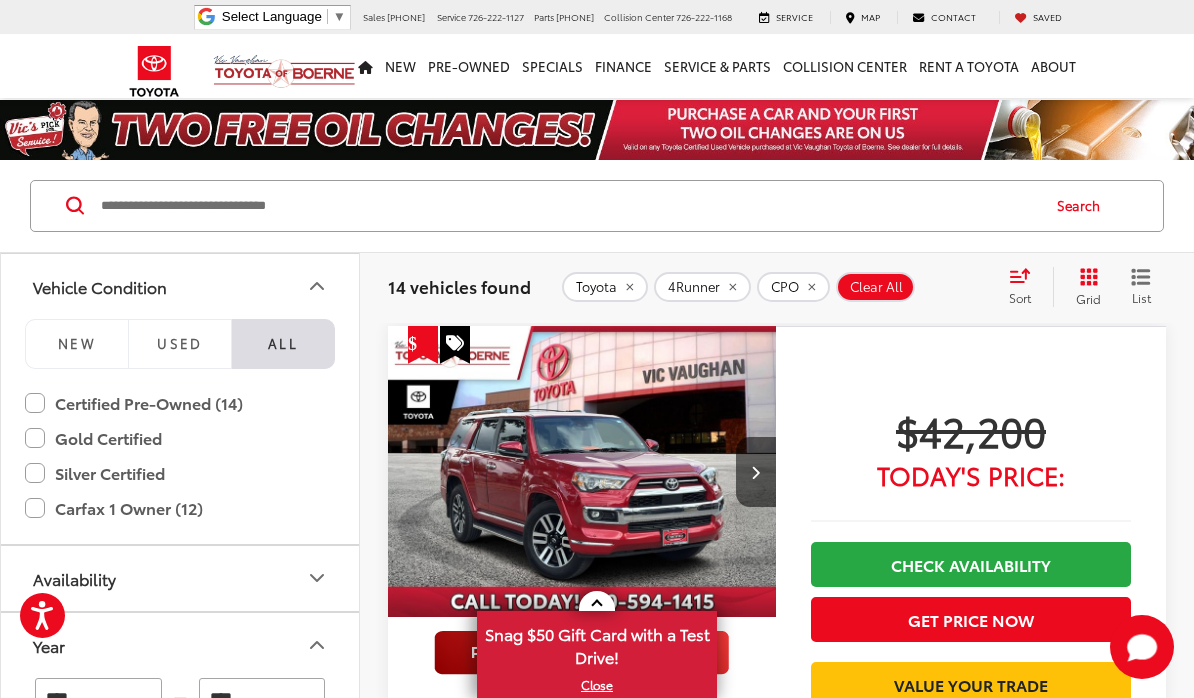 click 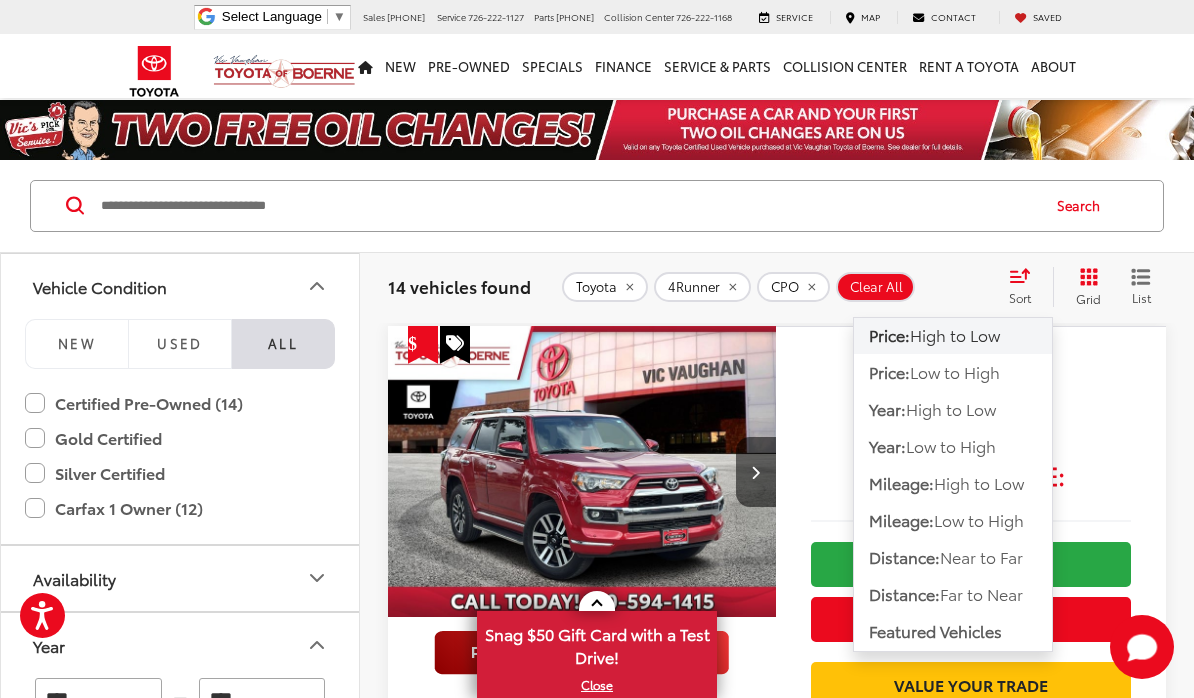 click on "Low to High" at bounding box center (955, 371) 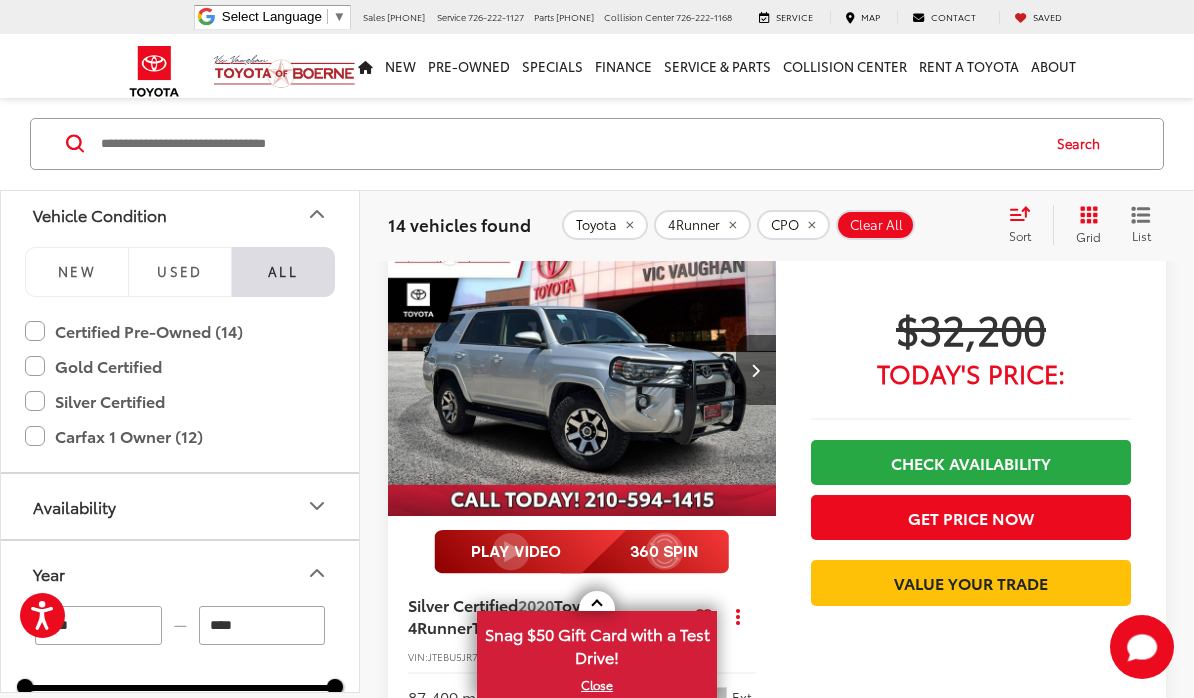 scroll, scrollTop: 779, scrollLeft: 0, axis: vertical 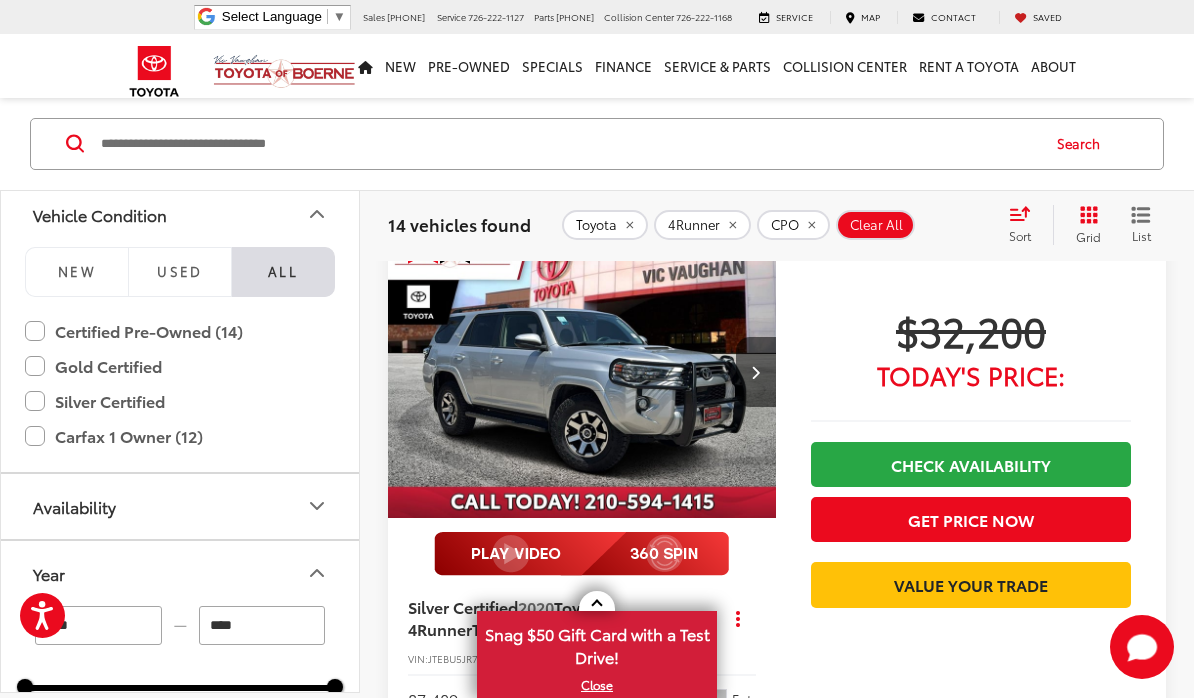 click 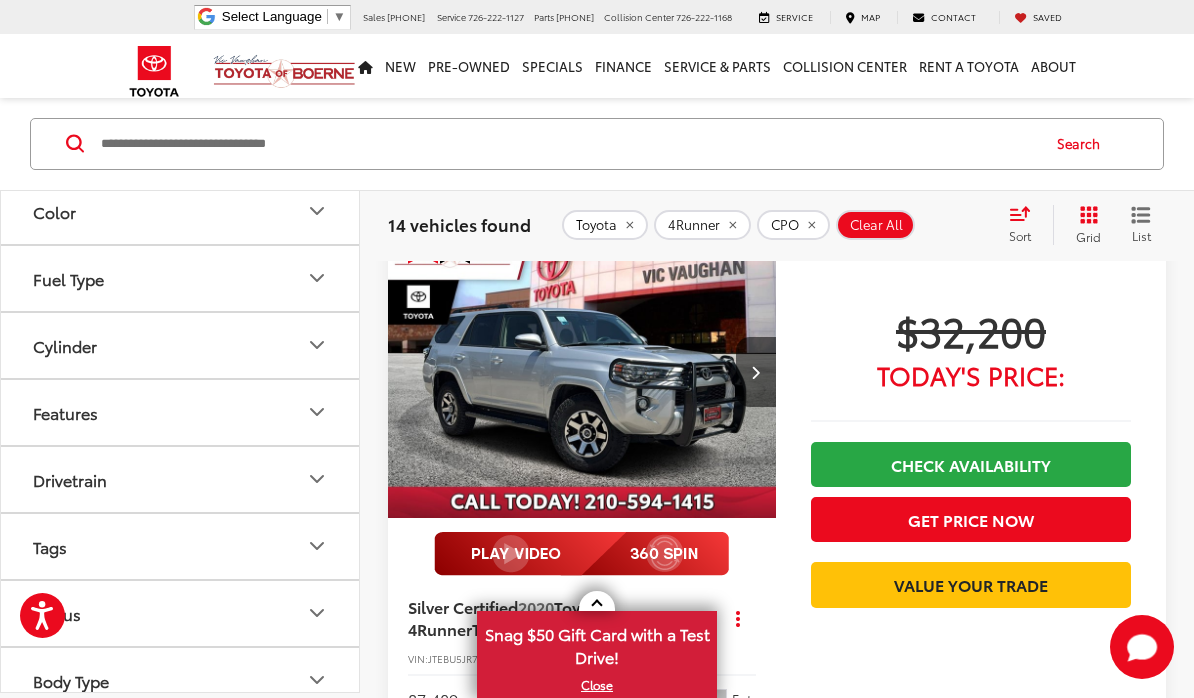 scroll, scrollTop: 737, scrollLeft: 0, axis: vertical 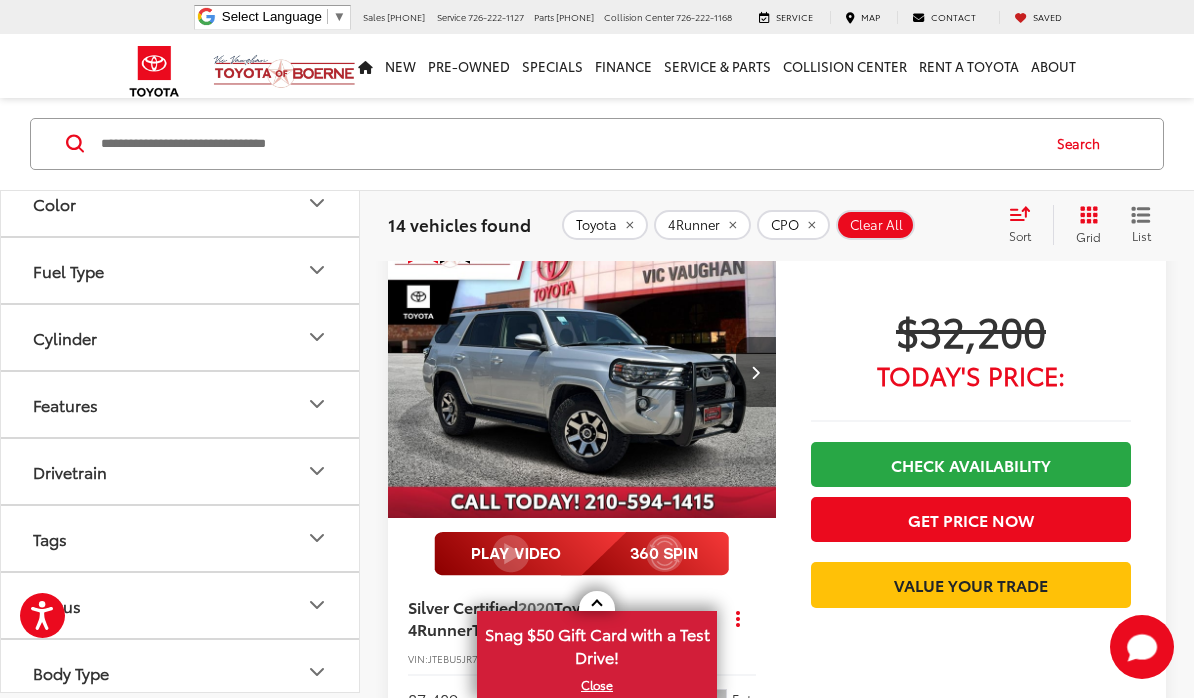 click on "Drivetrain" at bounding box center (70, 471) 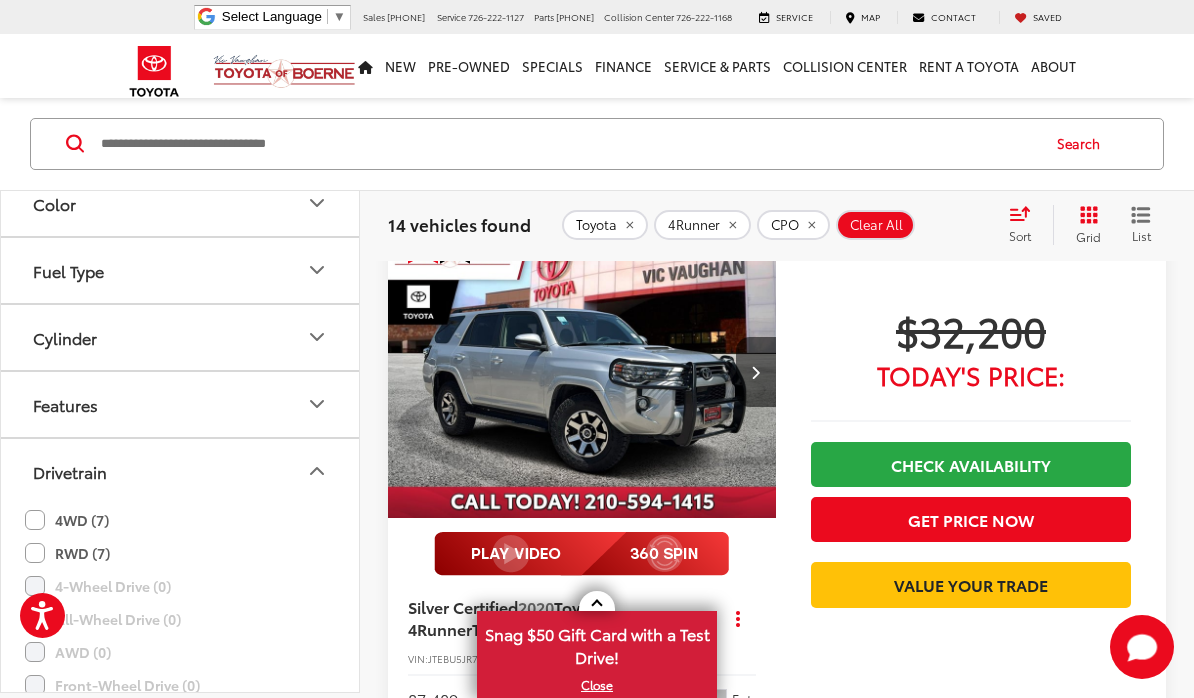 click on "4WD (7)" 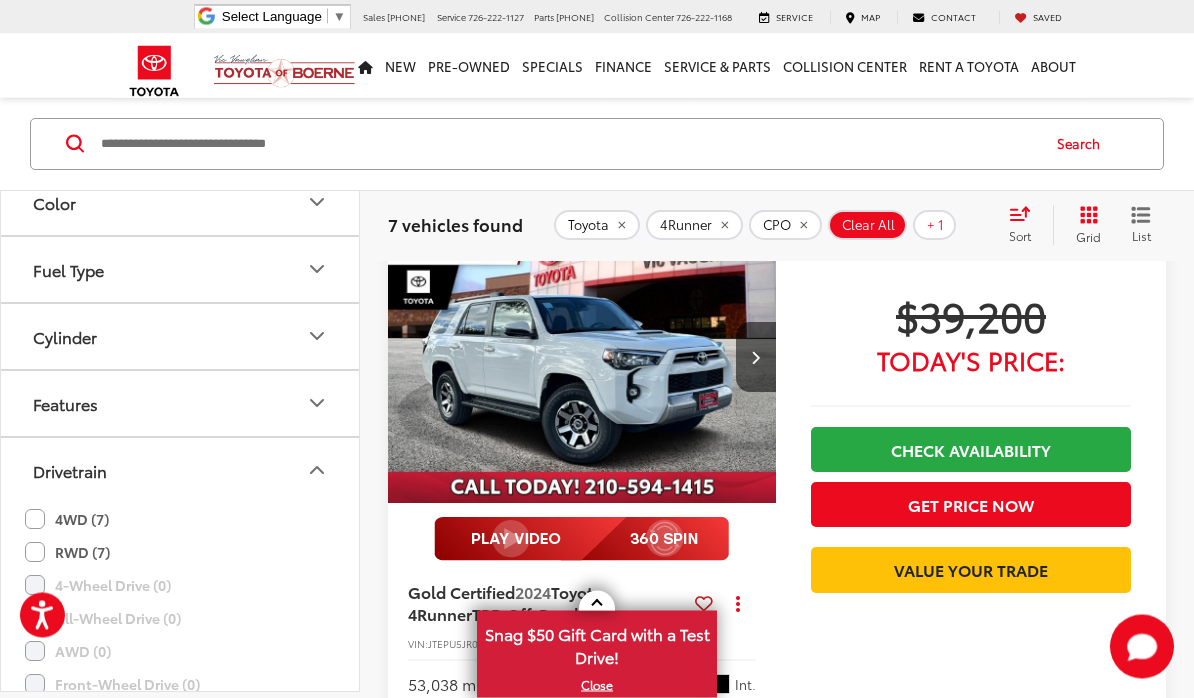 scroll, scrollTop: 795, scrollLeft: 0, axis: vertical 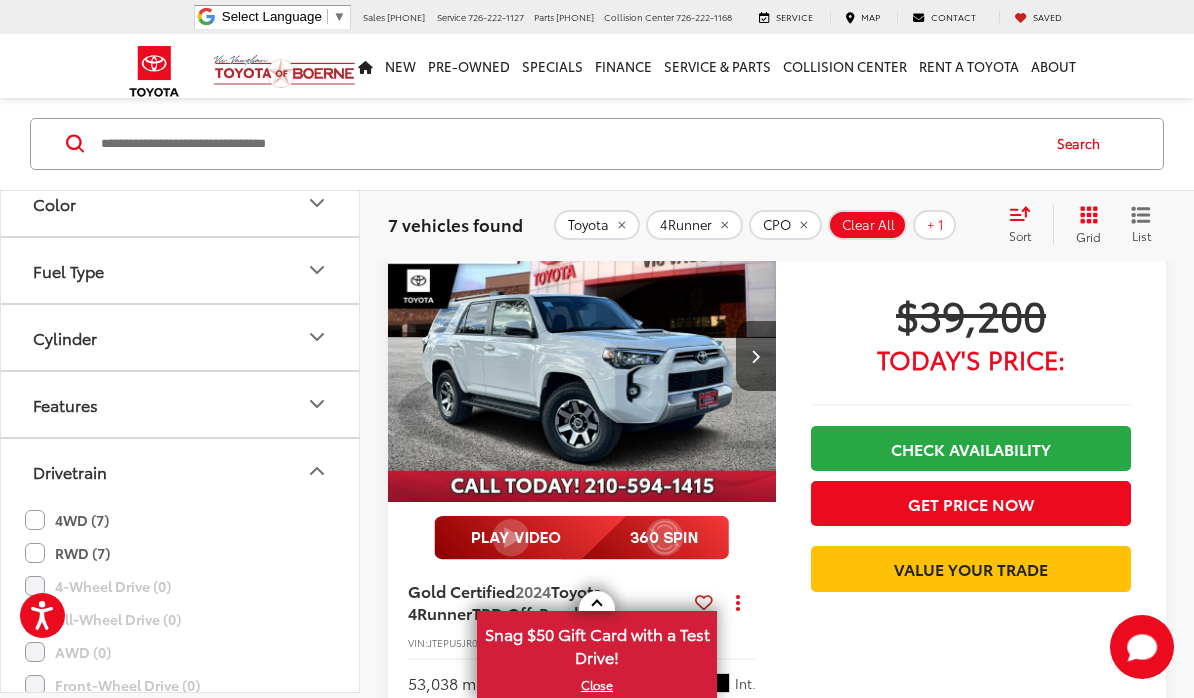 click on "Gold Certified" at bounding box center (461, 590) 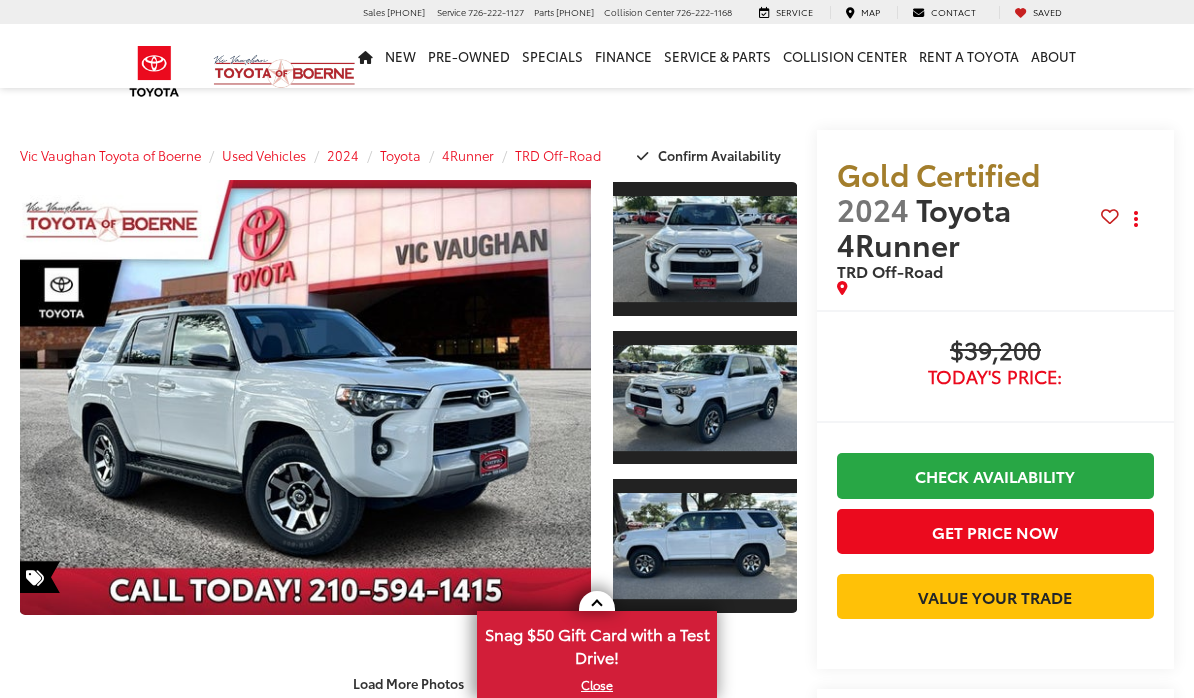 scroll, scrollTop: 0, scrollLeft: 0, axis: both 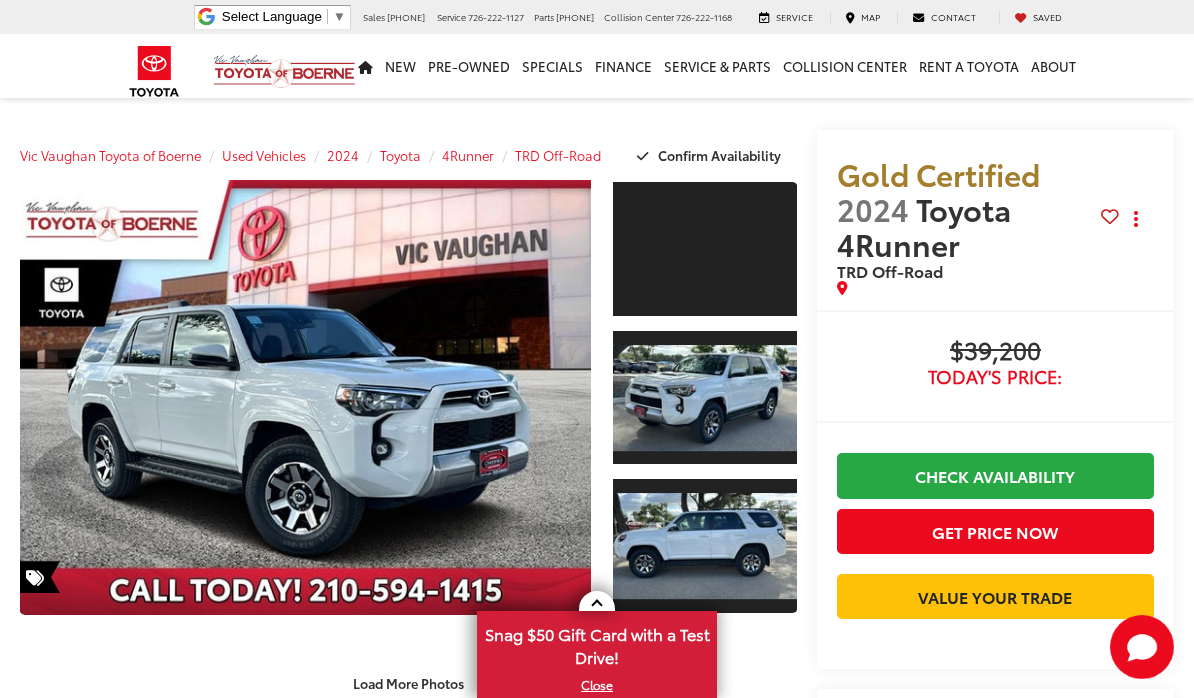 click at bounding box center [305, 397] 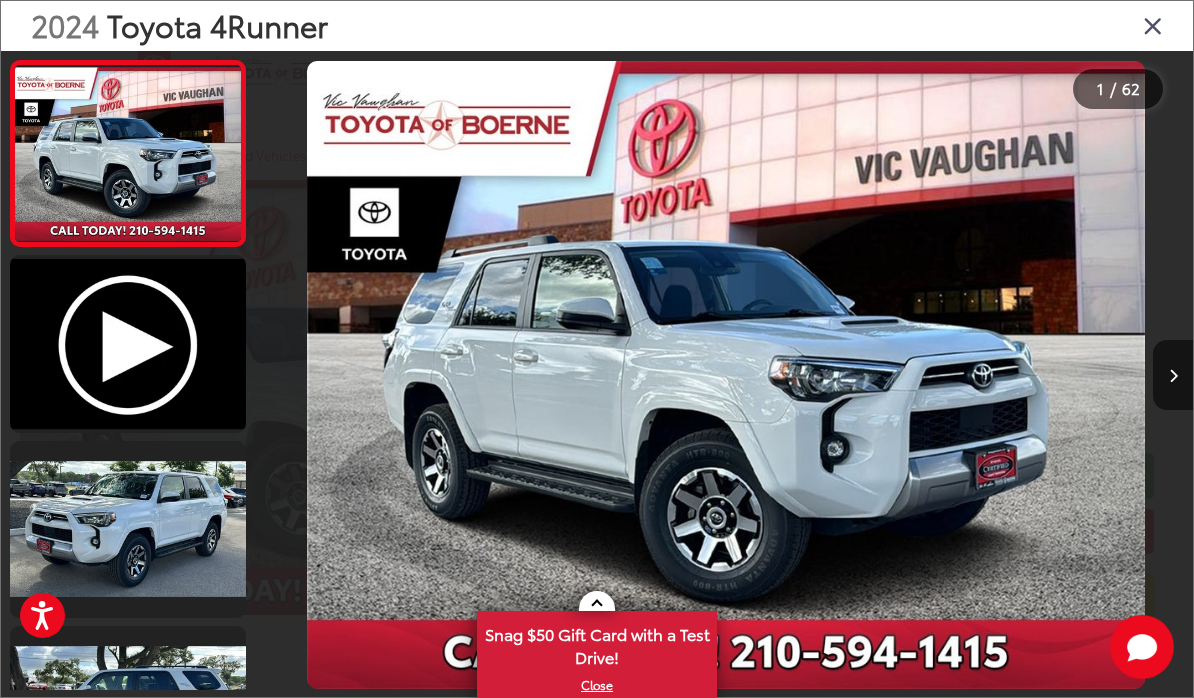 click at bounding box center (1173, 375) 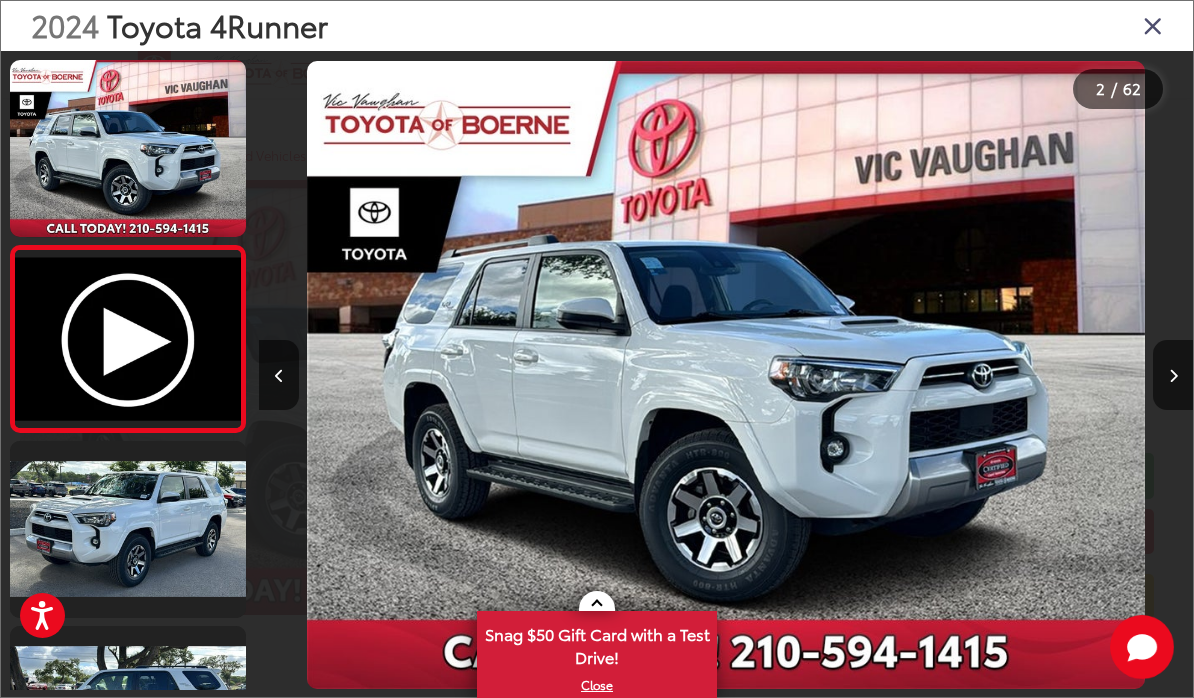scroll, scrollTop: 0, scrollLeft: 825, axis: horizontal 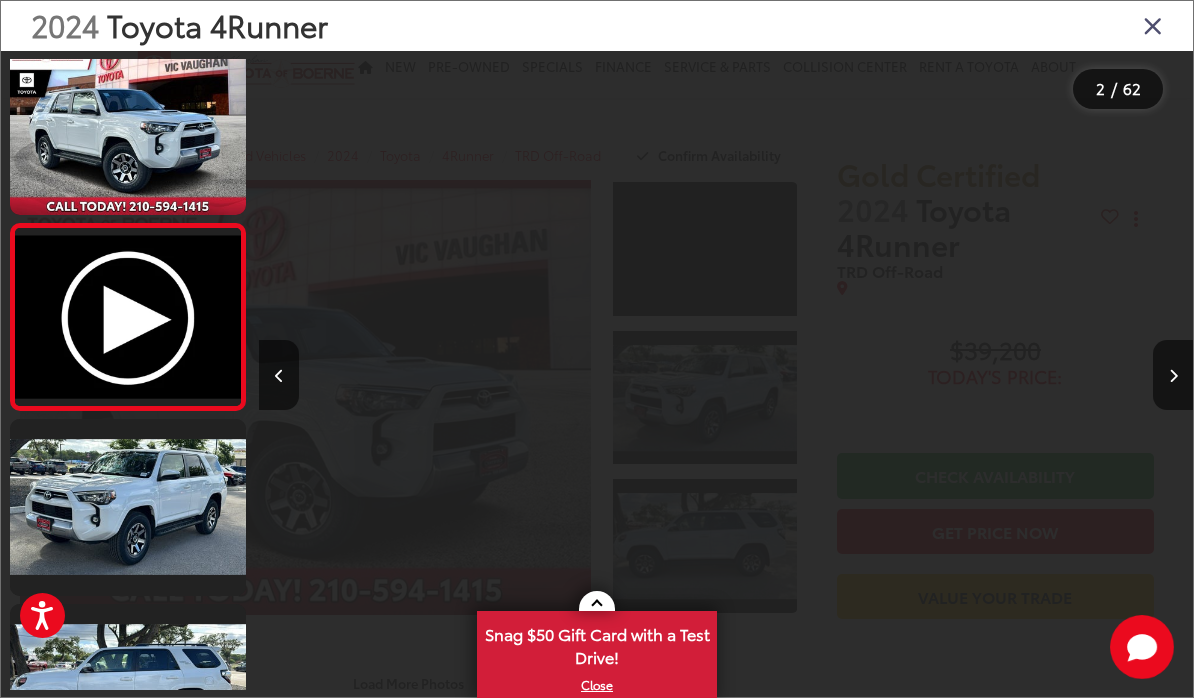 click at bounding box center [1173, 375] 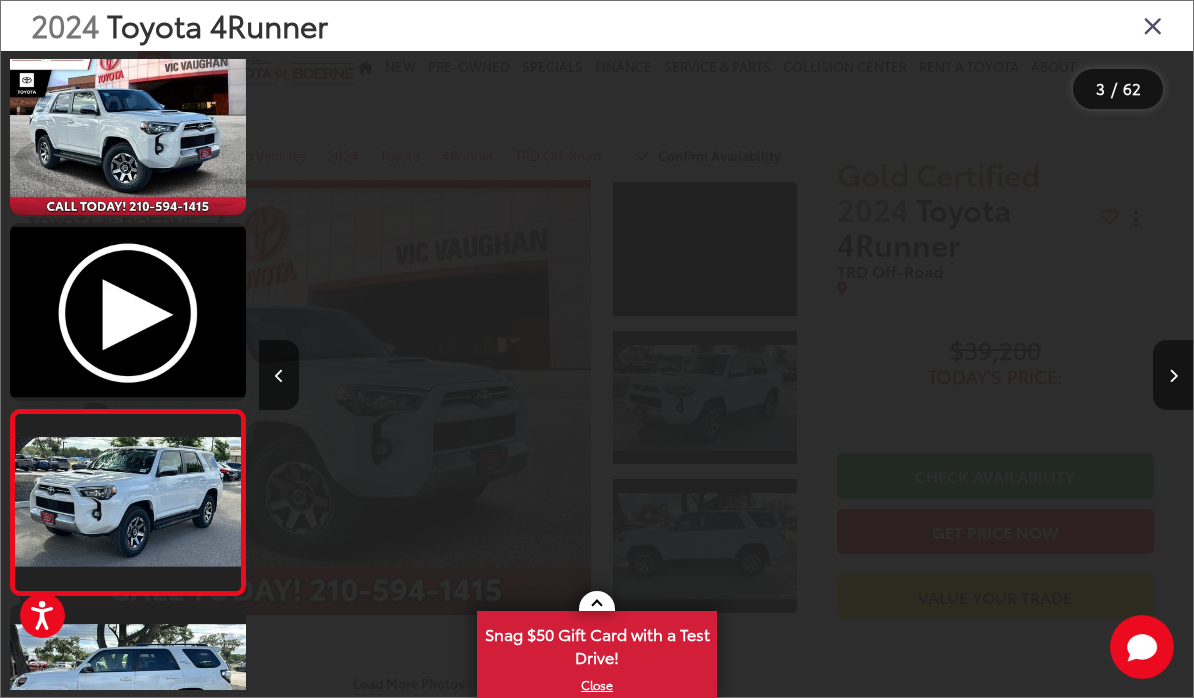 scroll, scrollTop: 0, scrollLeft: 1658, axis: horizontal 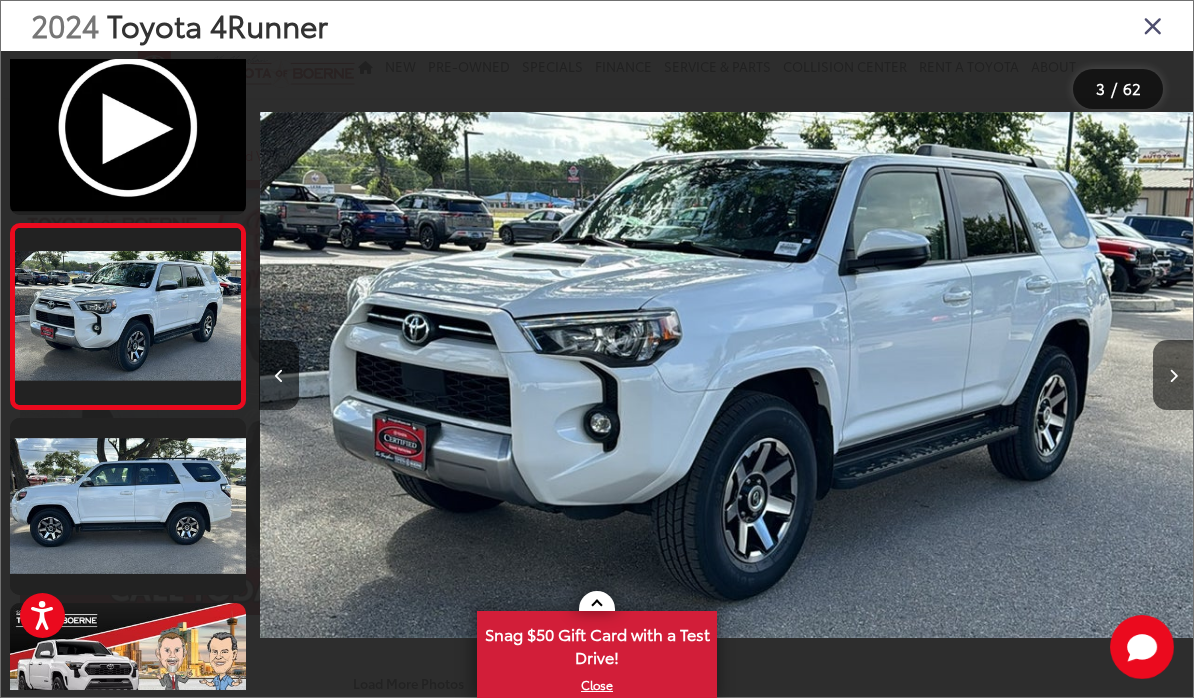 click at bounding box center (1173, 376) 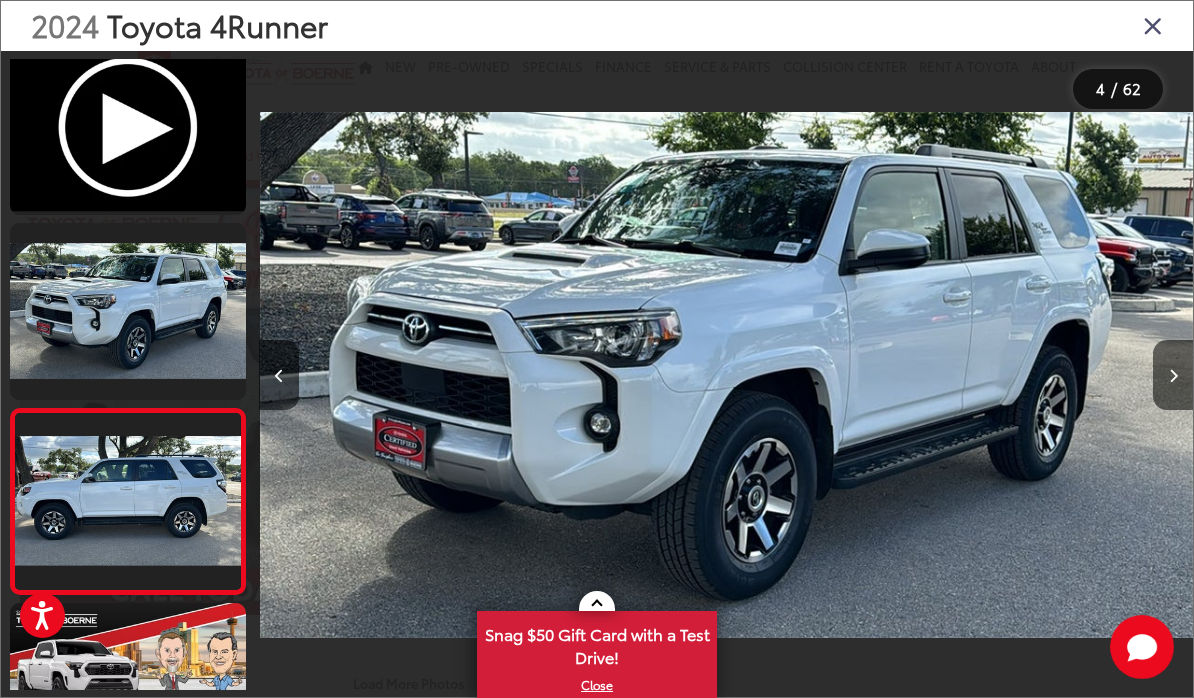 scroll, scrollTop: 0, scrollLeft: 2680, axis: horizontal 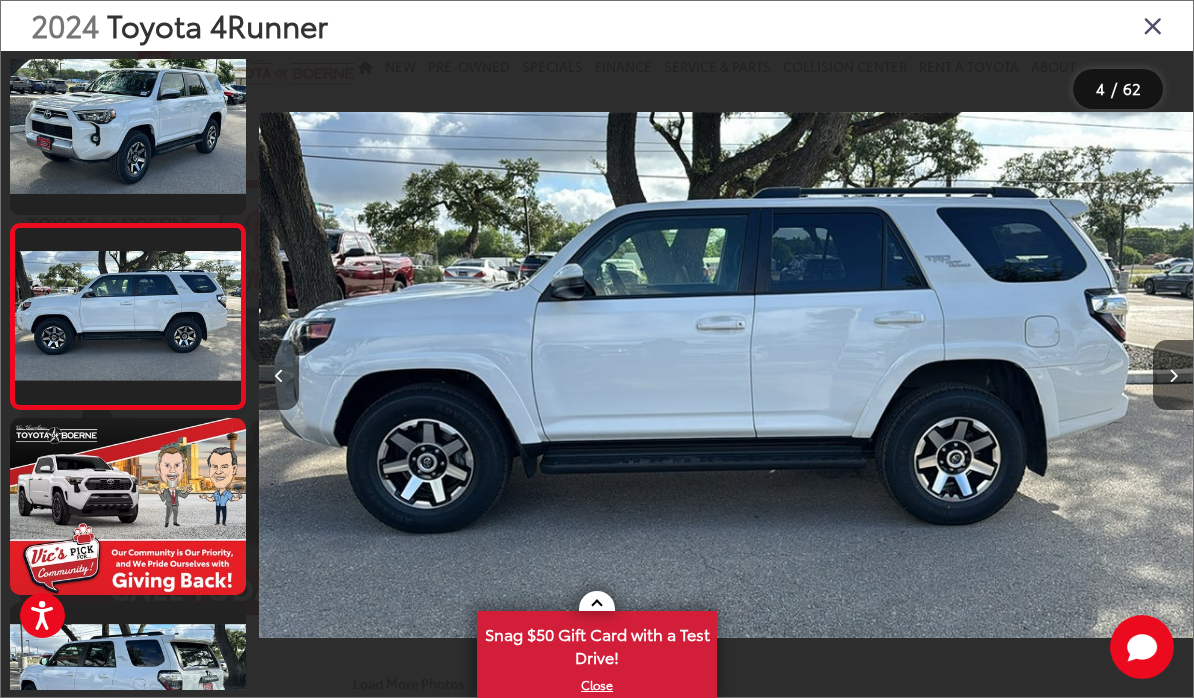 click at bounding box center [1173, 375] 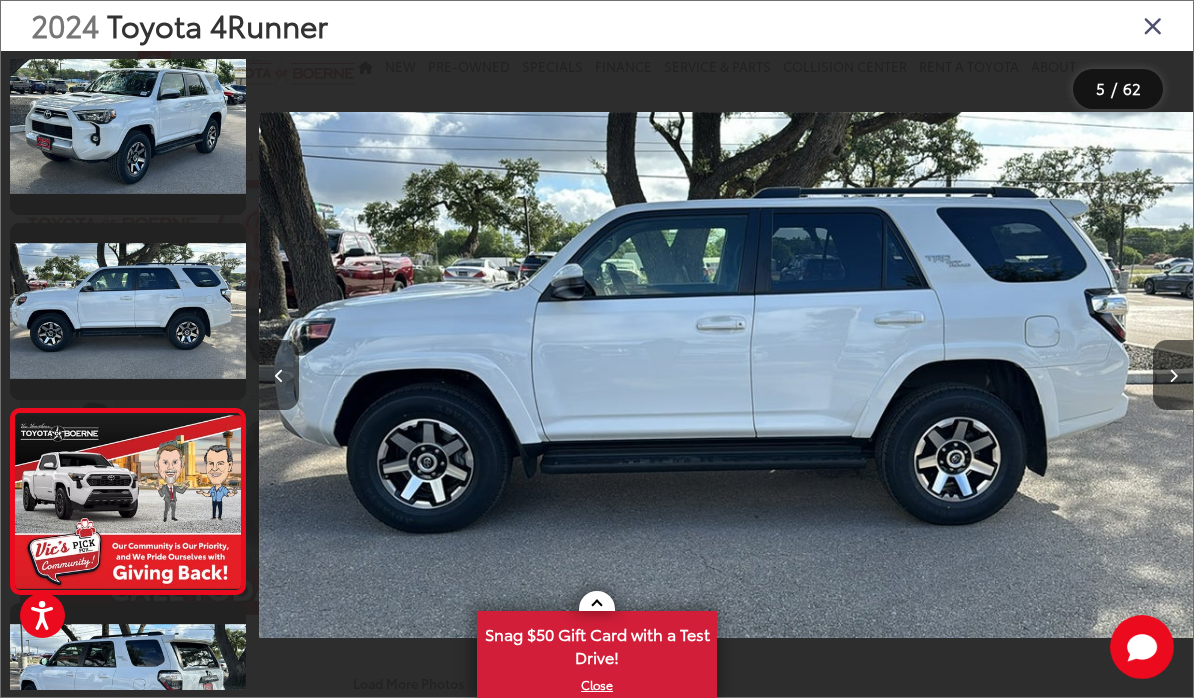 scroll, scrollTop: 0, scrollLeft: 3655, axis: horizontal 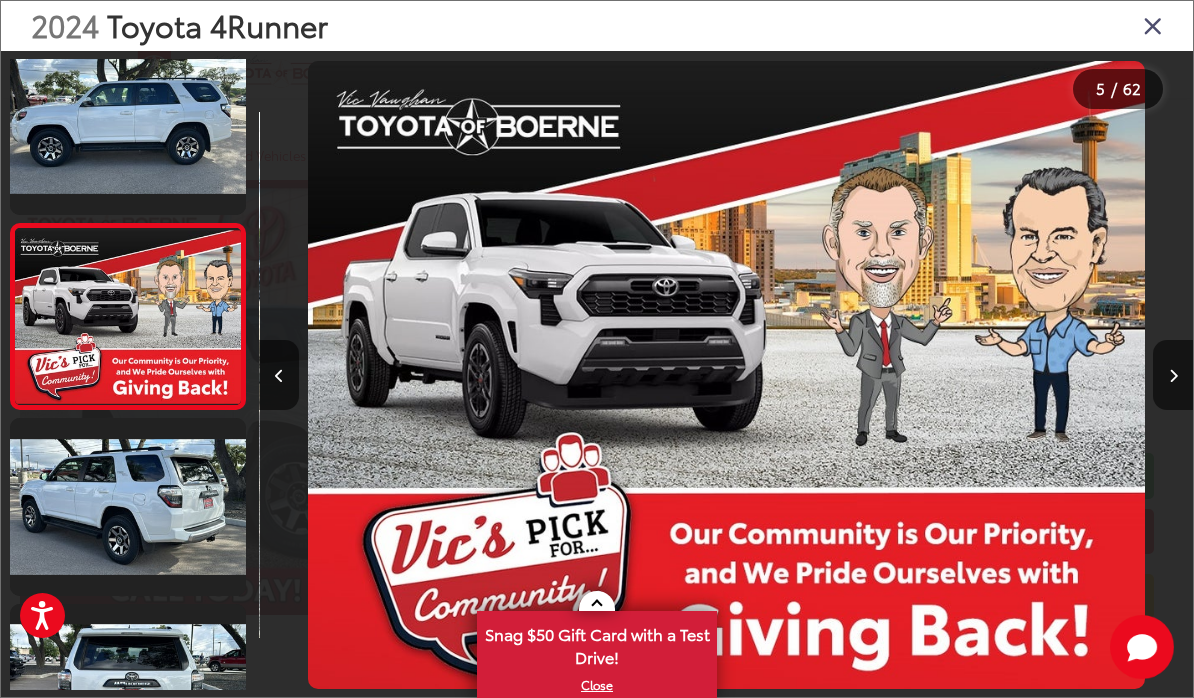 click at bounding box center [1173, 375] 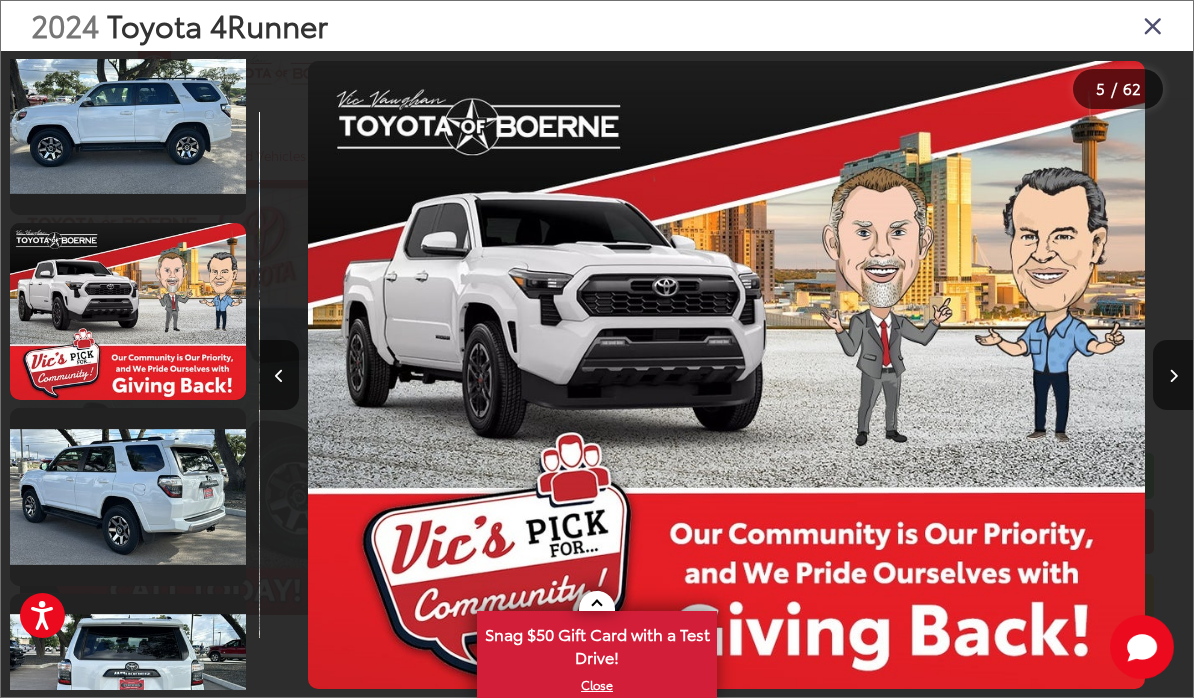 scroll, scrollTop: 0, scrollLeft: 4553, axis: horizontal 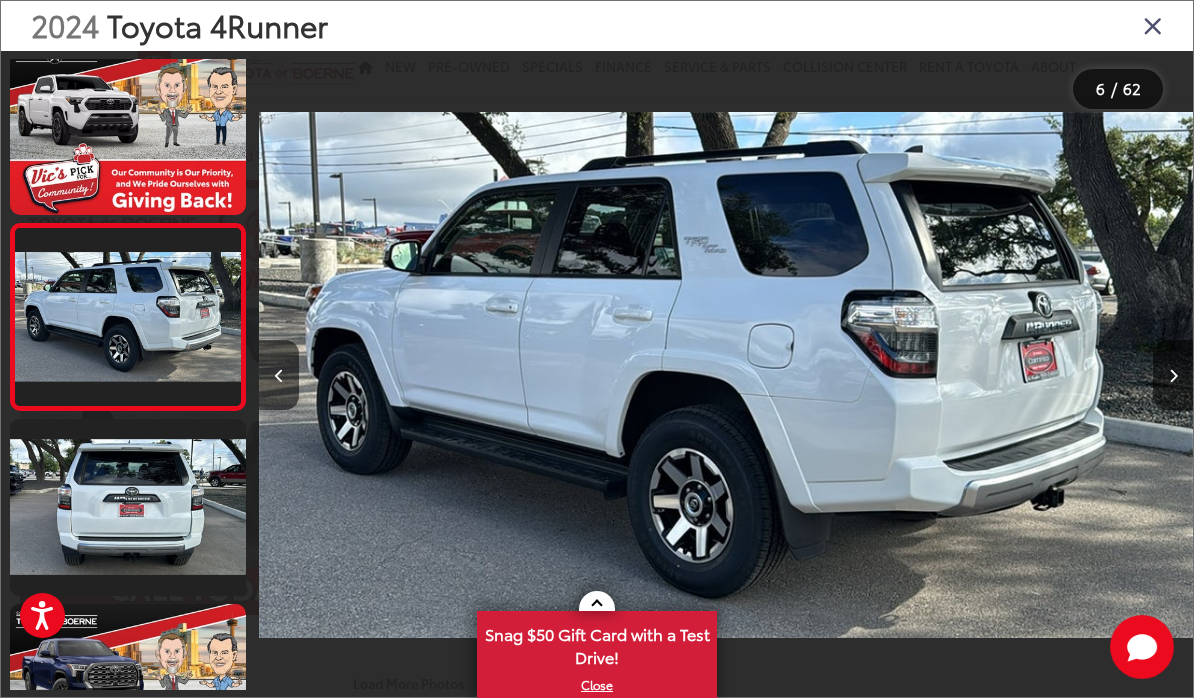 click at bounding box center [1173, 375] 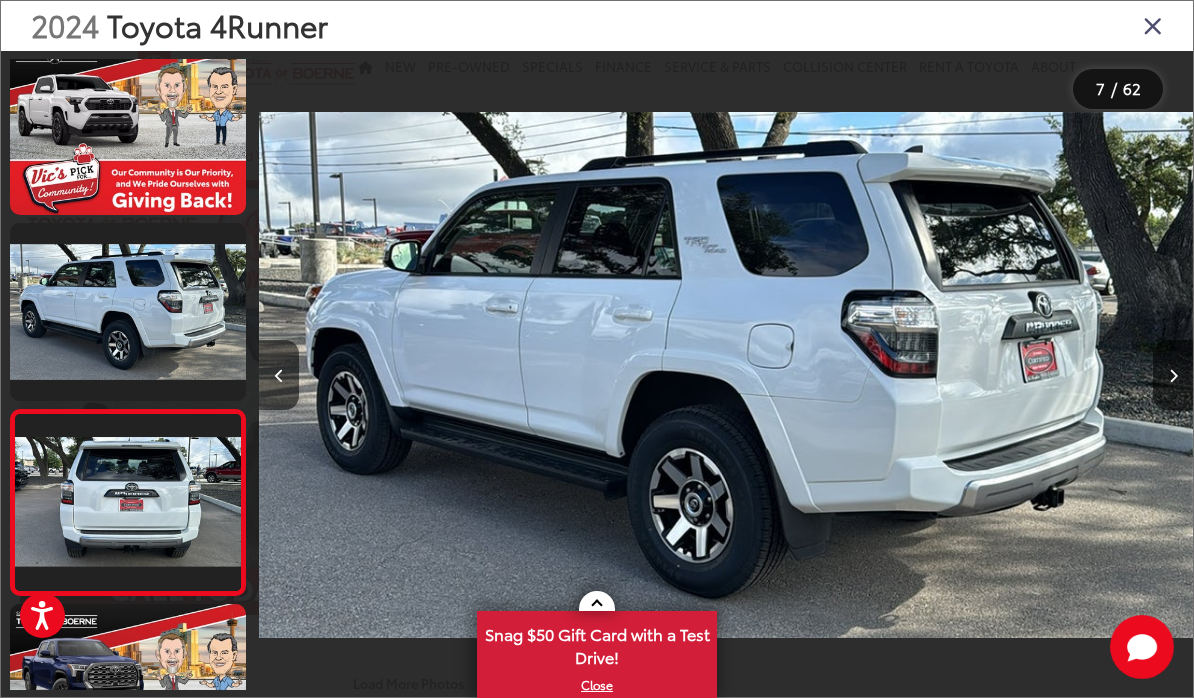 scroll, scrollTop: 0, scrollLeft: 5431, axis: horizontal 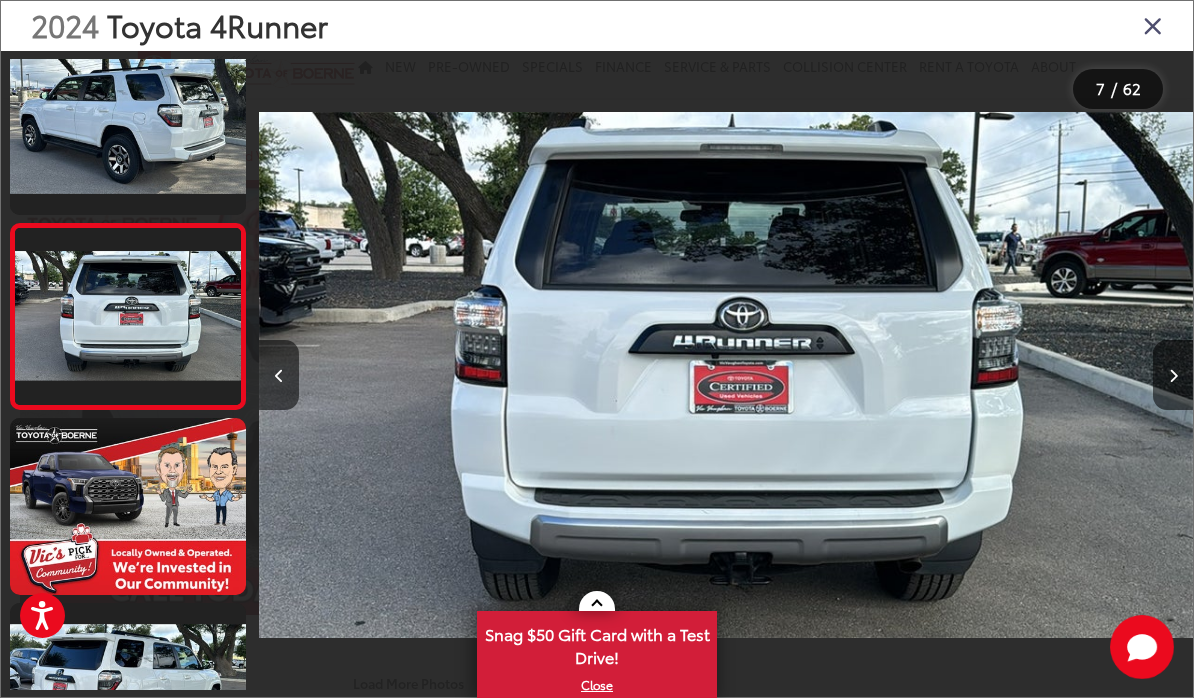 click at bounding box center (1173, 375) 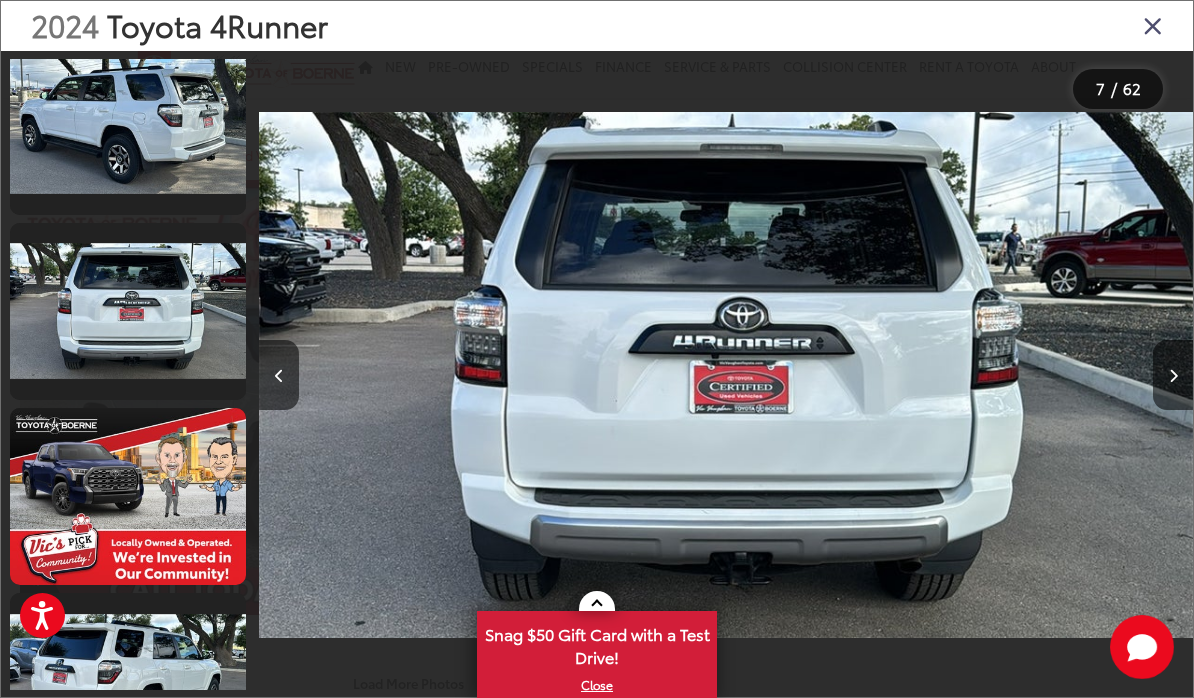 scroll, scrollTop: 0, scrollLeft: 6421, axis: horizontal 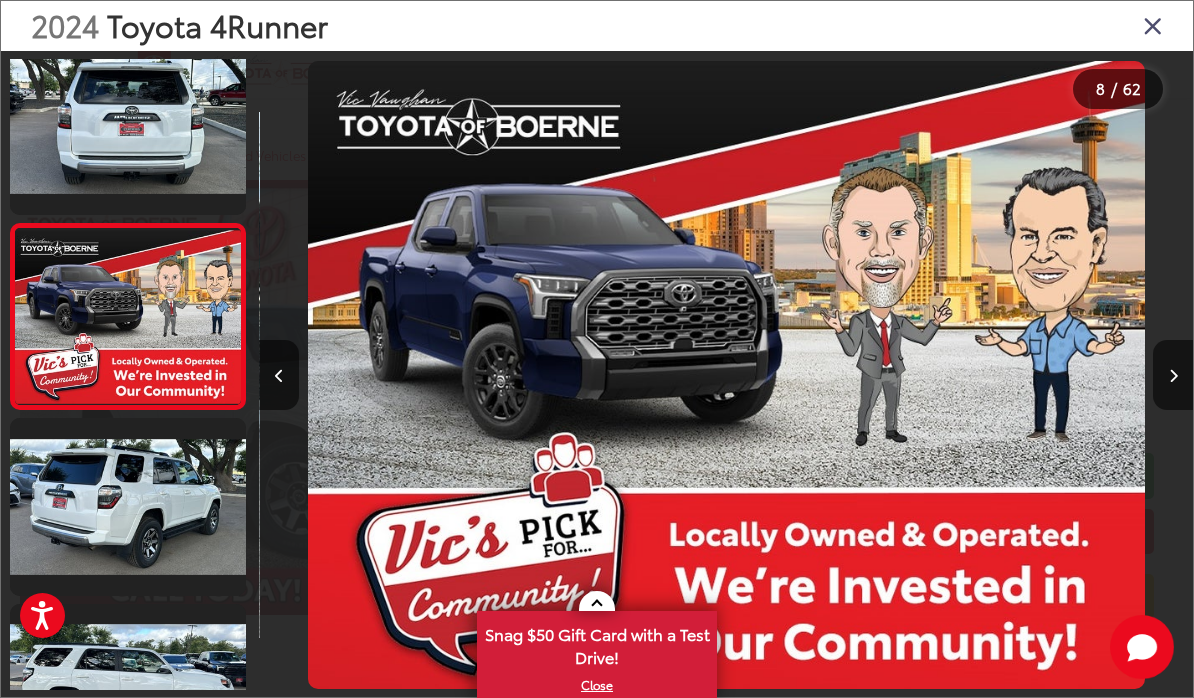 click at bounding box center [1173, 375] 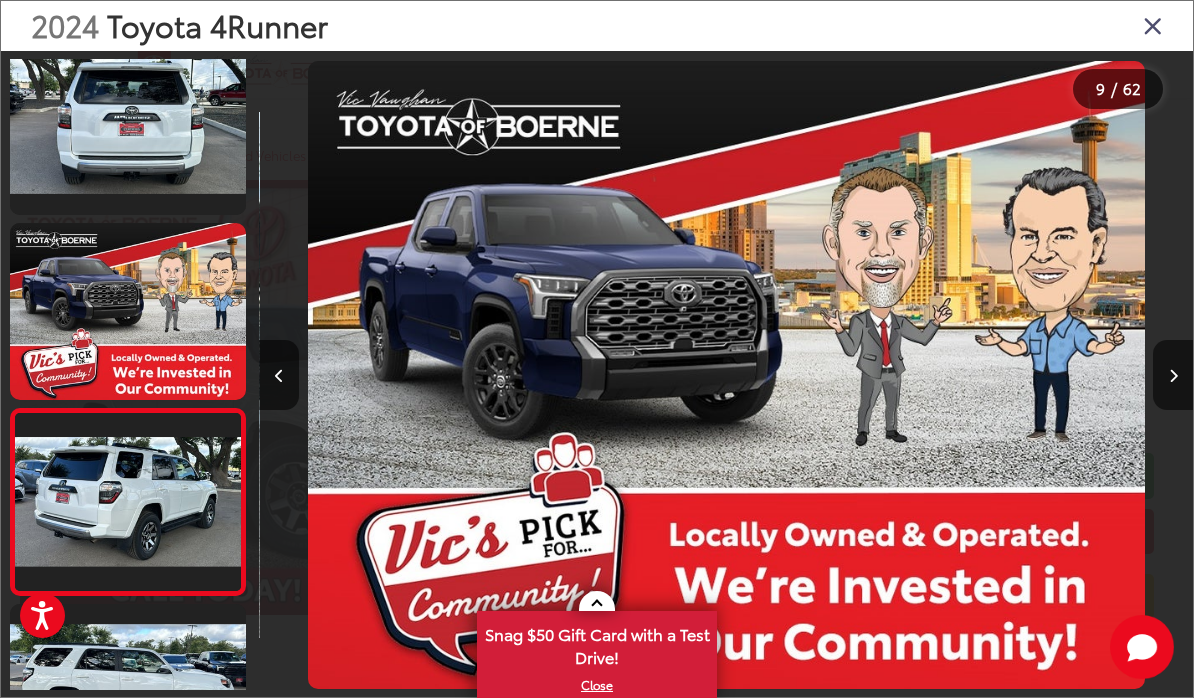 scroll 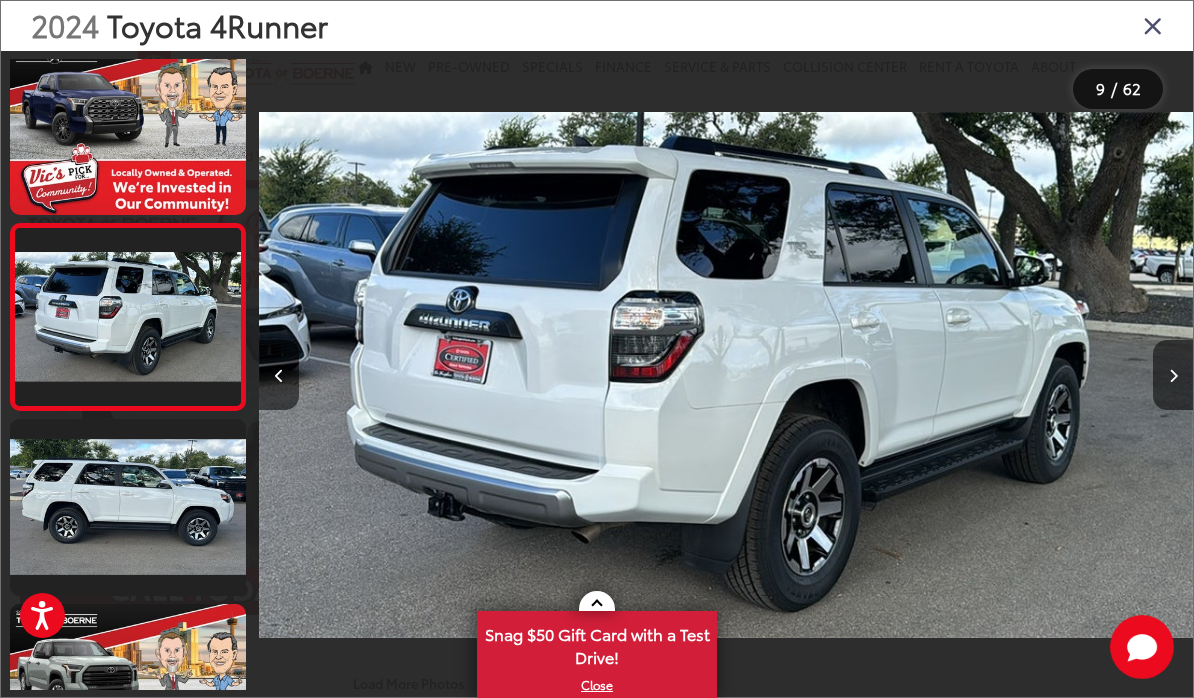 click at bounding box center (1173, 375) 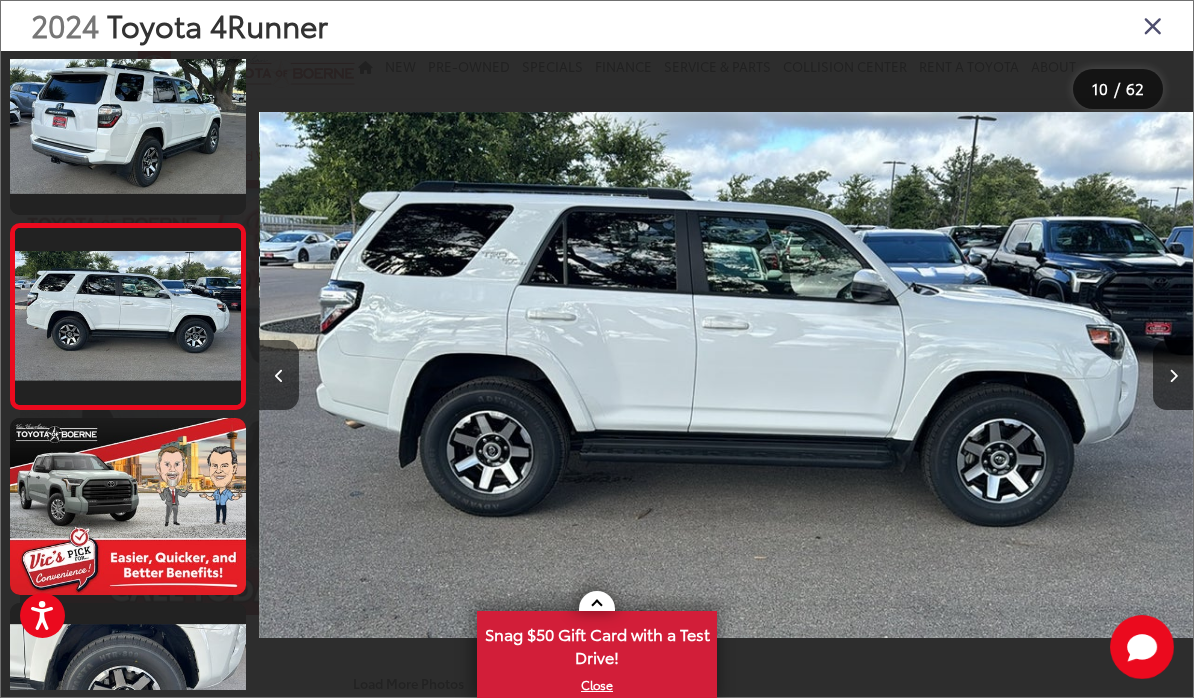 click at bounding box center (1173, 375) 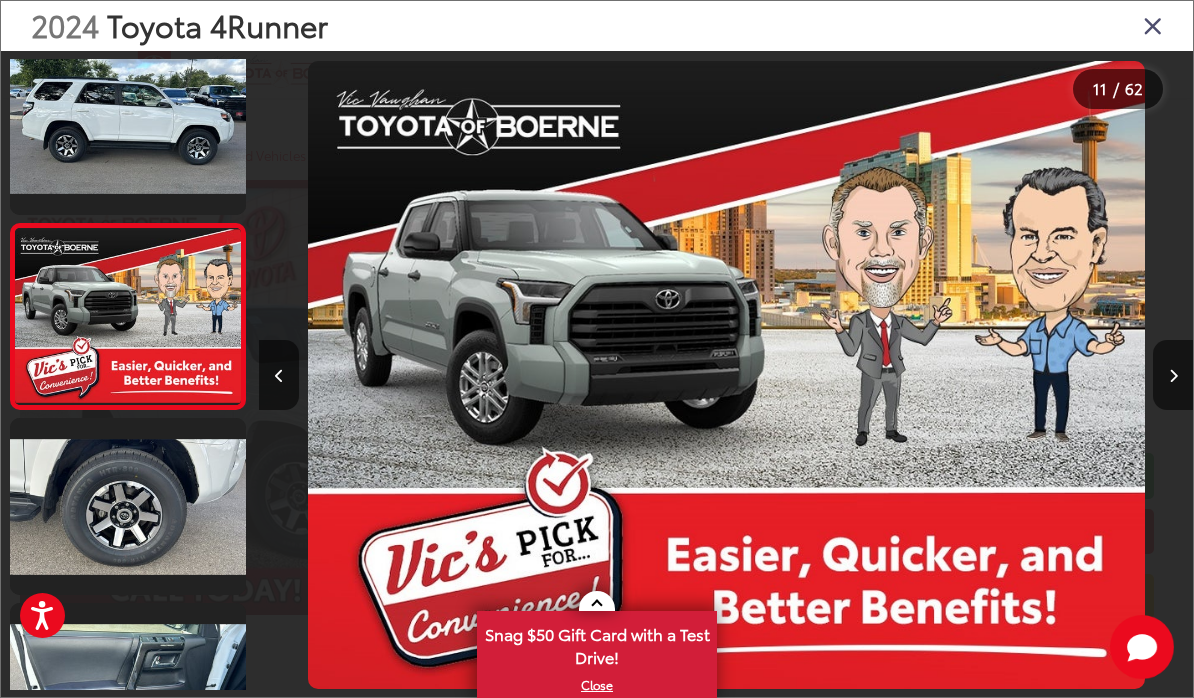 click at bounding box center [1173, 375] 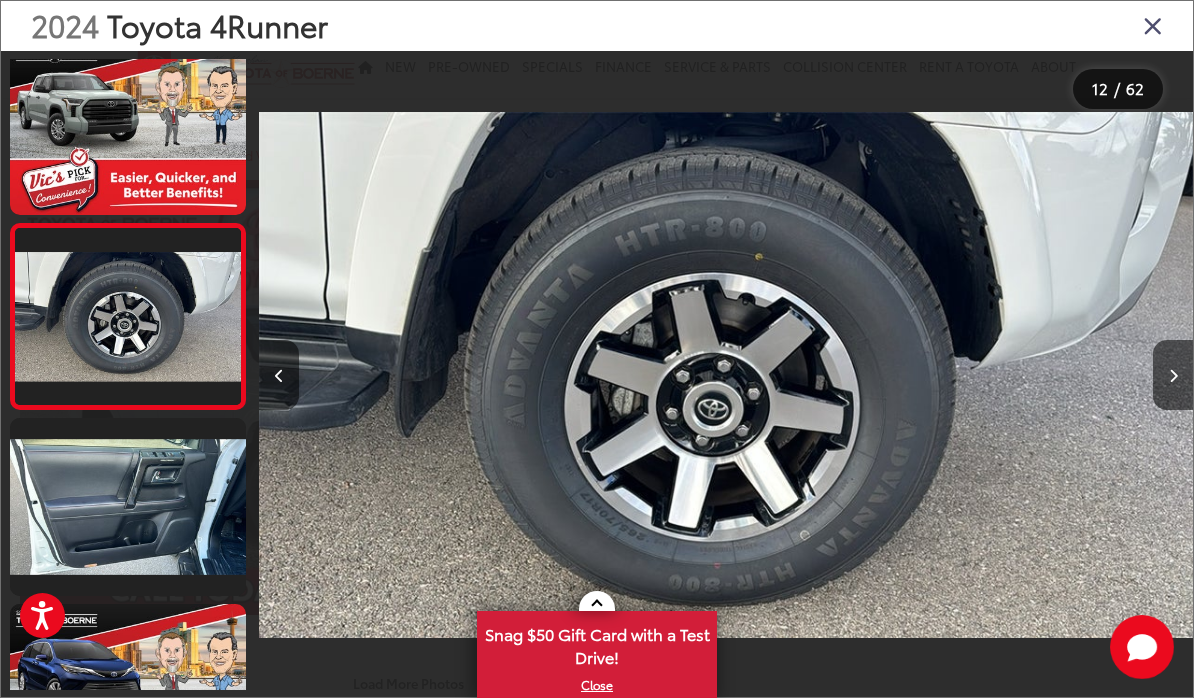 click at bounding box center [1173, 375] 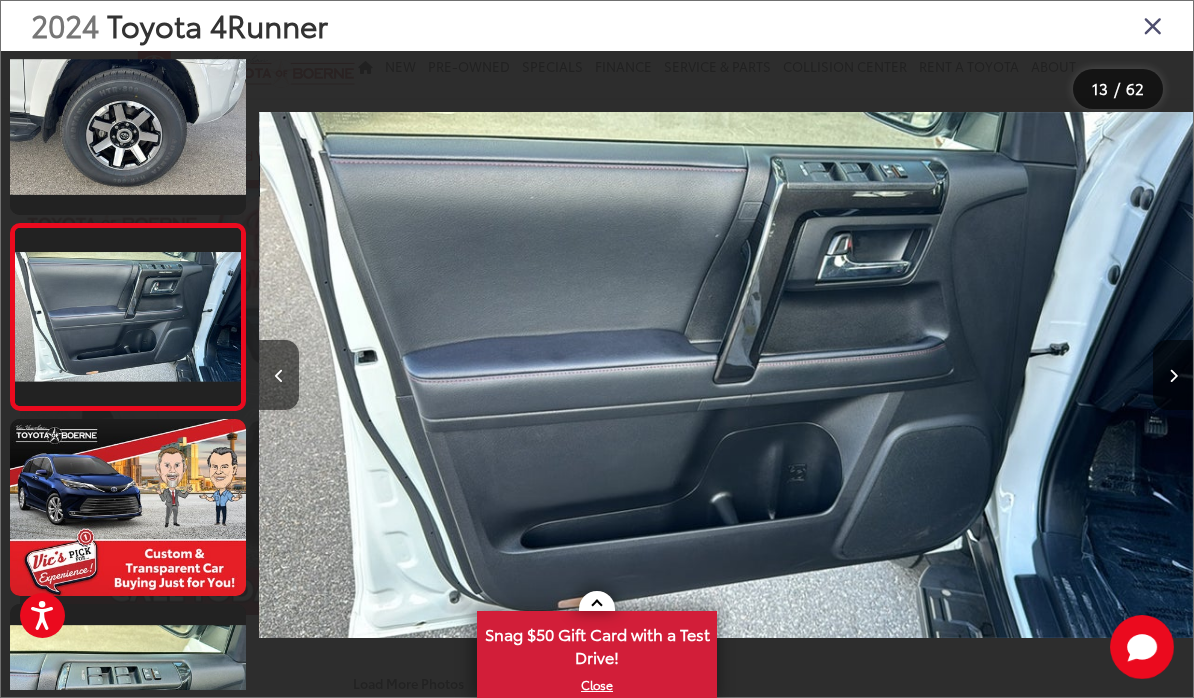 click at bounding box center (1173, 375) 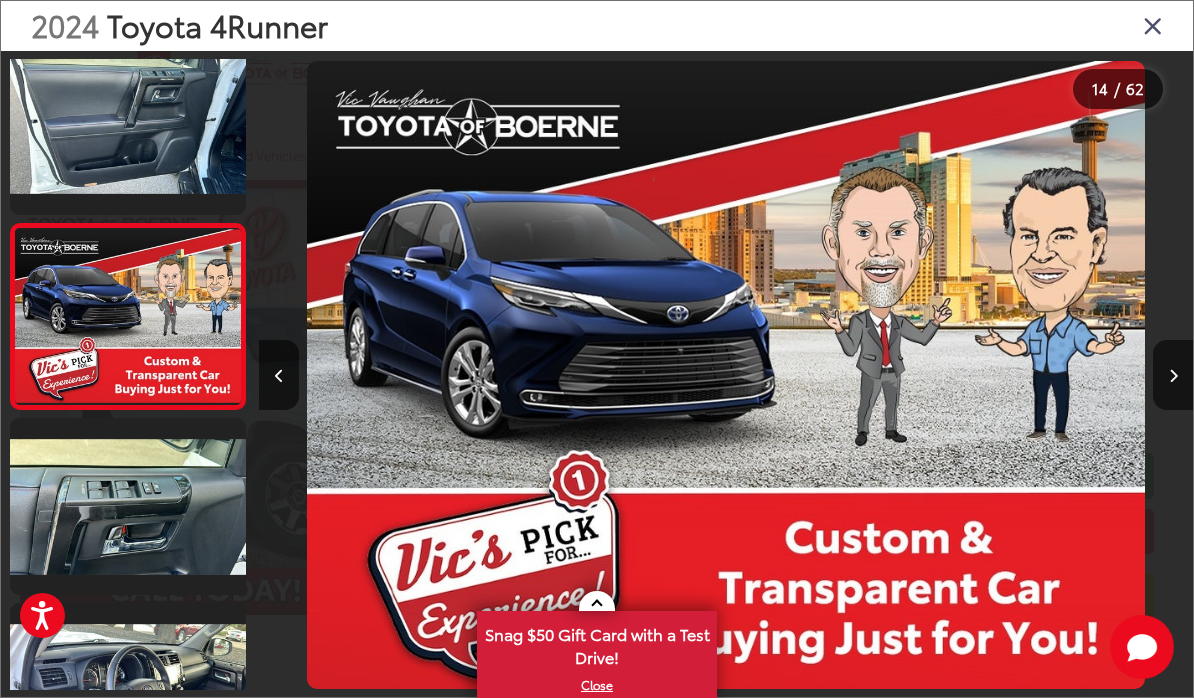 click at bounding box center (1173, 375) 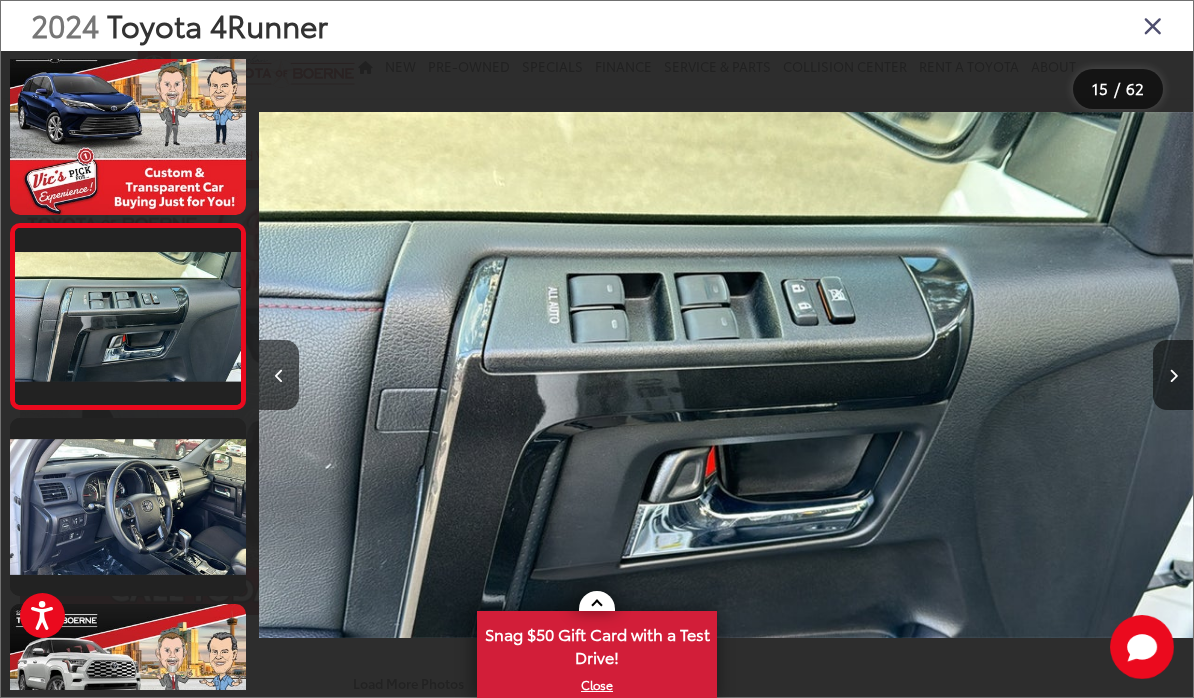 click at bounding box center [1173, 375] 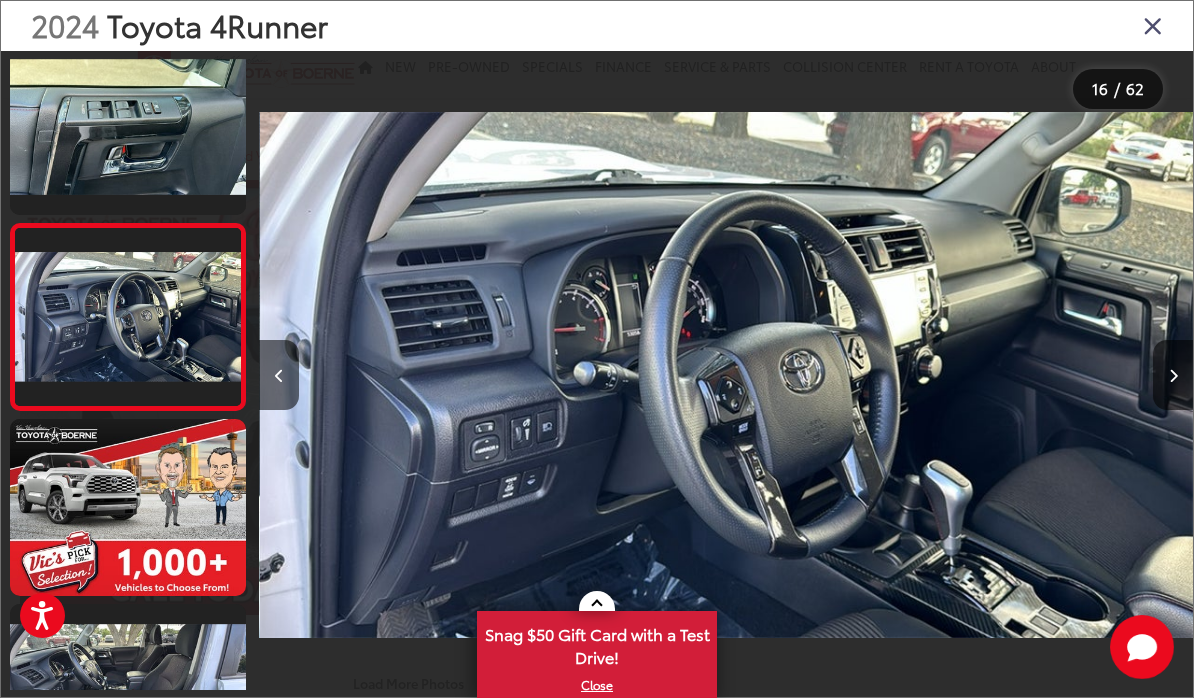 click at bounding box center (1173, 375) 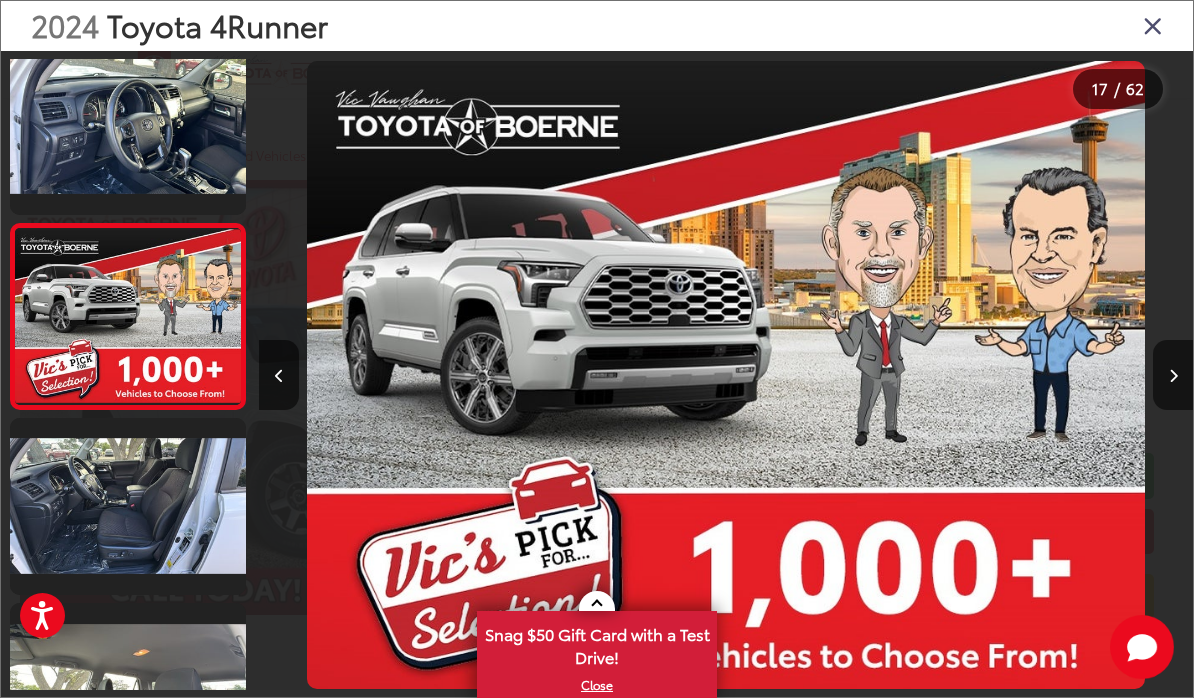 click at bounding box center (1173, 375) 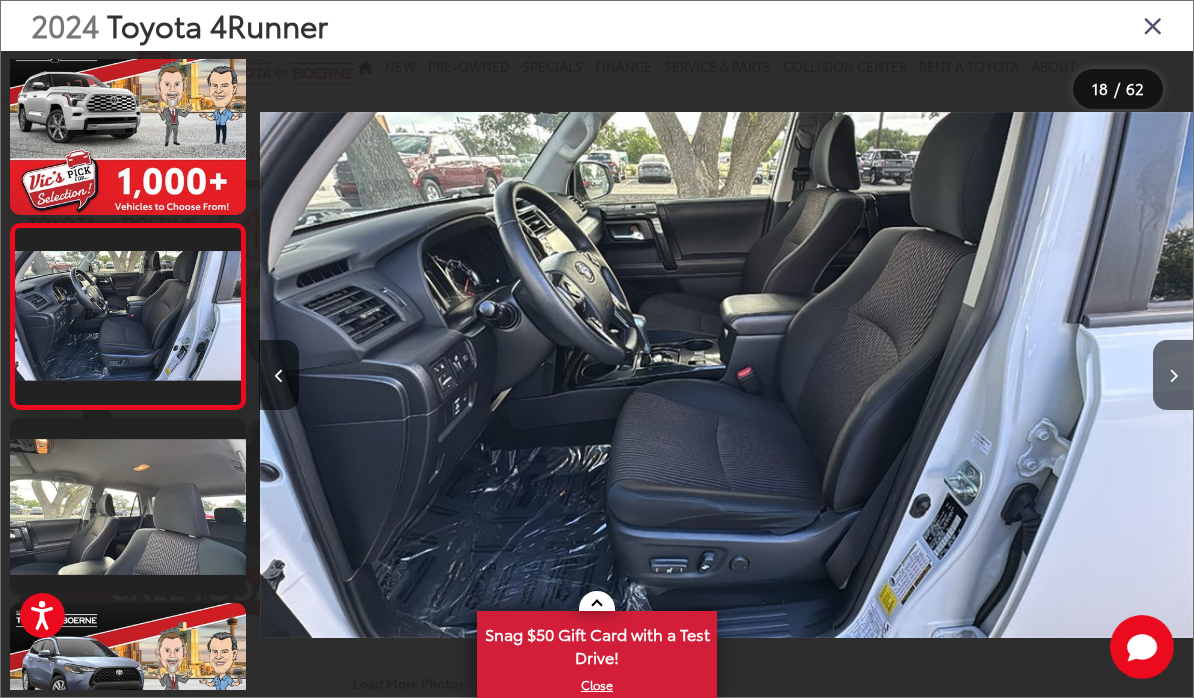 click at bounding box center (1173, 375) 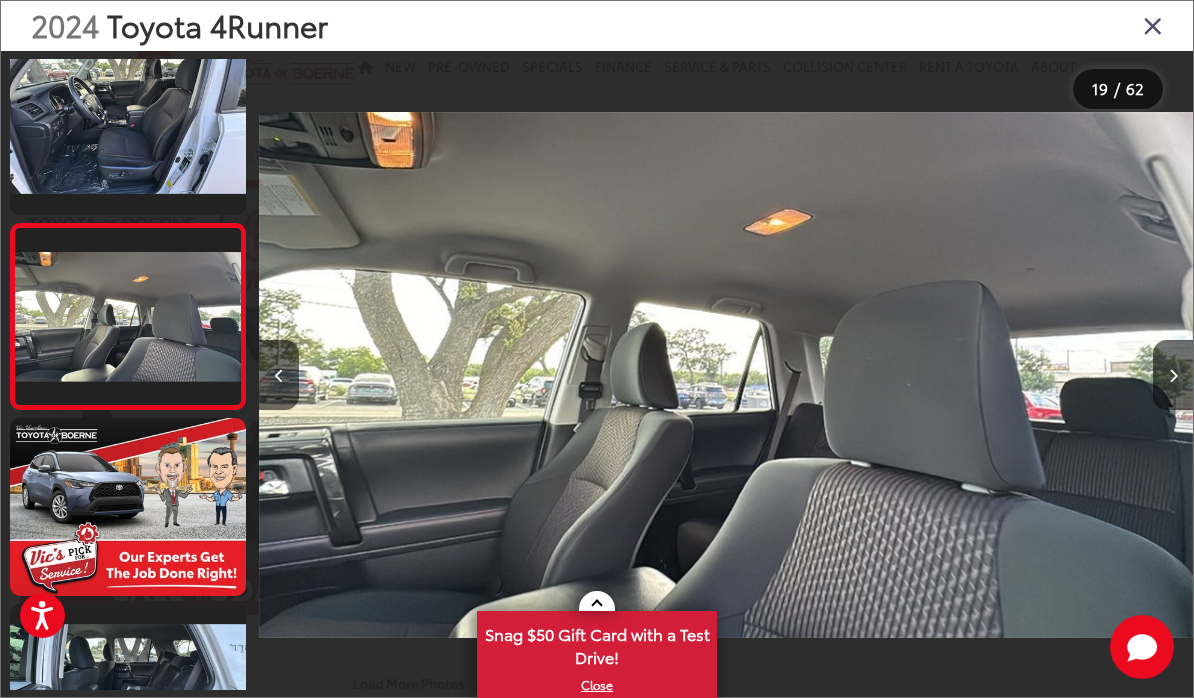 click at bounding box center (1173, 375) 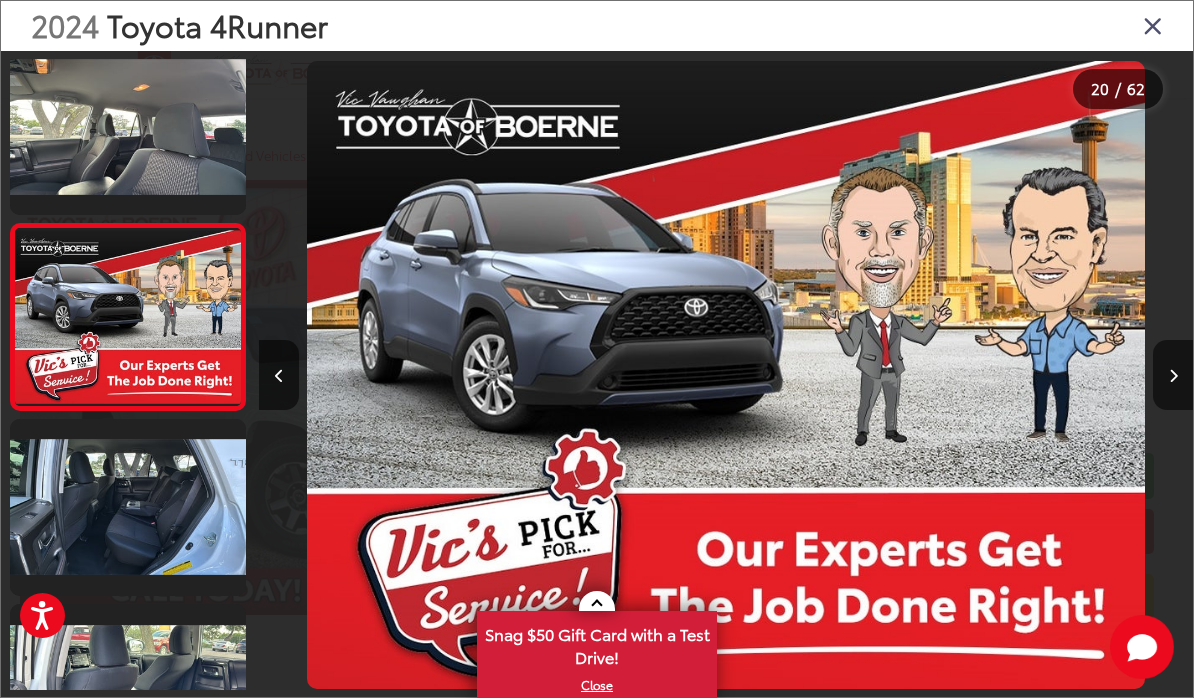 click at bounding box center (1173, 375) 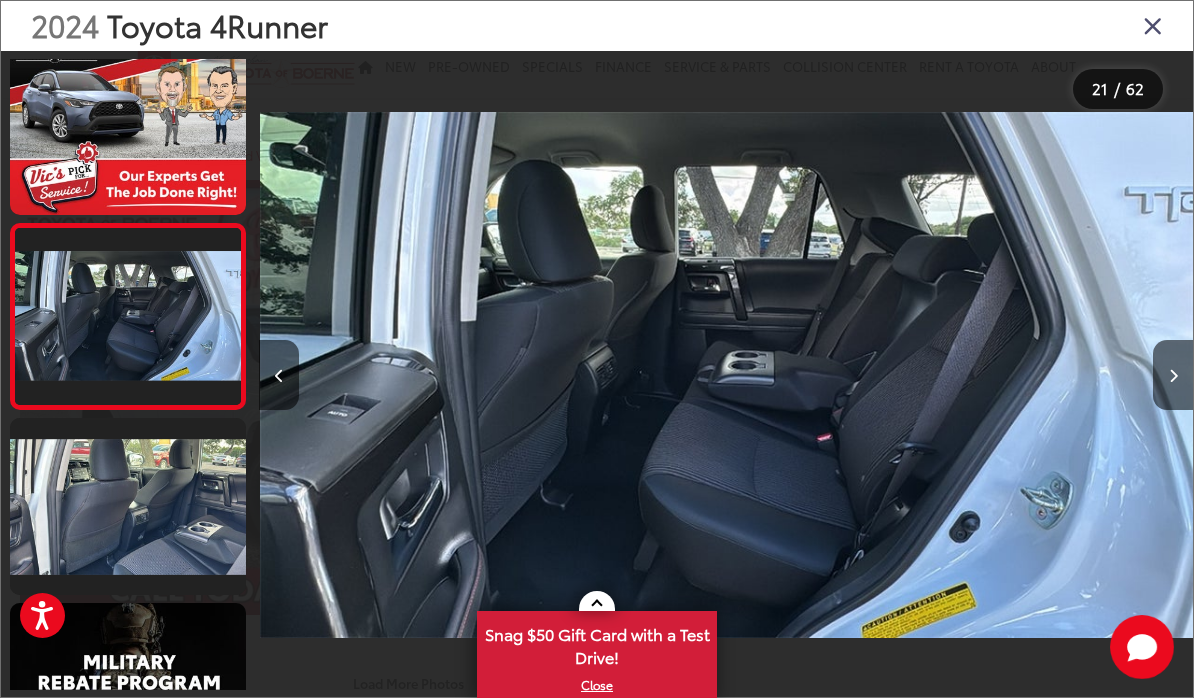 click at bounding box center (1173, 375) 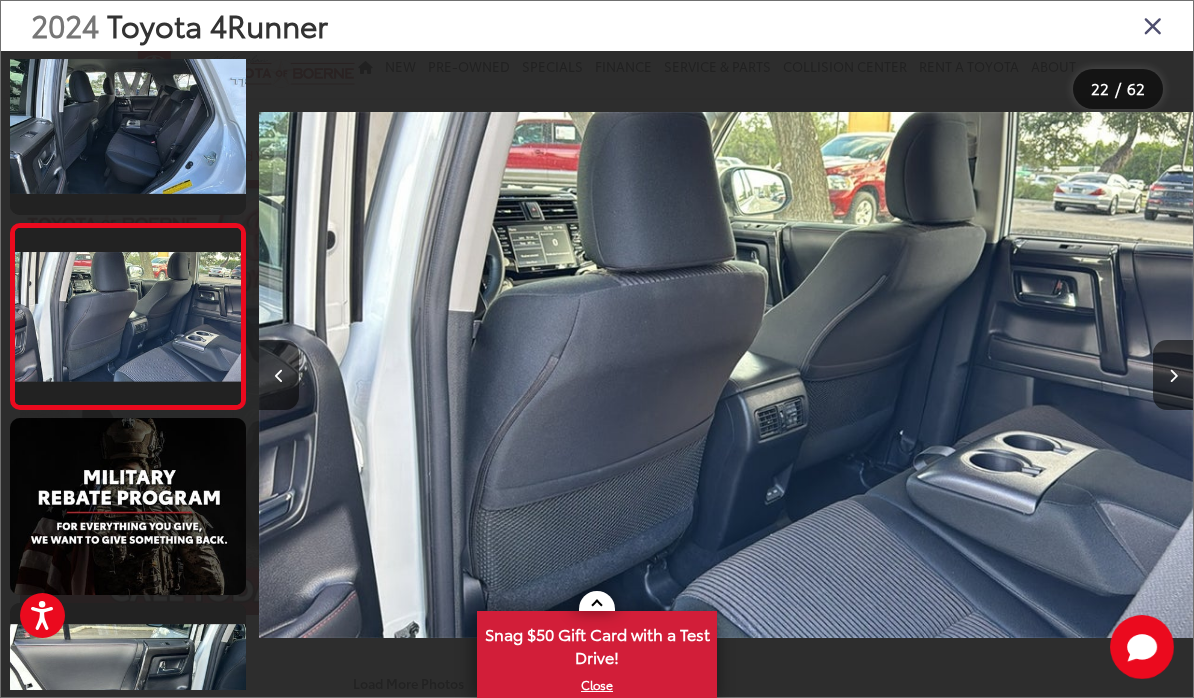 click at bounding box center (1173, 375) 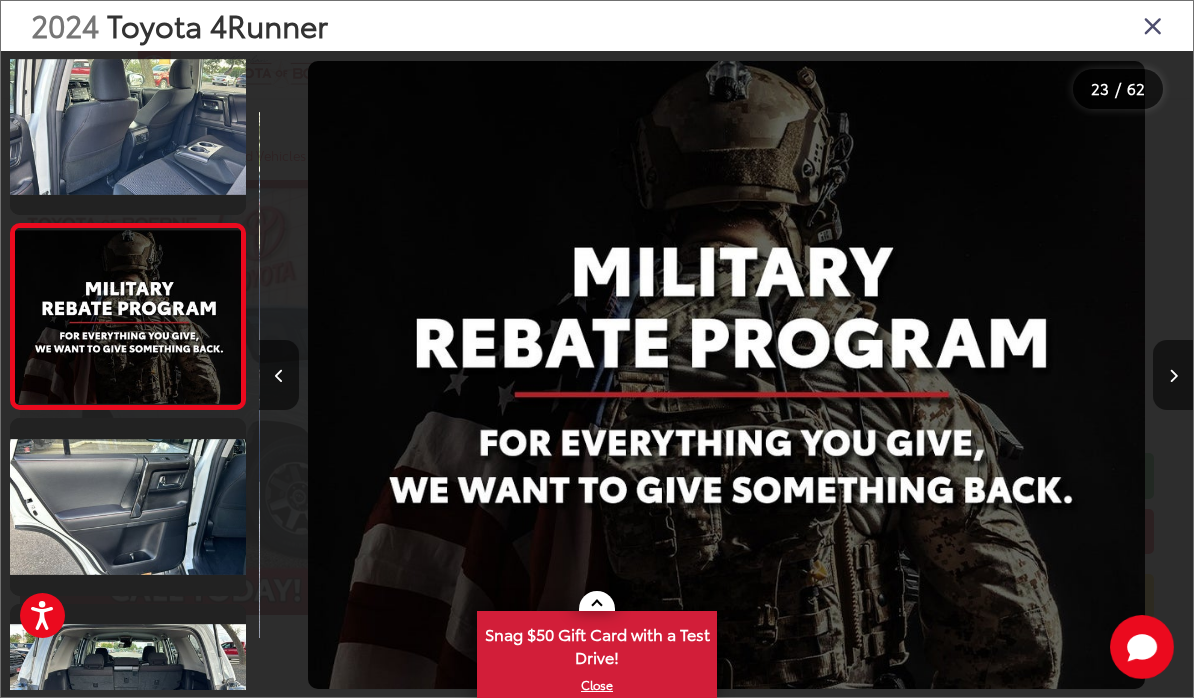 click at bounding box center (1173, 375) 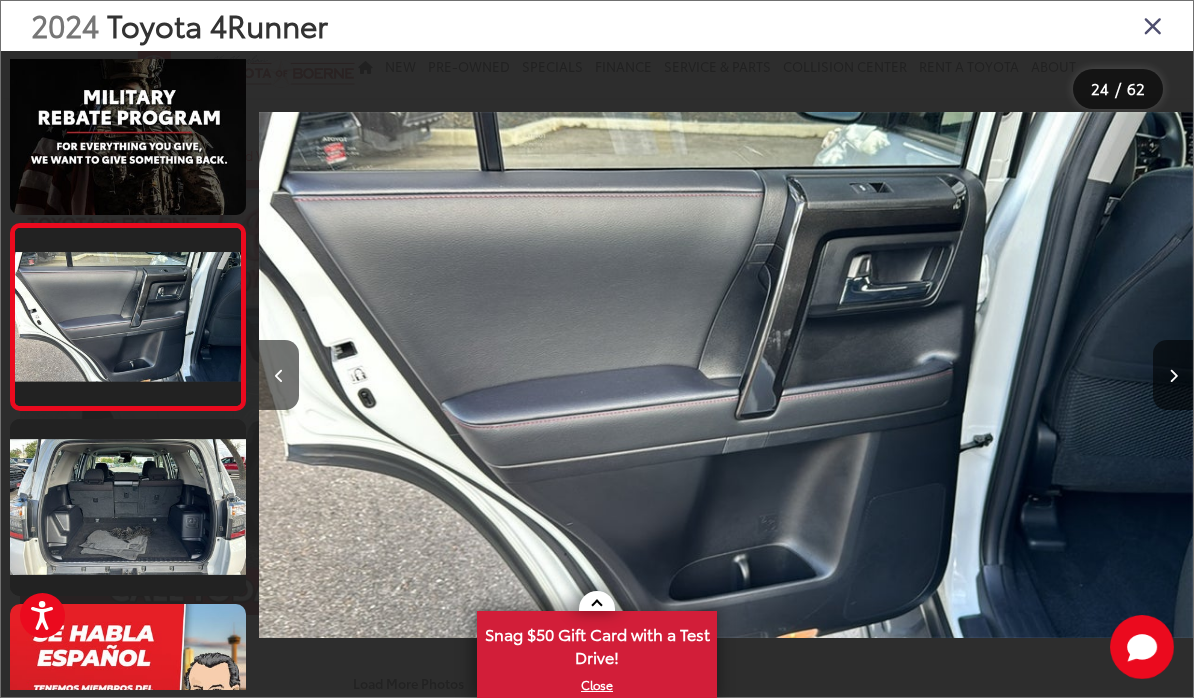 click at bounding box center (1173, 375) 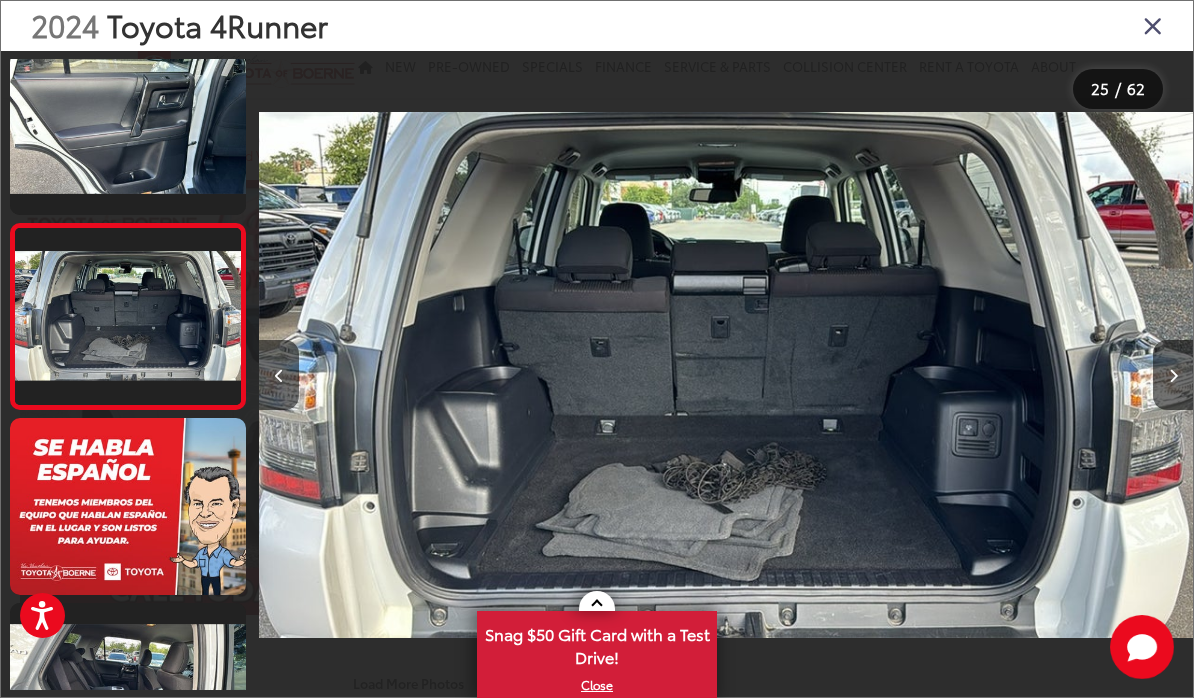 click at bounding box center [1173, 375] 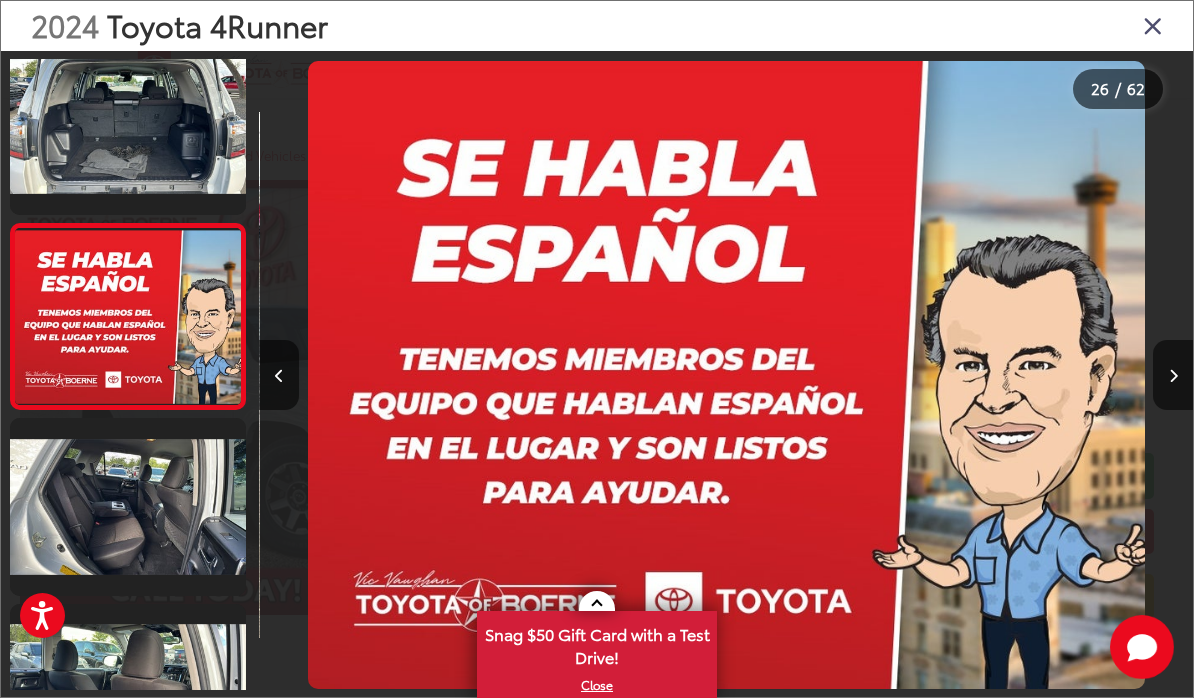 click at bounding box center (1173, 375) 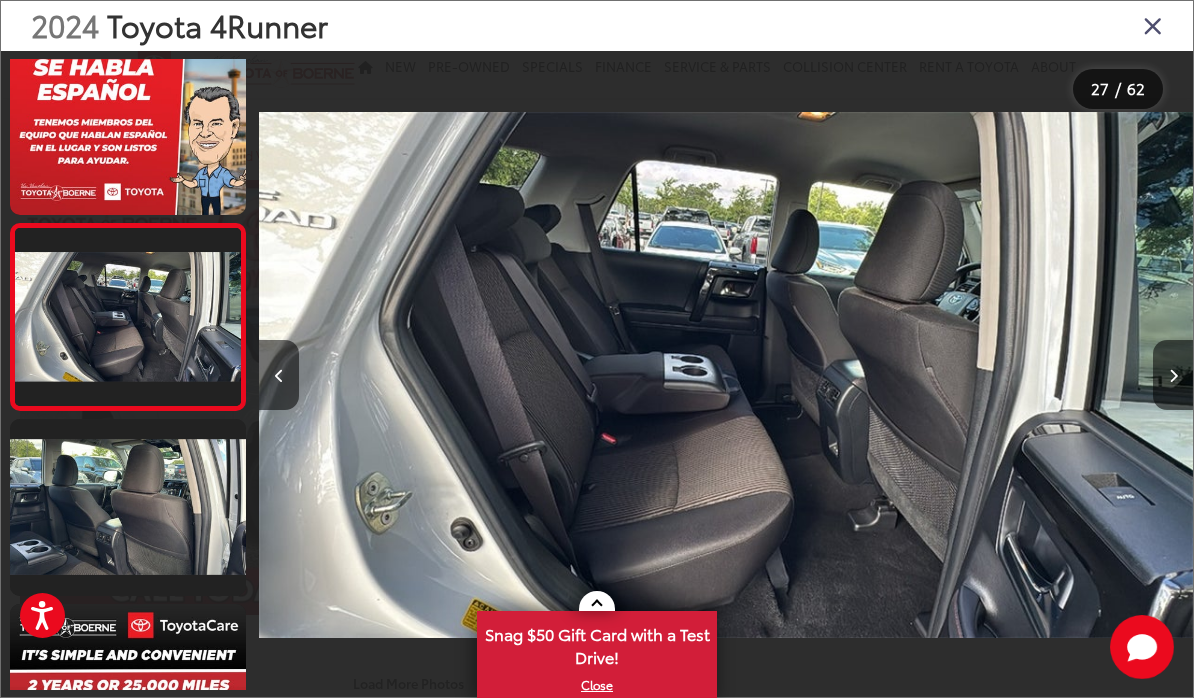 click at bounding box center [1173, 375] 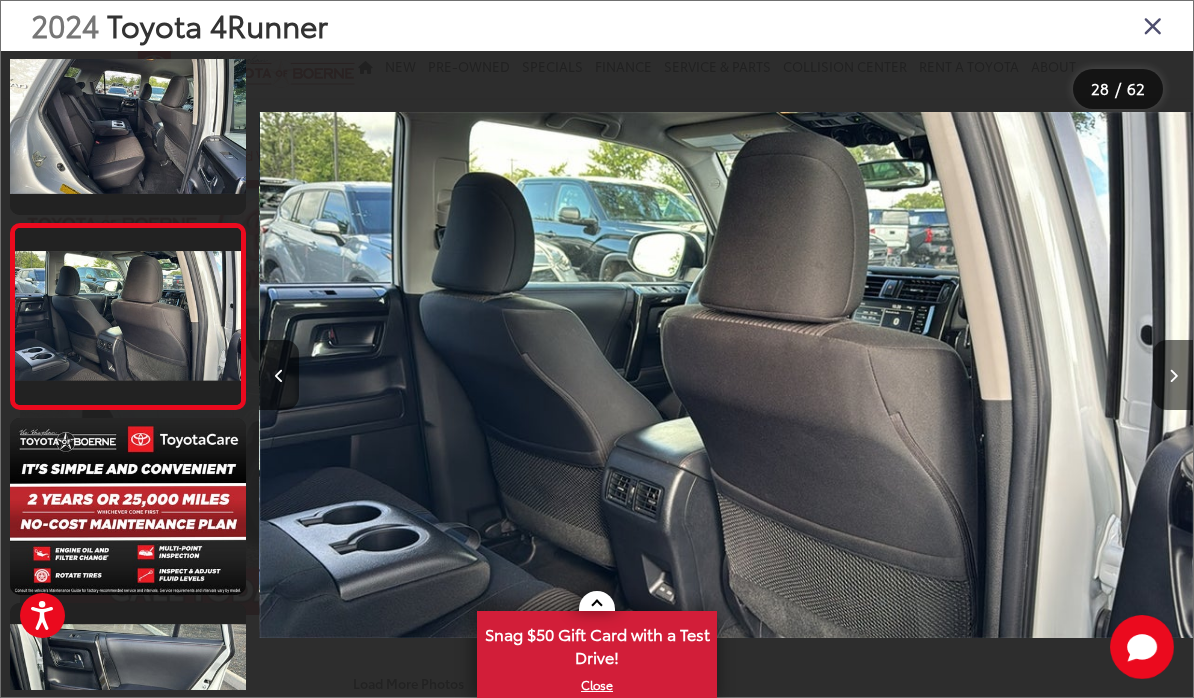click at bounding box center (1173, 375) 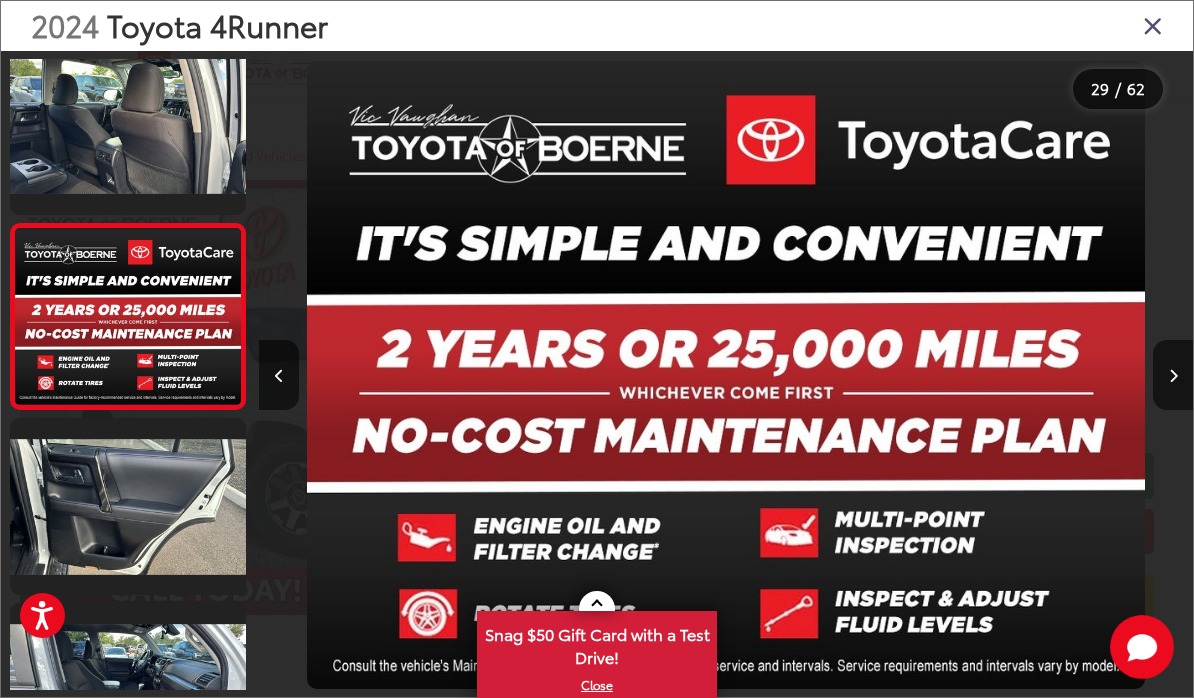 click at bounding box center (1173, 375) 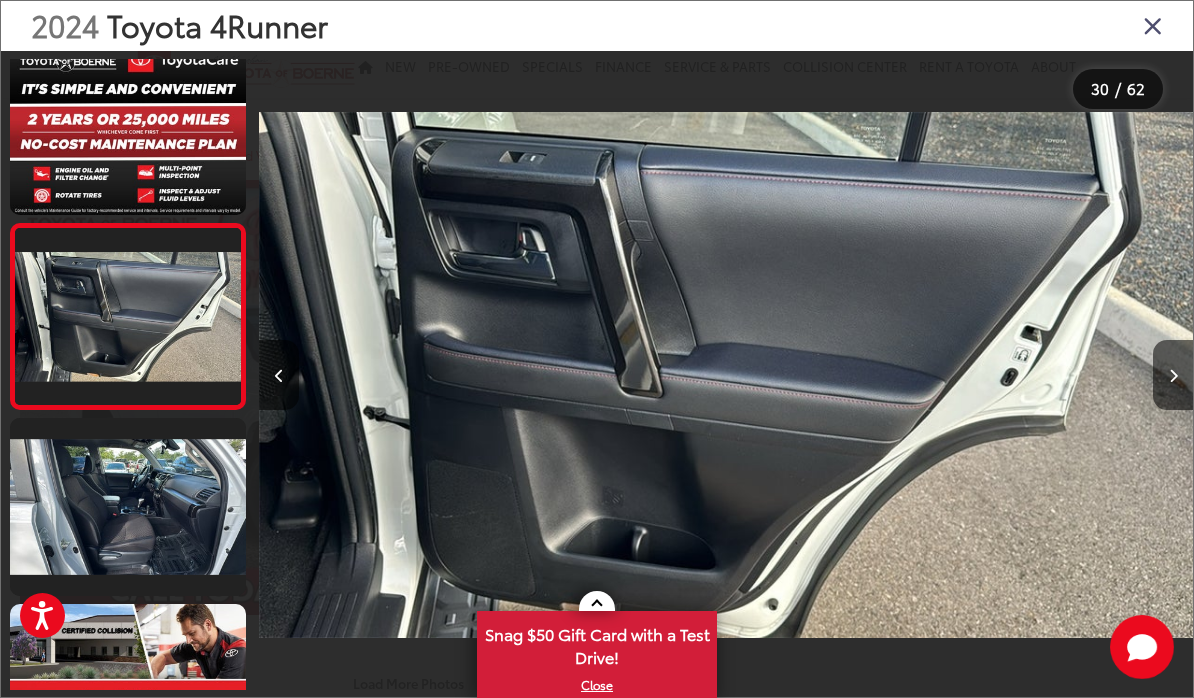 click at bounding box center [1173, 375] 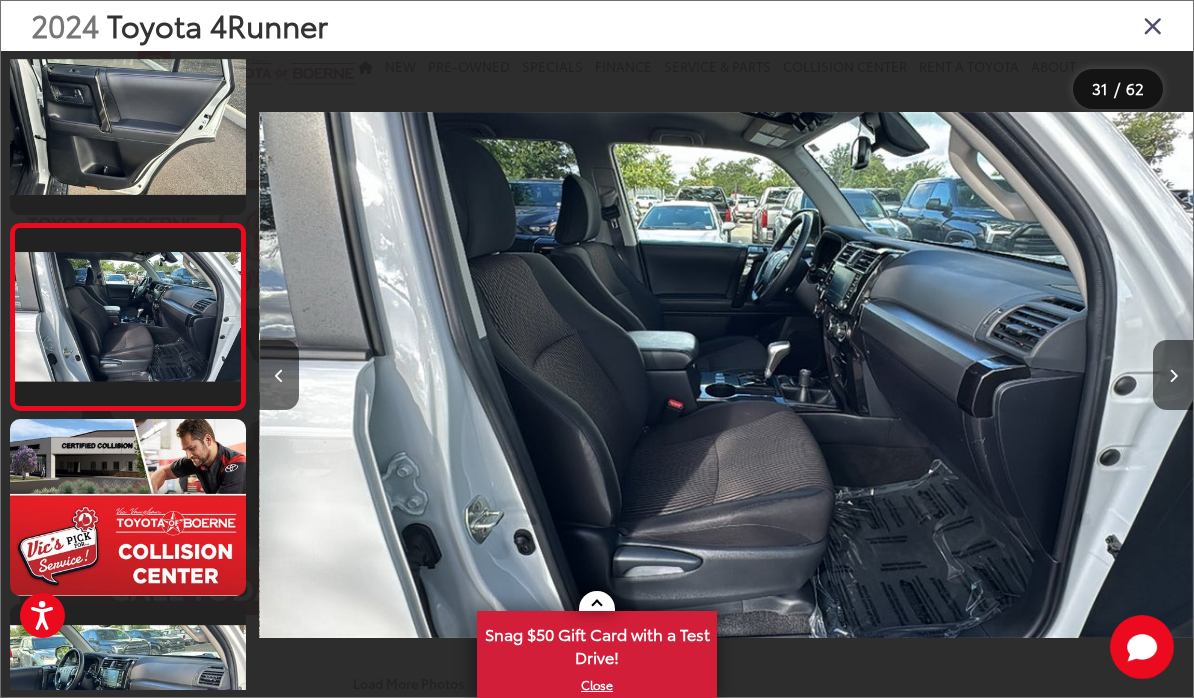 click at bounding box center [1173, 375] 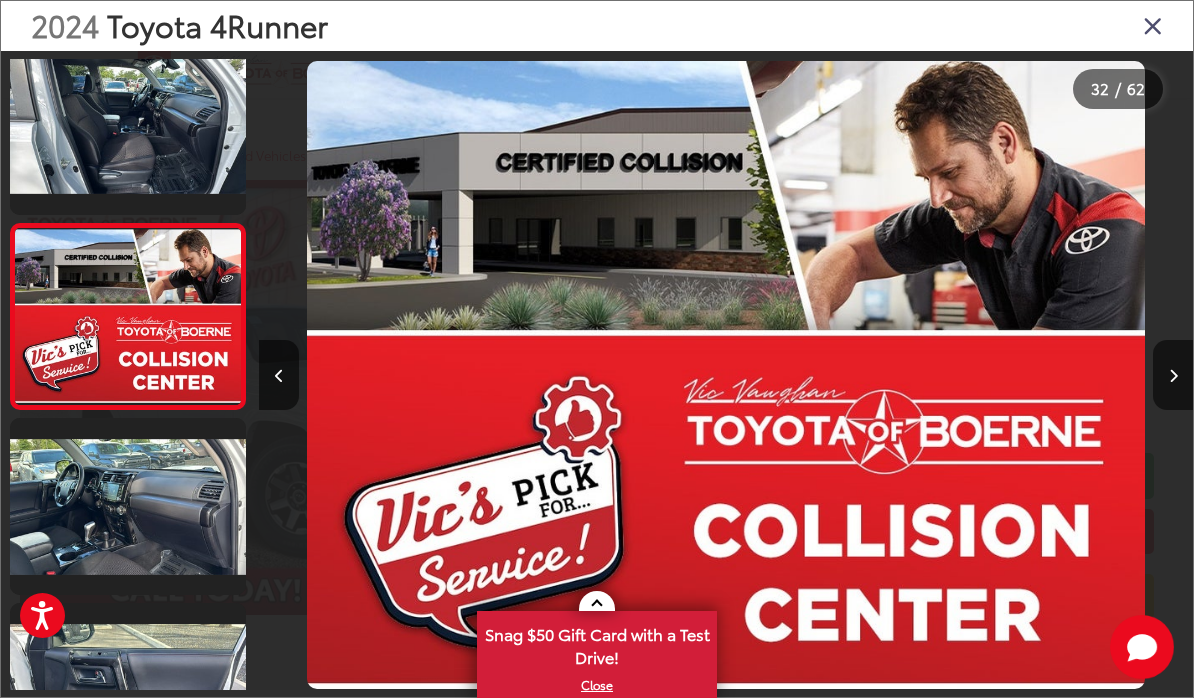 click at bounding box center [1173, 375] 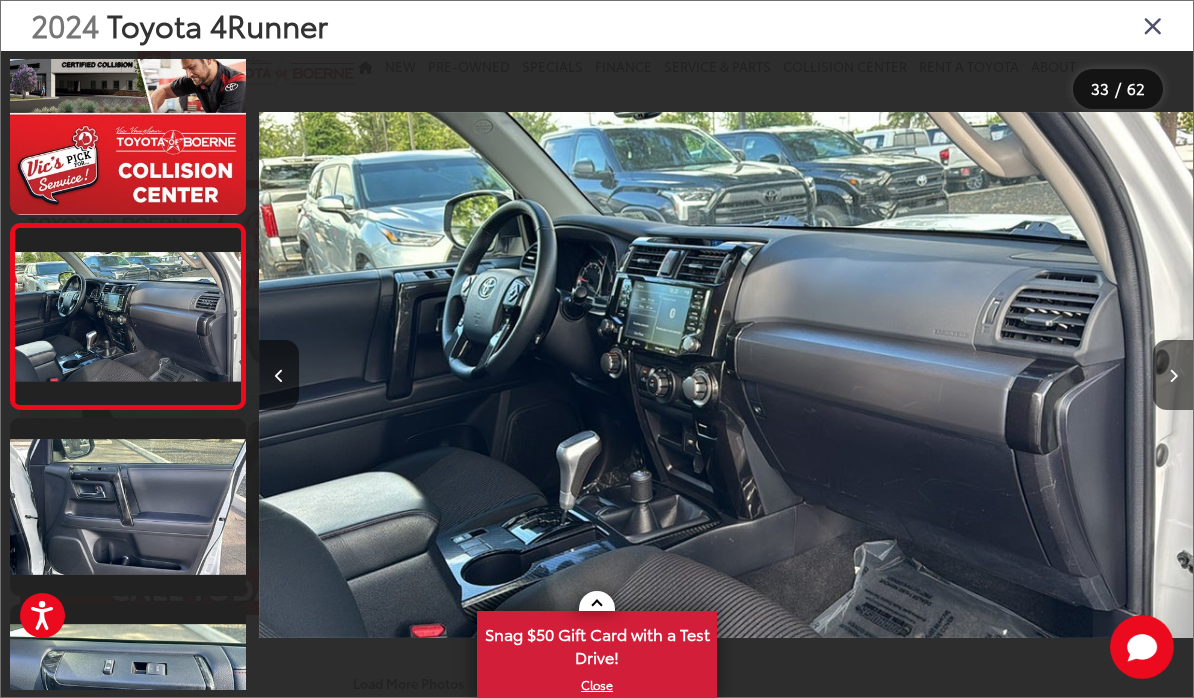 click at bounding box center (1173, 375) 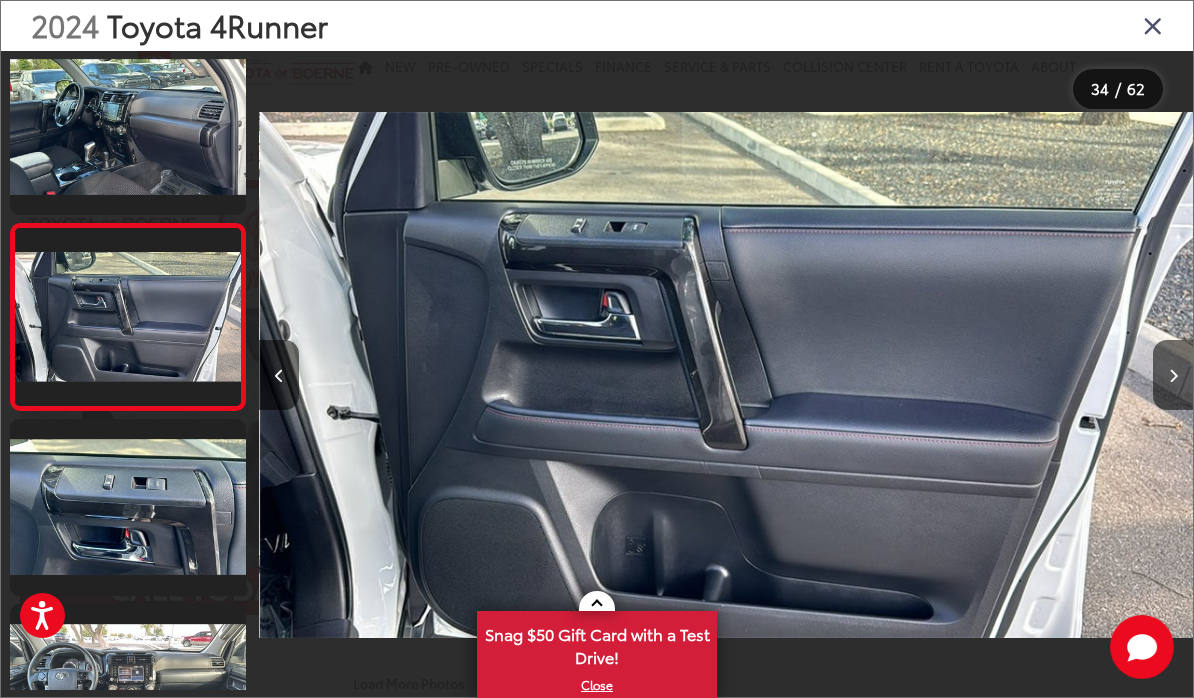 click at bounding box center [1173, 375] 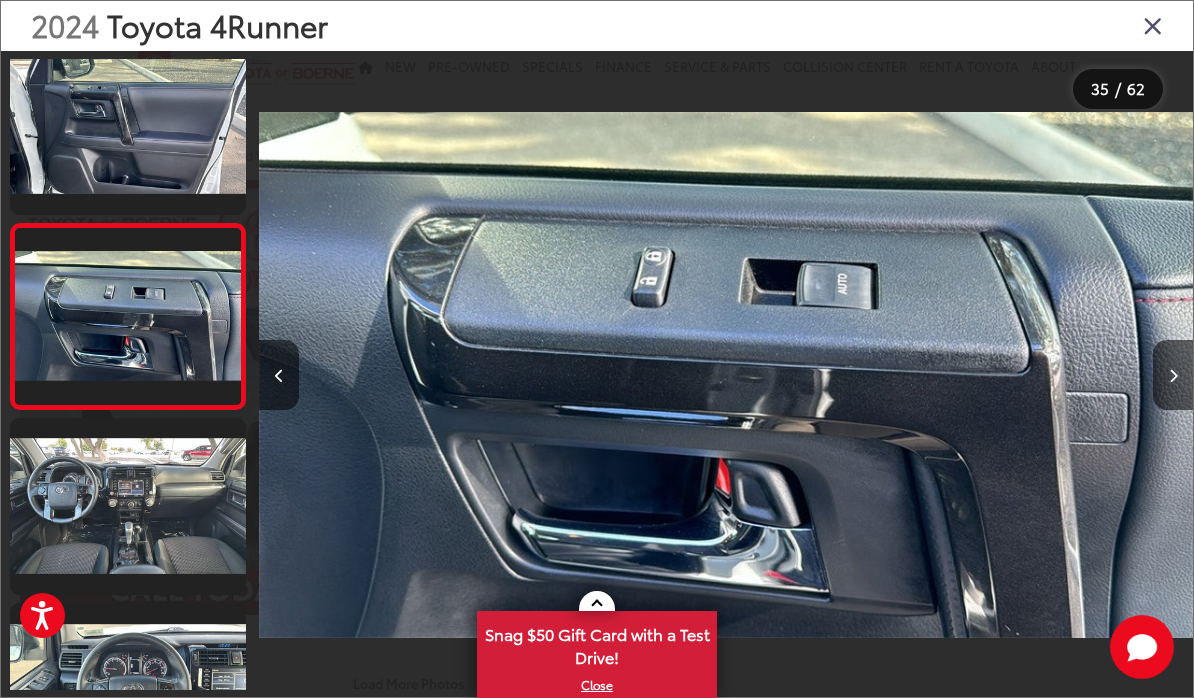 click at bounding box center [1173, 375] 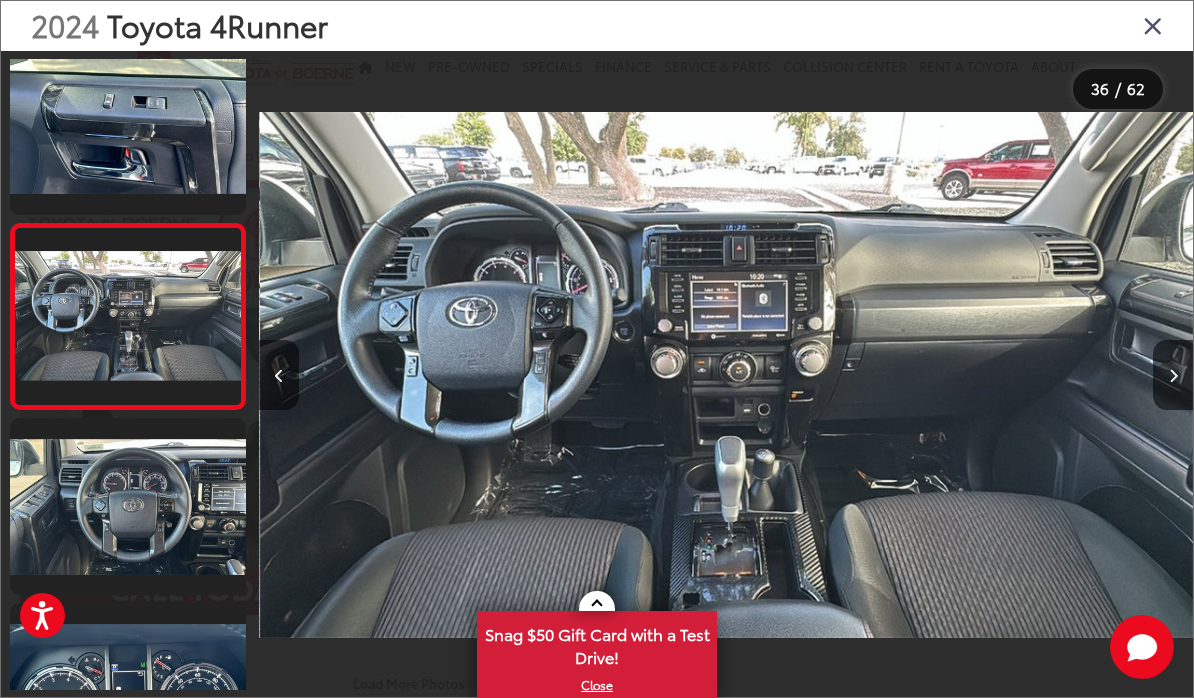 click at bounding box center [1173, 375] 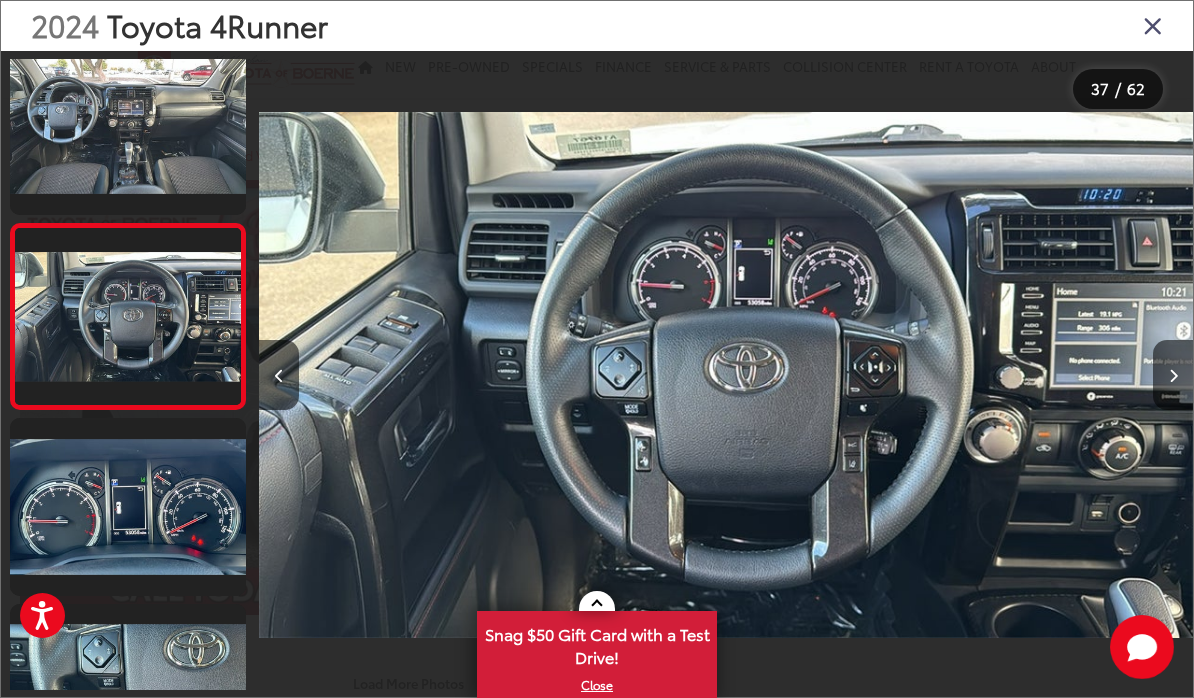 click at bounding box center (1173, 375) 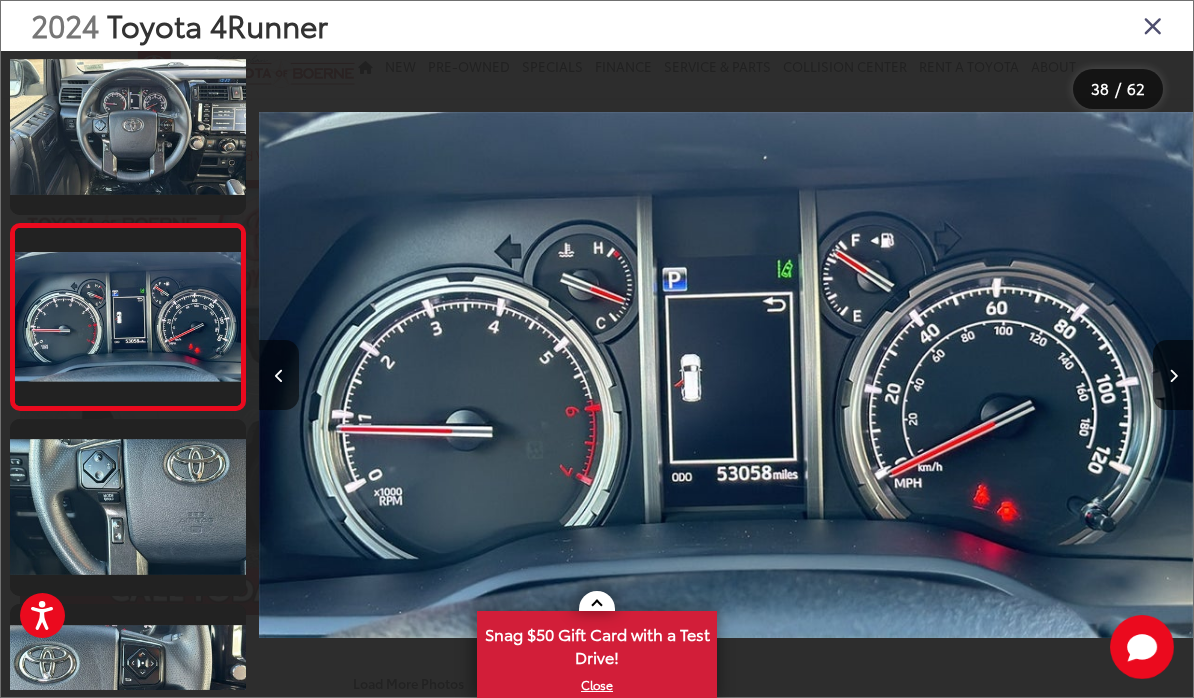 click at bounding box center (1173, 375) 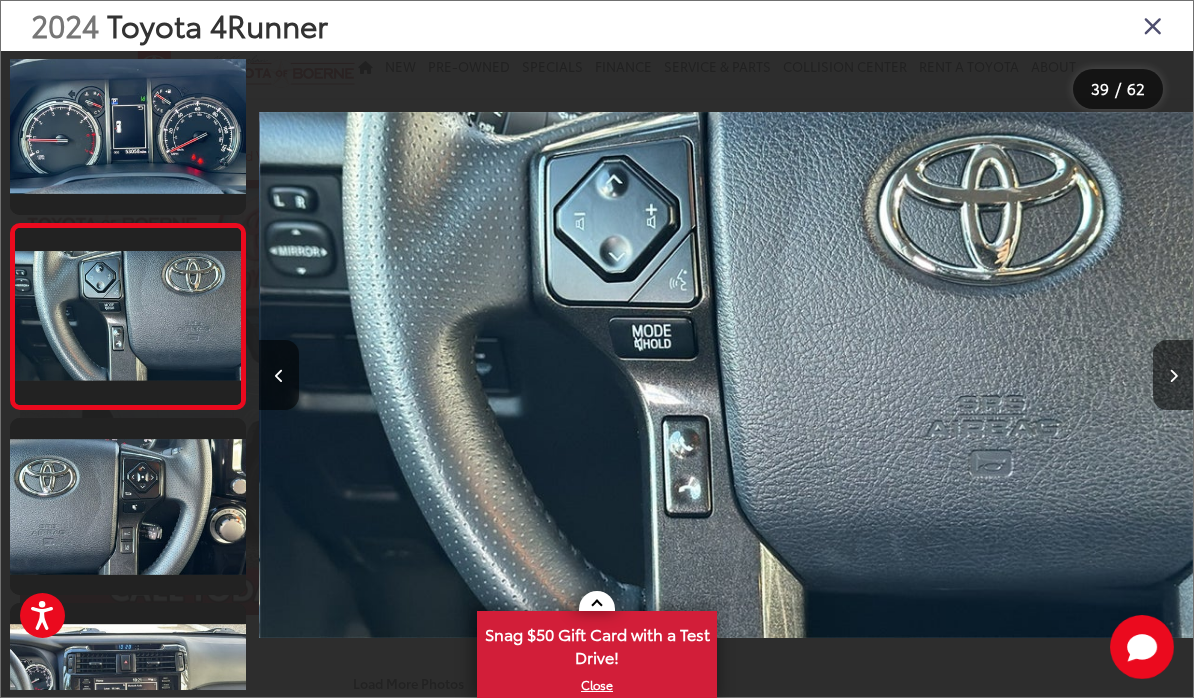 click at bounding box center (1173, 375) 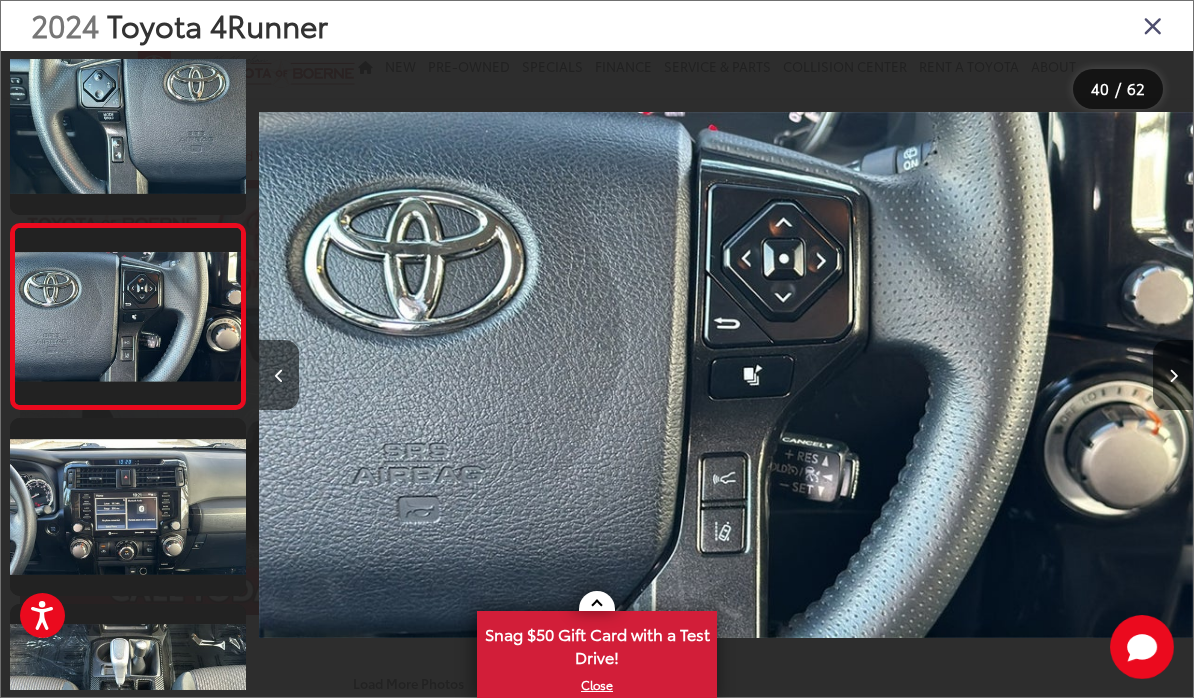 click at bounding box center (1173, 375) 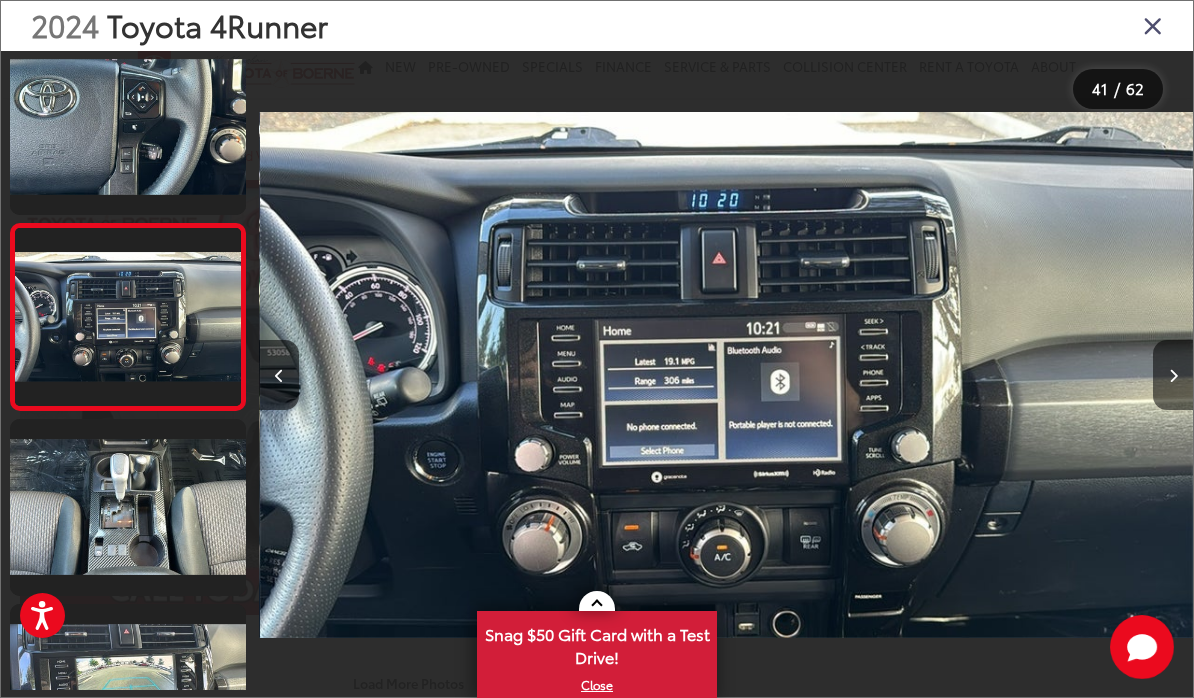click at bounding box center (1173, 375) 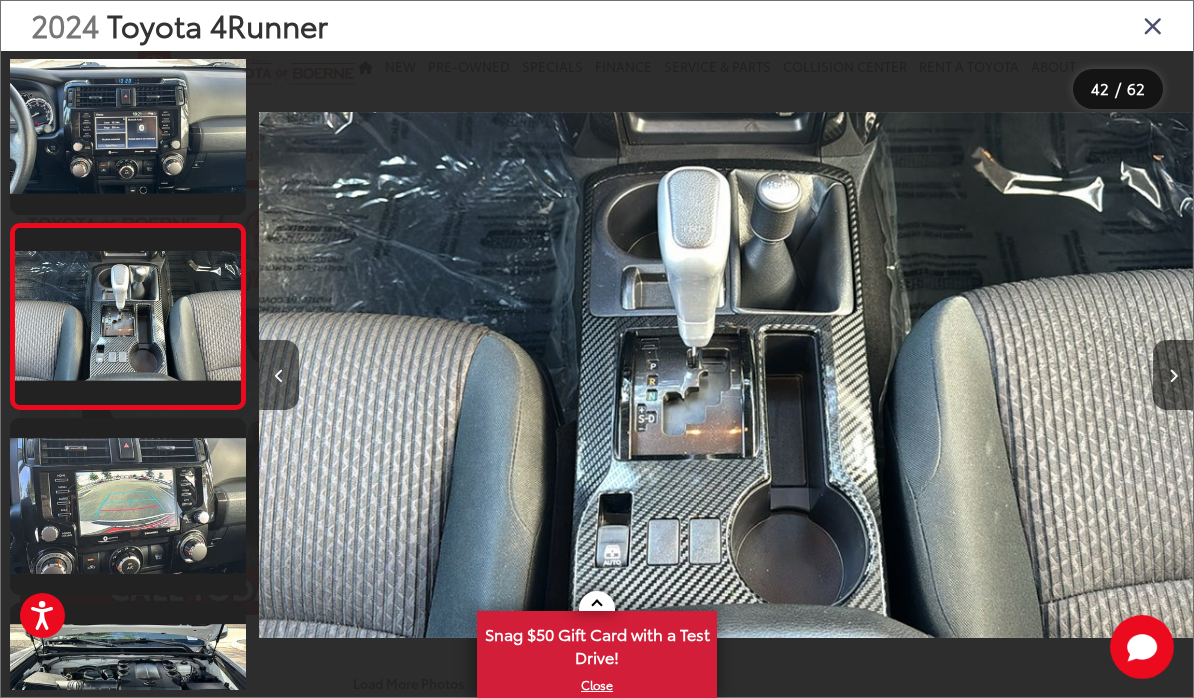 click at bounding box center [1173, 375] 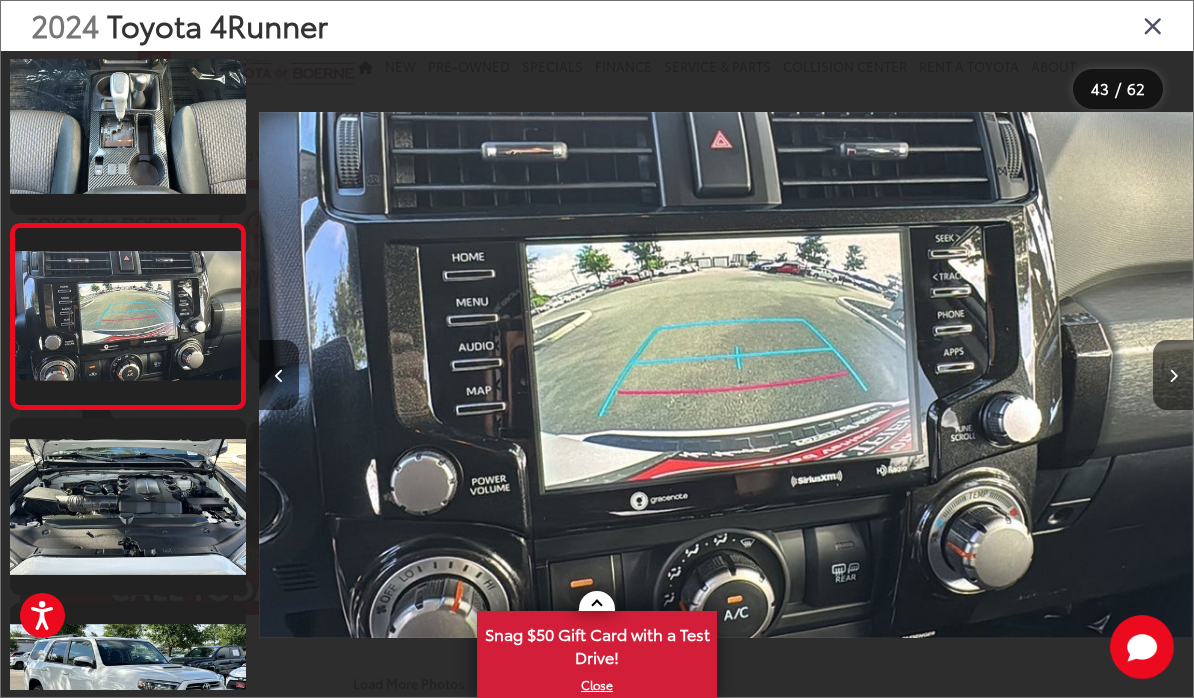 click at bounding box center [1173, 375] 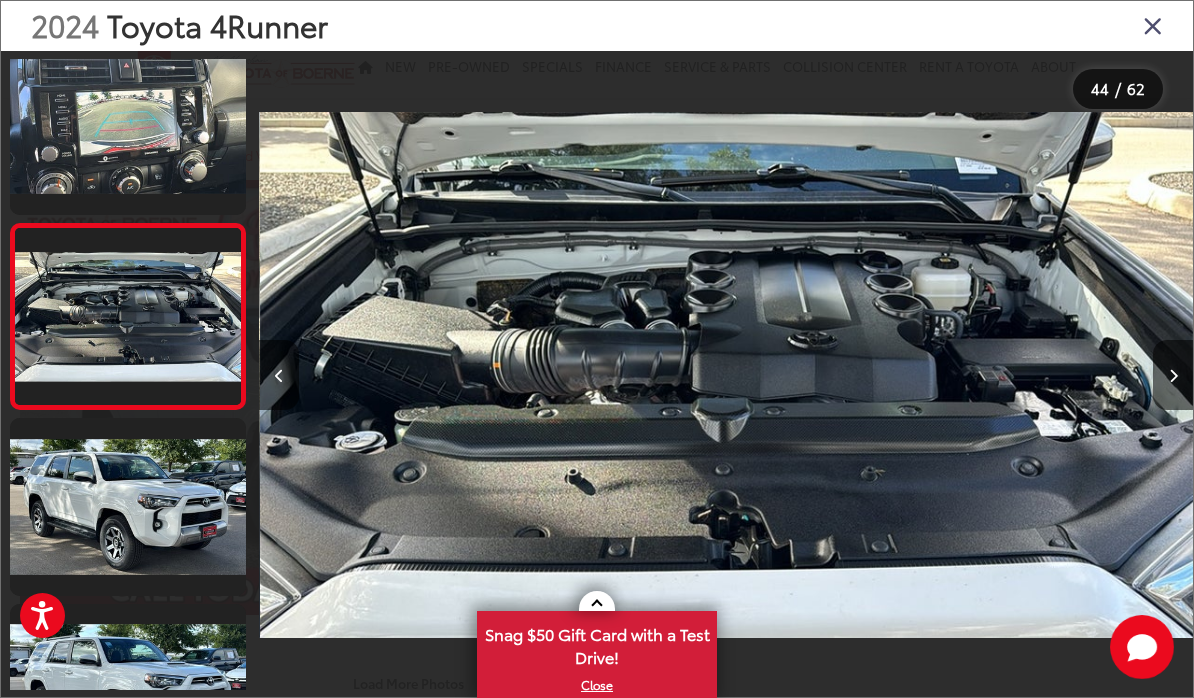 click at bounding box center (1173, 375) 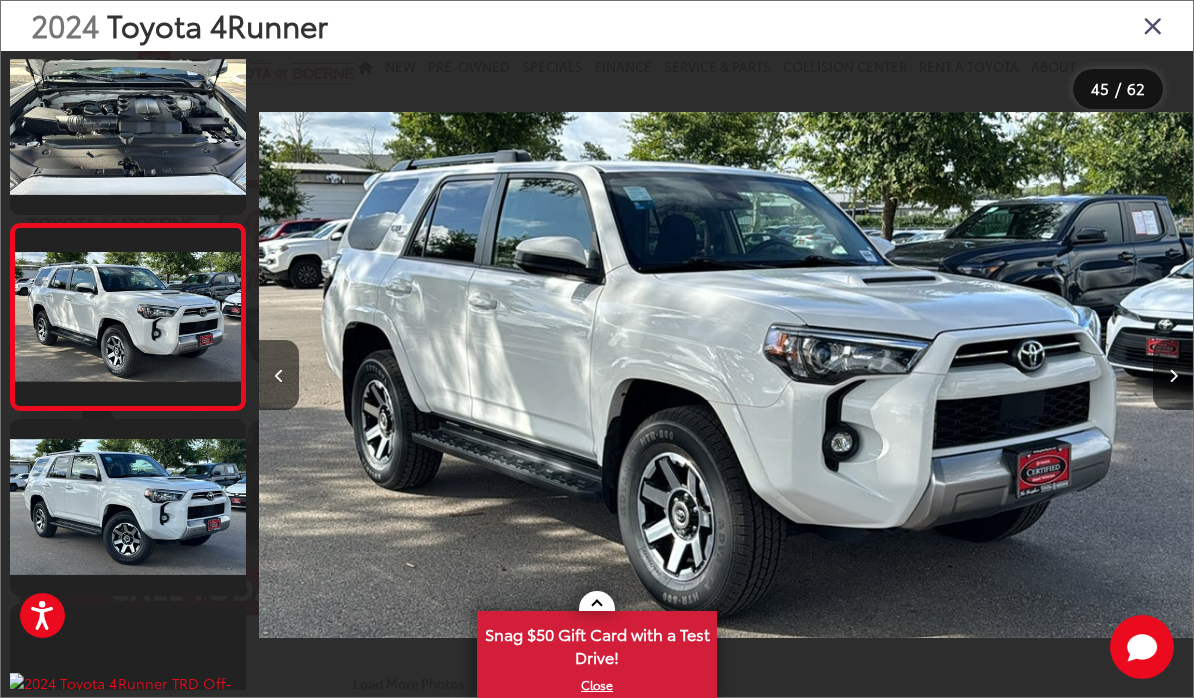 click at bounding box center (1173, 375) 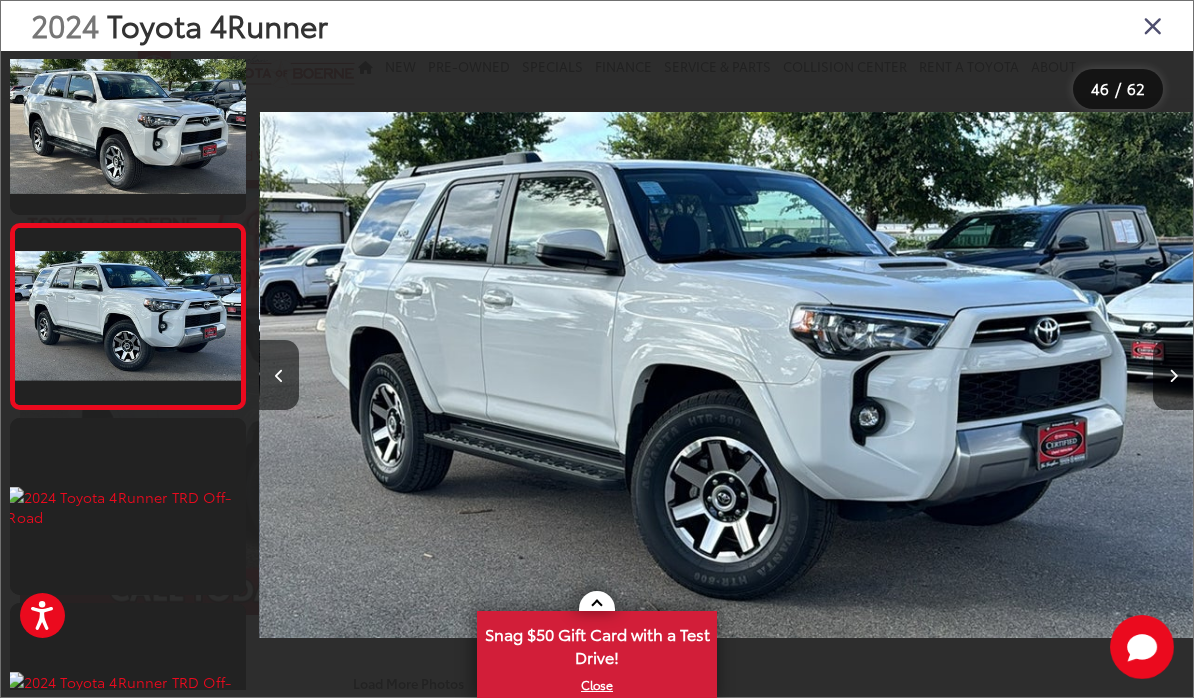 click at bounding box center [1173, 375] 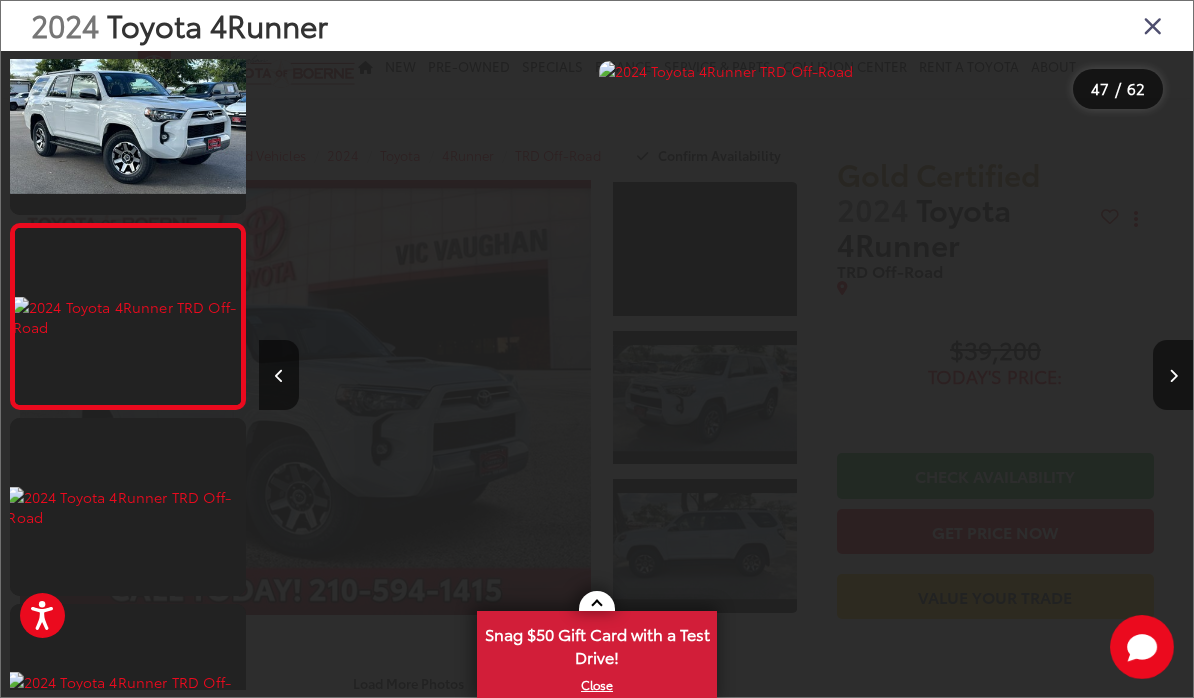 click at bounding box center (1173, 375) 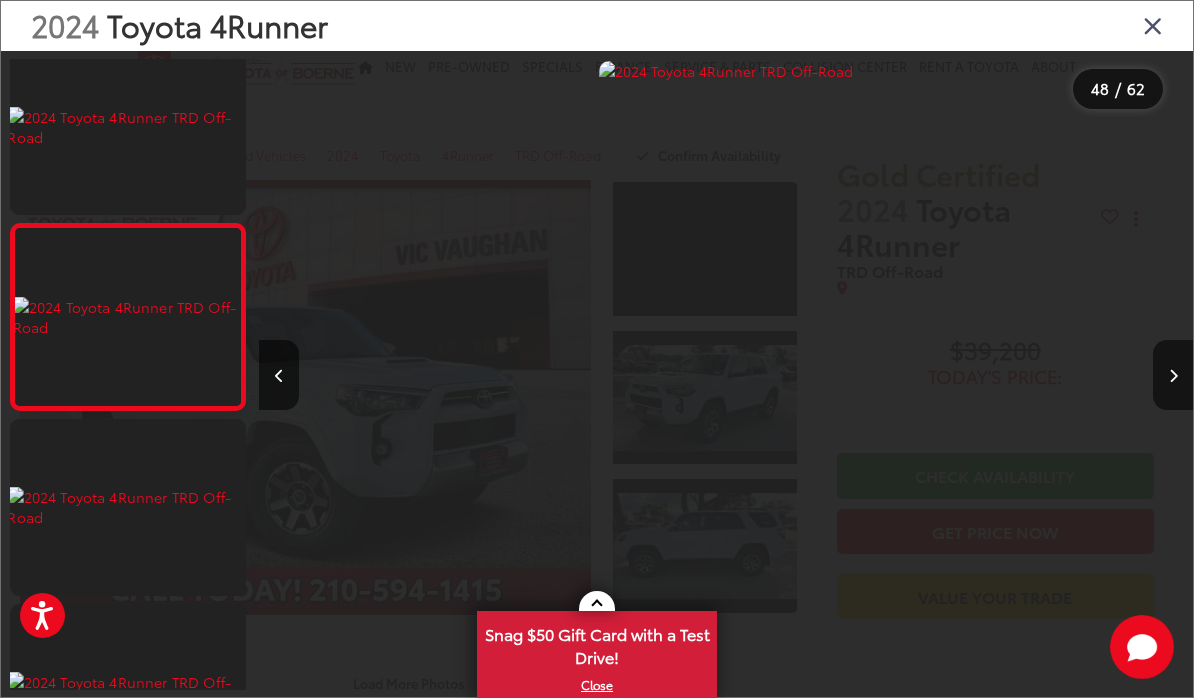click at bounding box center (1173, 375) 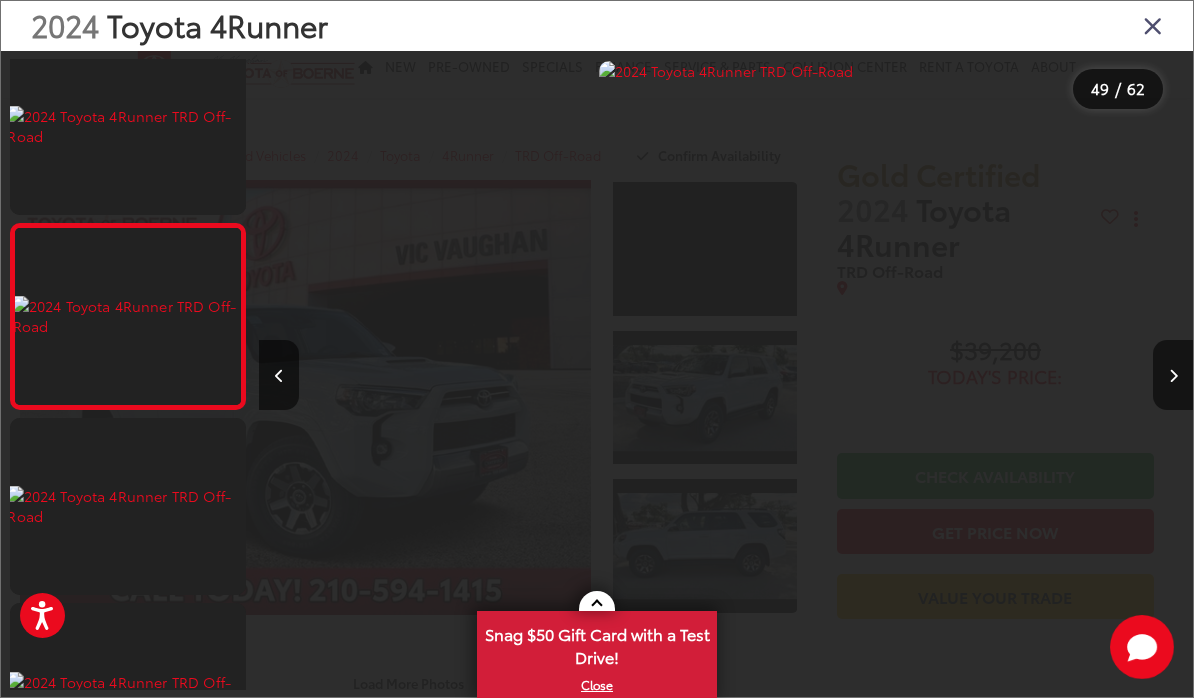 click at bounding box center (1173, 375) 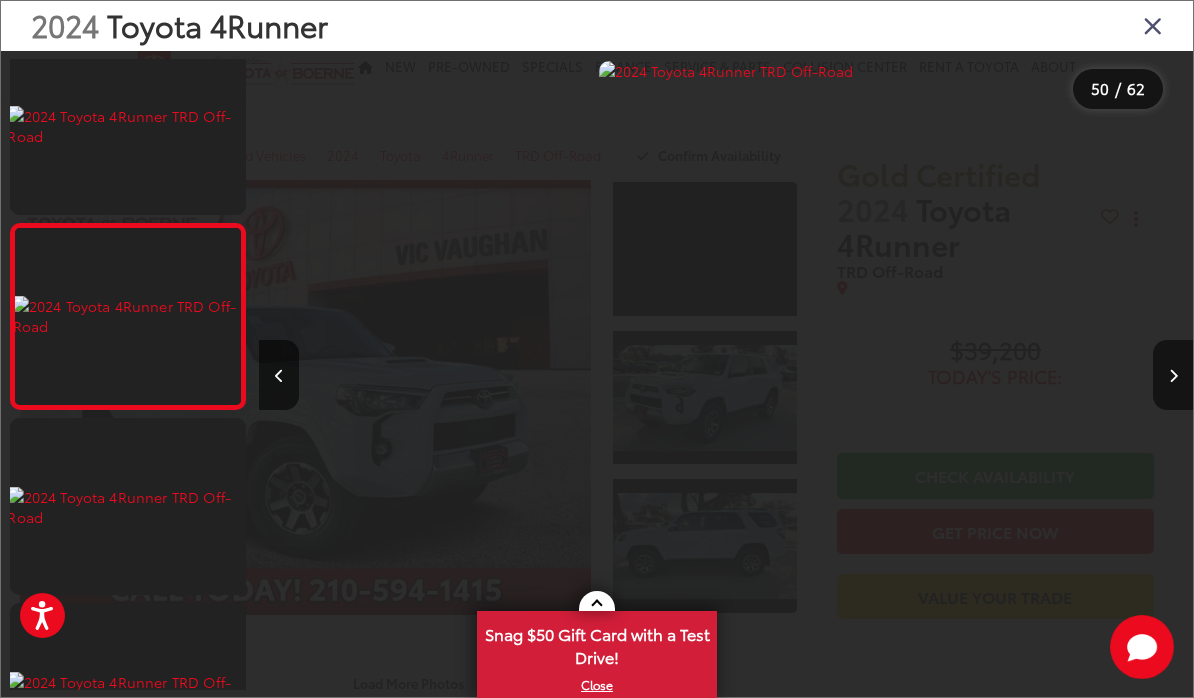 click at bounding box center [1173, 375] 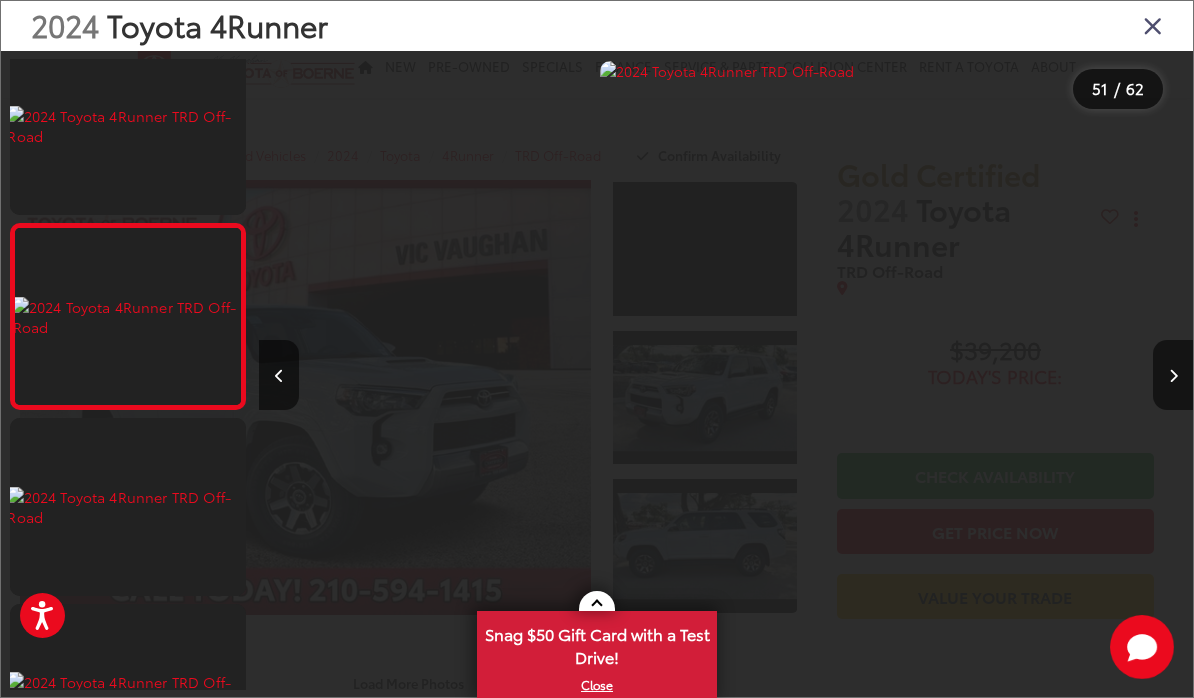 click at bounding box center (1173, 375) 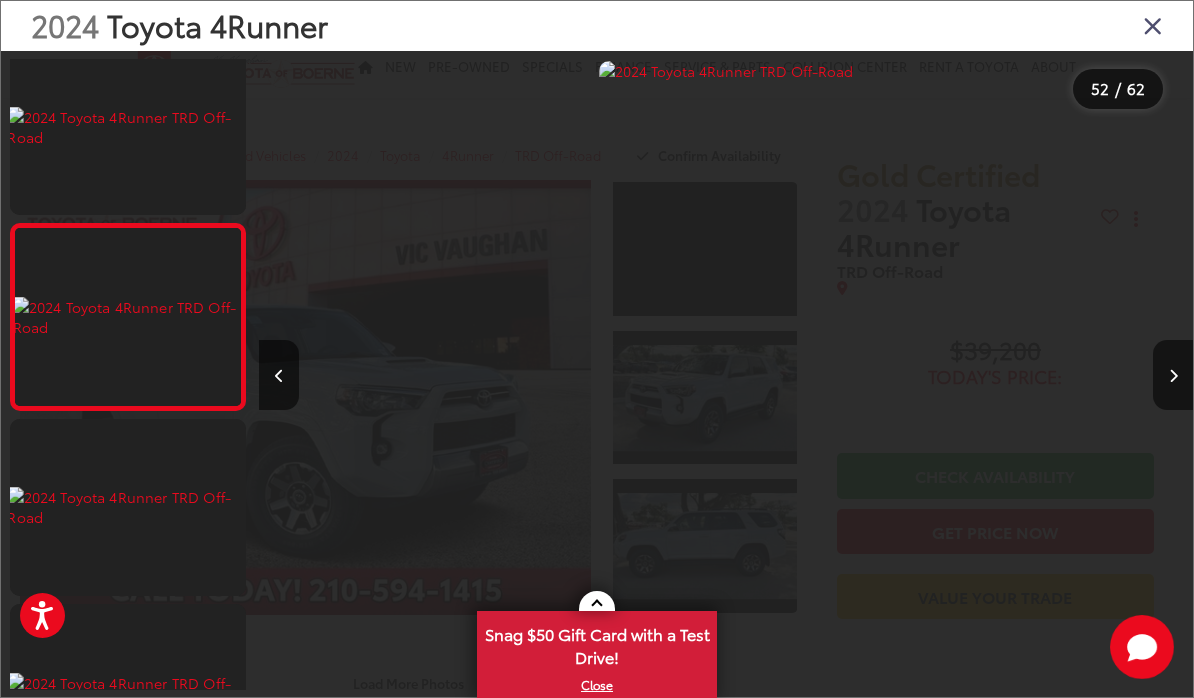 click at bounding box center [1173, 375] 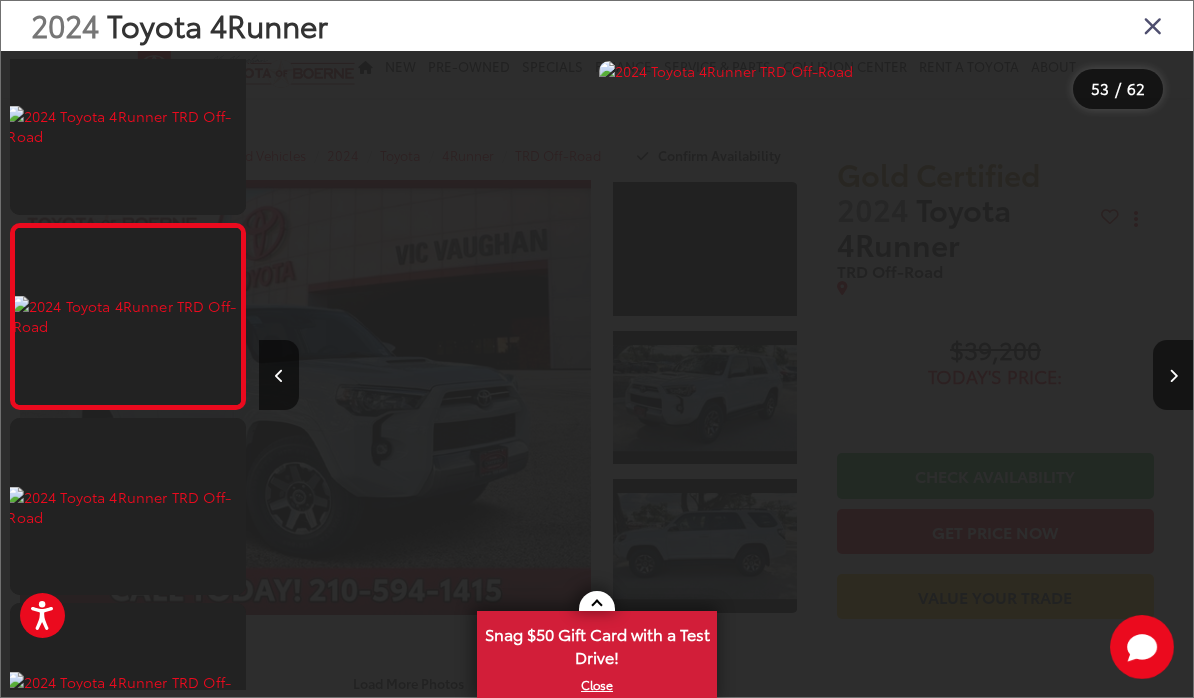 click at bounding box center (1173, 375) 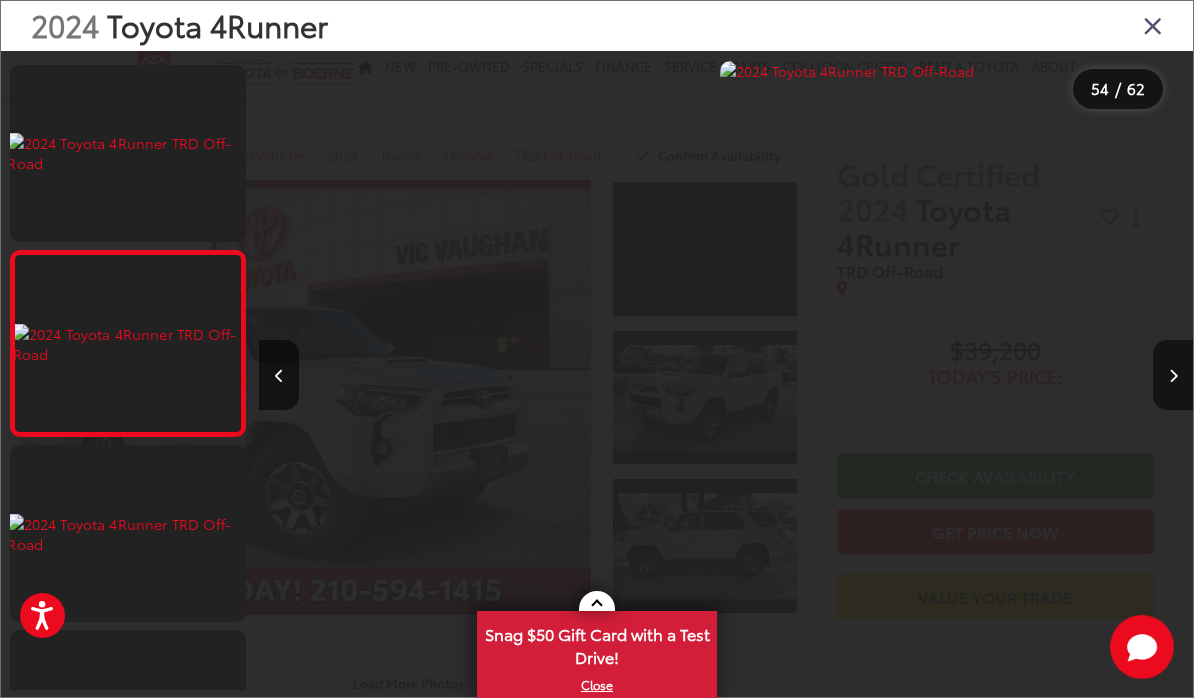 click at bounding box center [1173, 375] 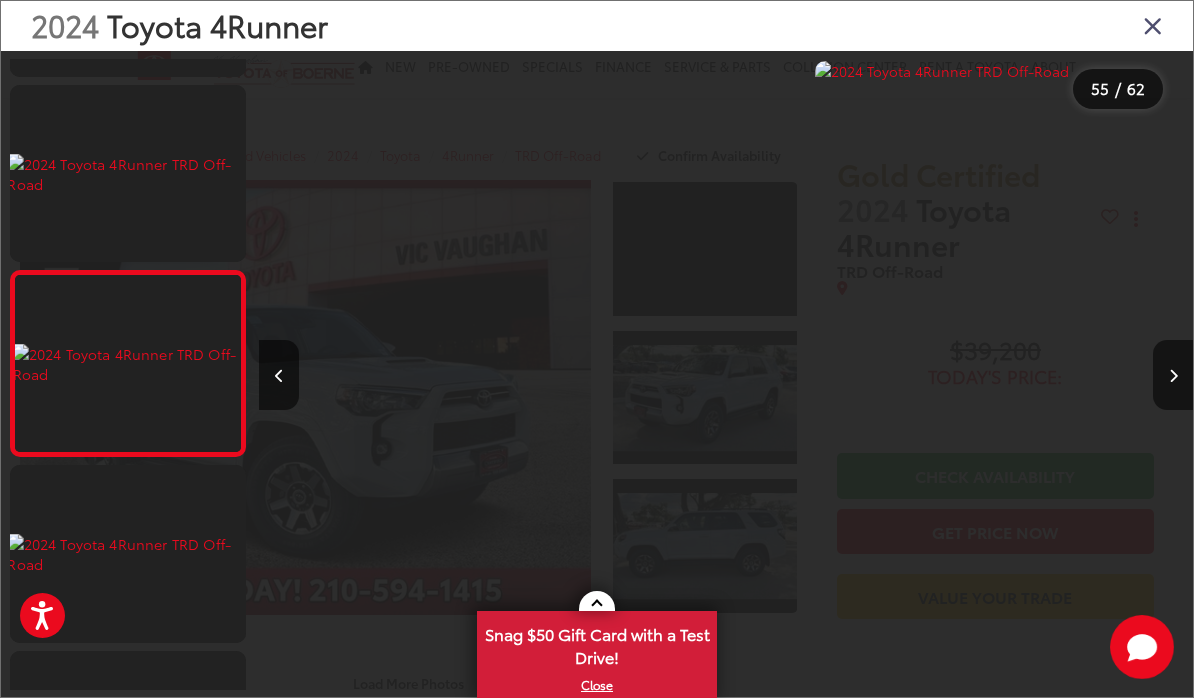click at bounding box center (1173, 375) 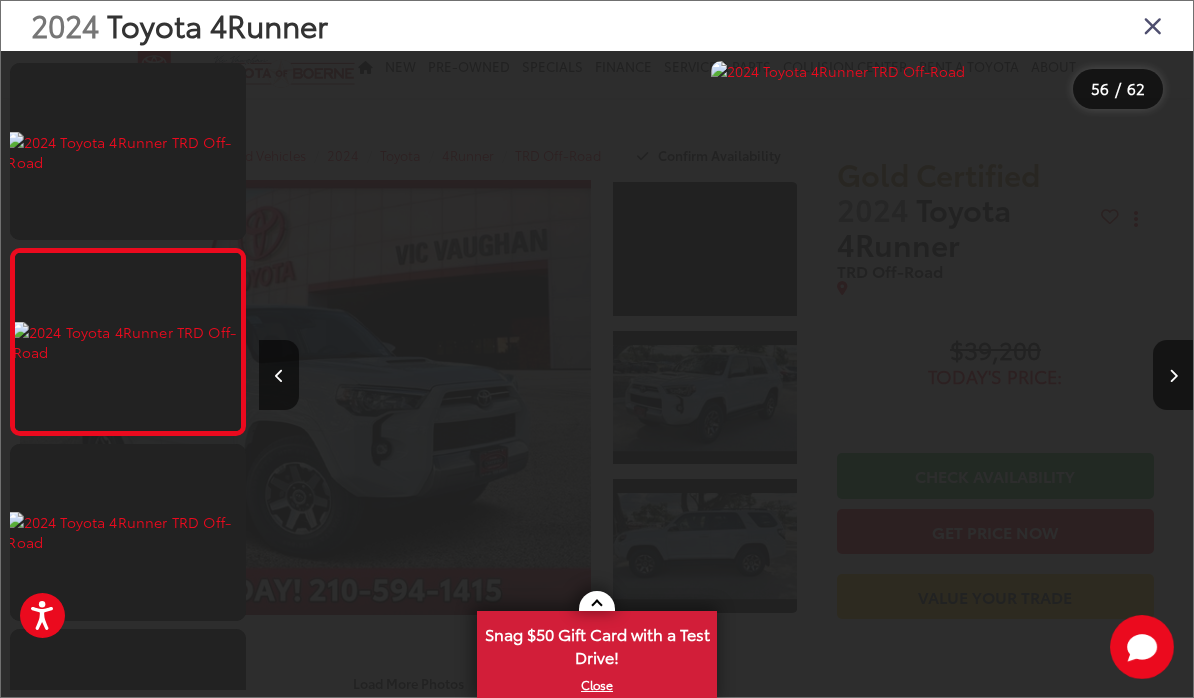 click at bounding box center [1173, 375] 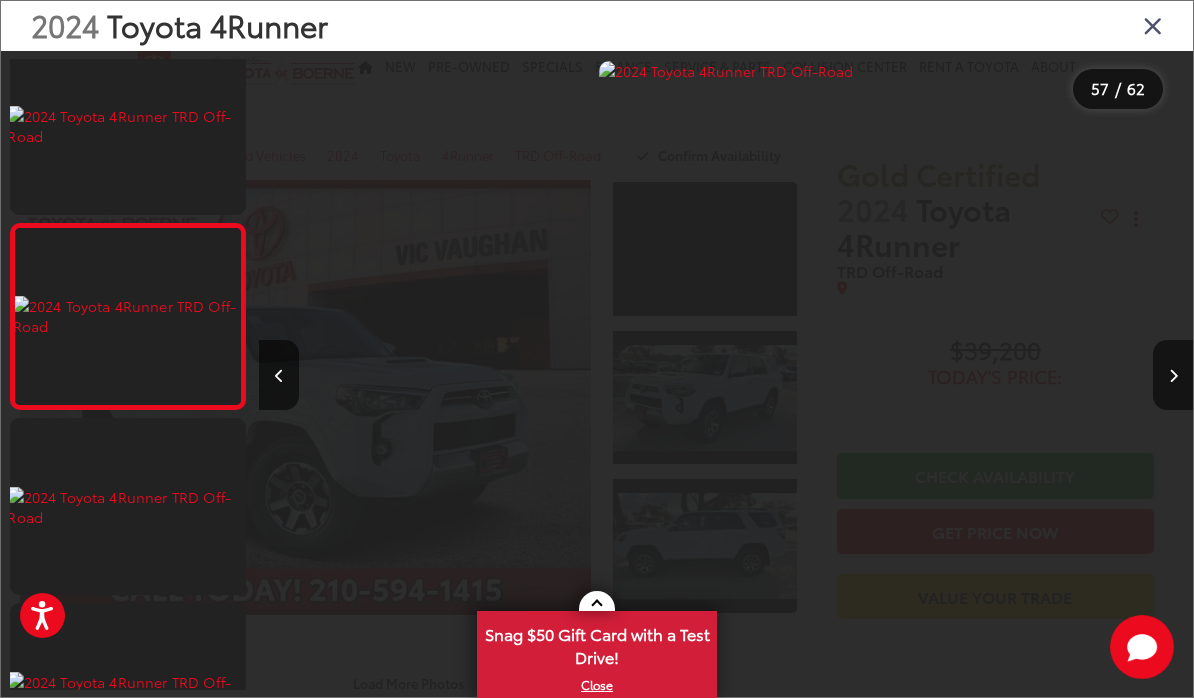 click at bounding box center [1173, 375] 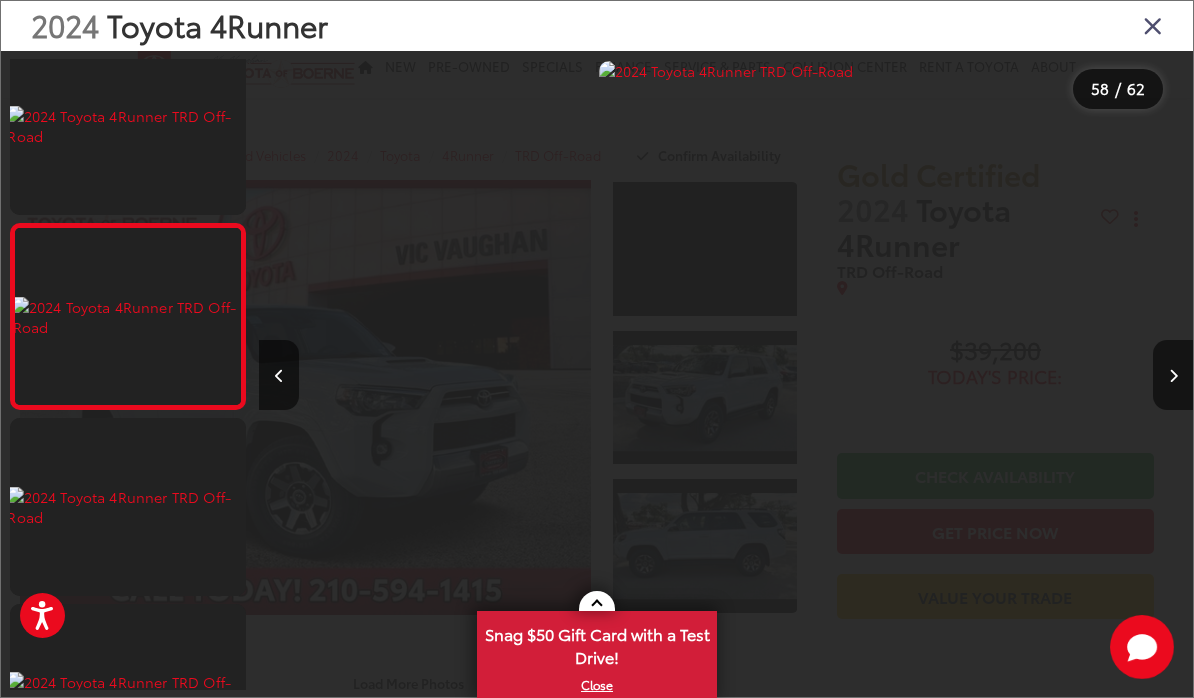click at bounding box center (1173, 375) 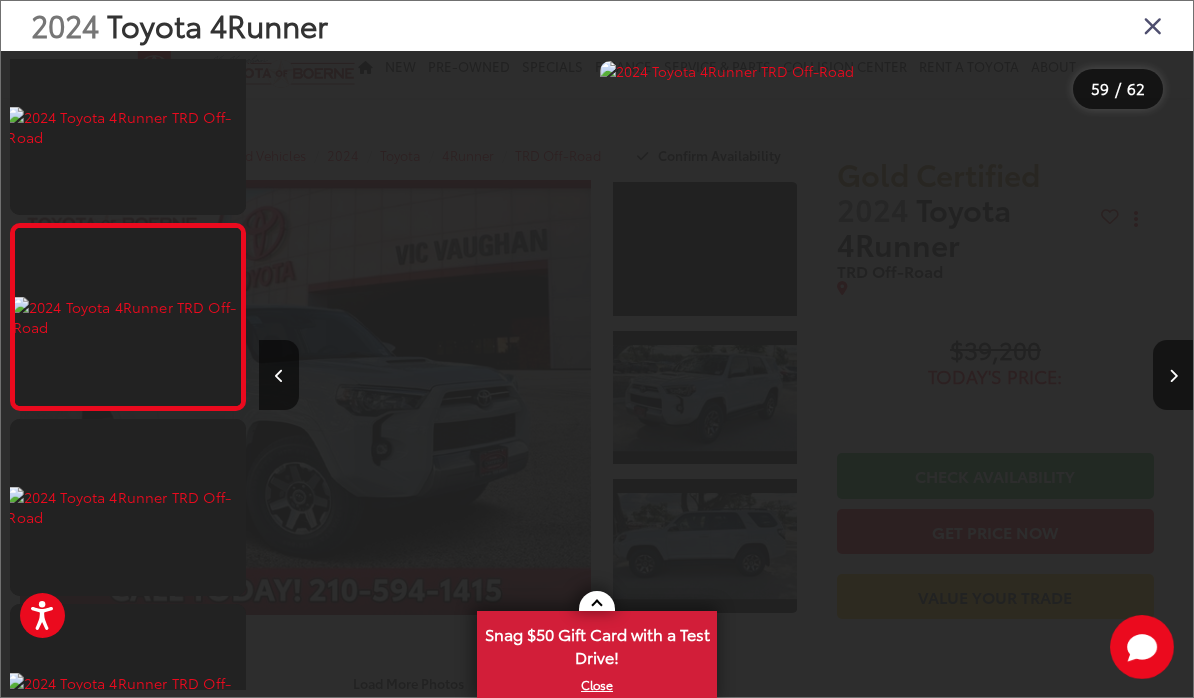 click at bounding box center [1173, 375] 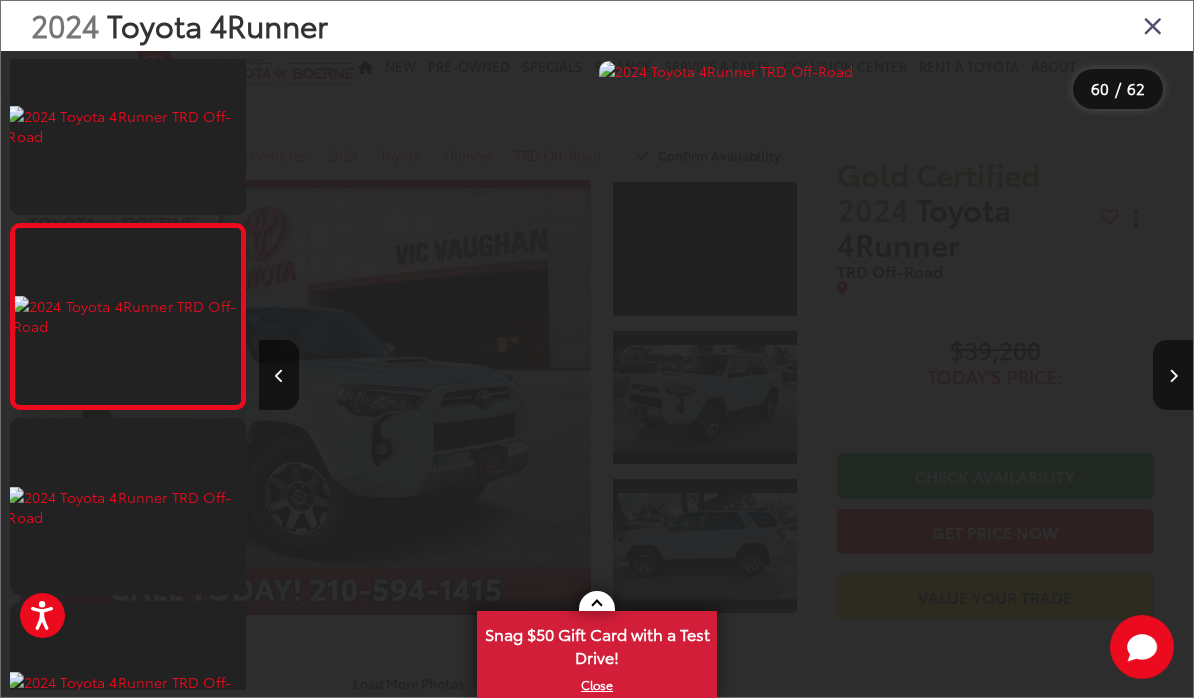 click at bounding box center (1173, 375) 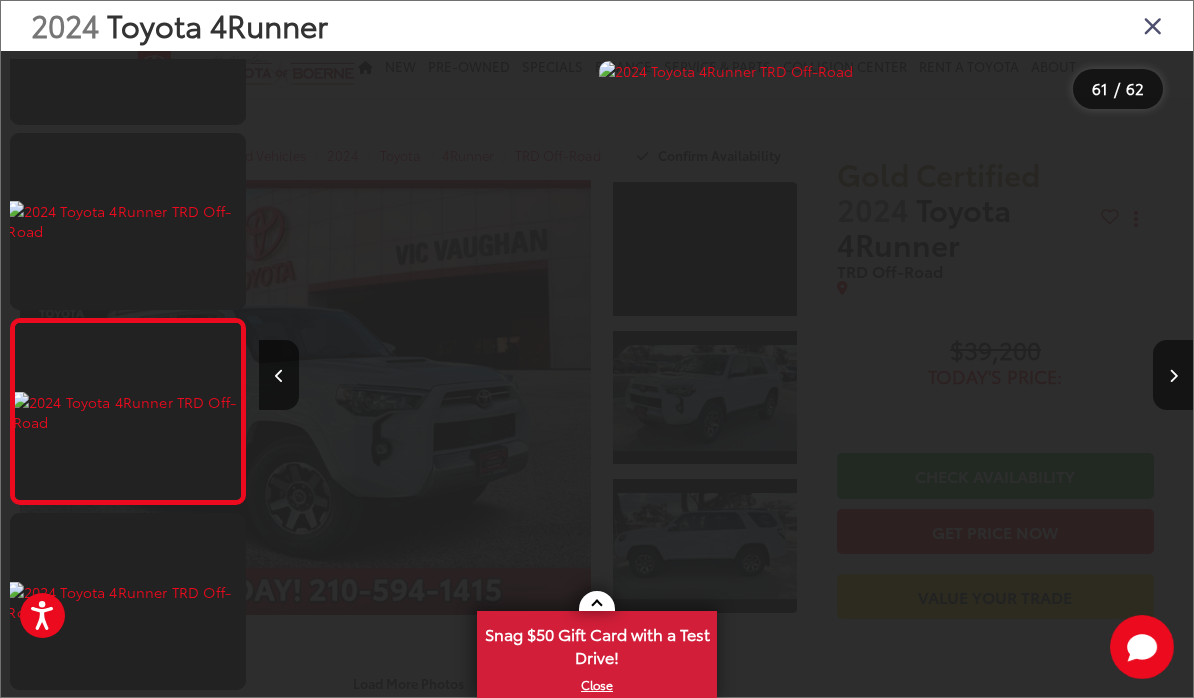 click at bounding box center (1173, 375) 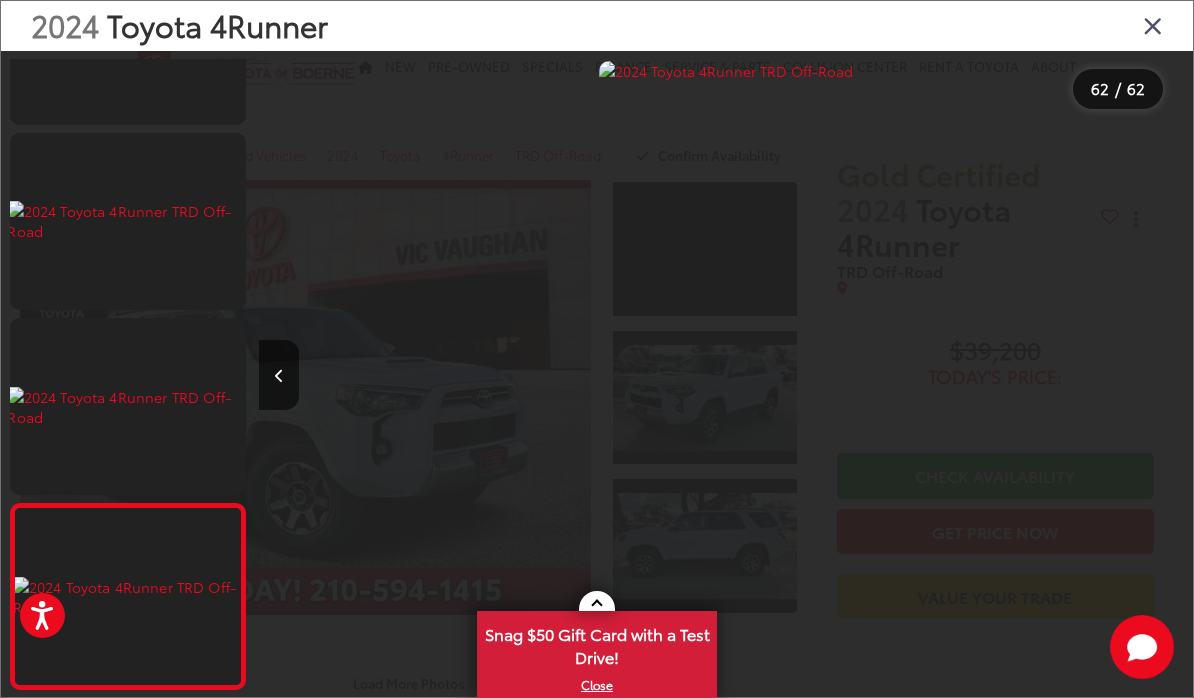 click at bounding box center (1076, 375) 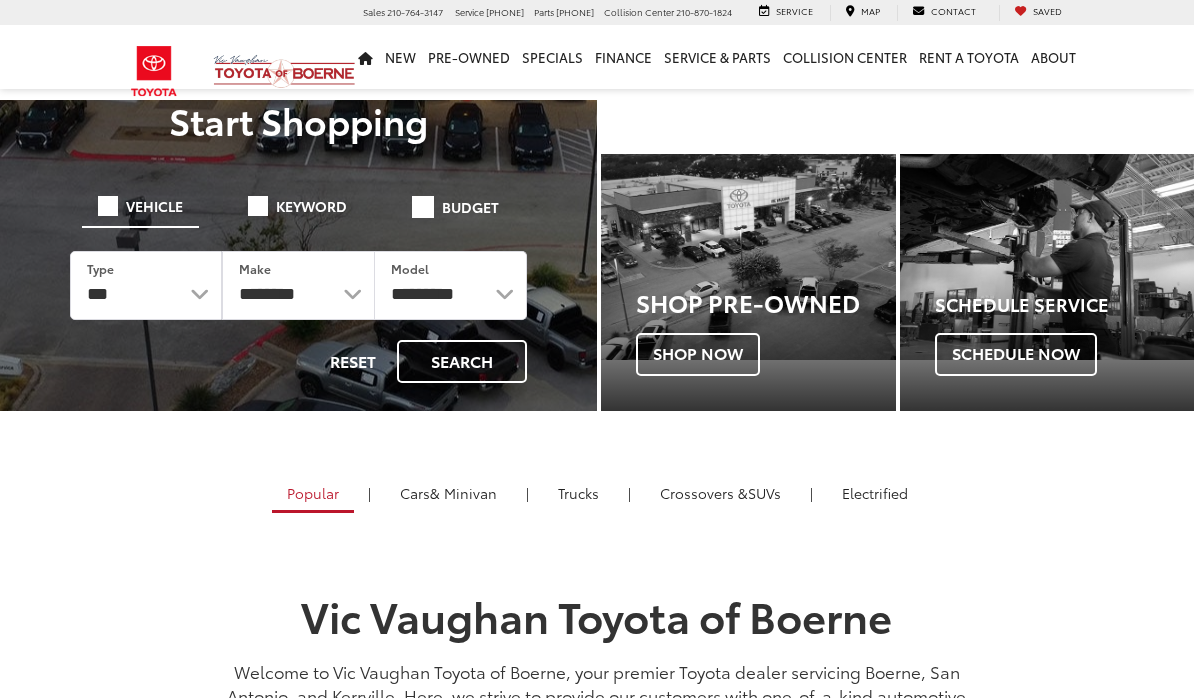 scroll, scrollTop: 0, scrollLeft: 0, axis: both 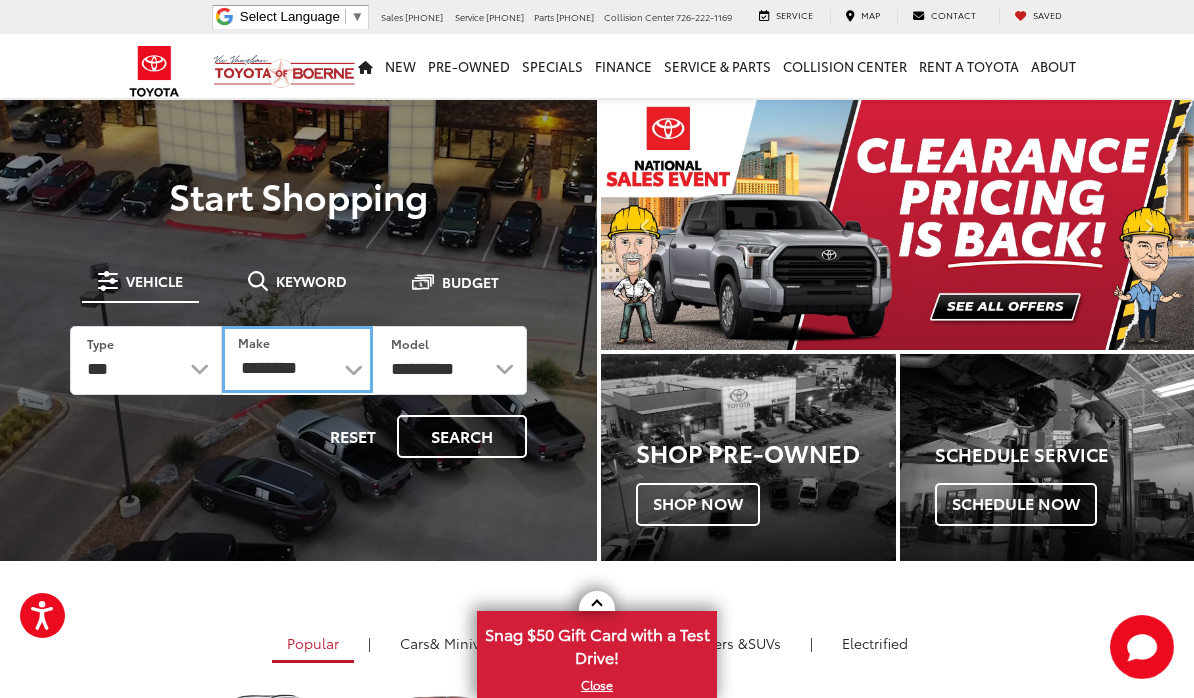 click on "**********" at bounding box center [297, 359] 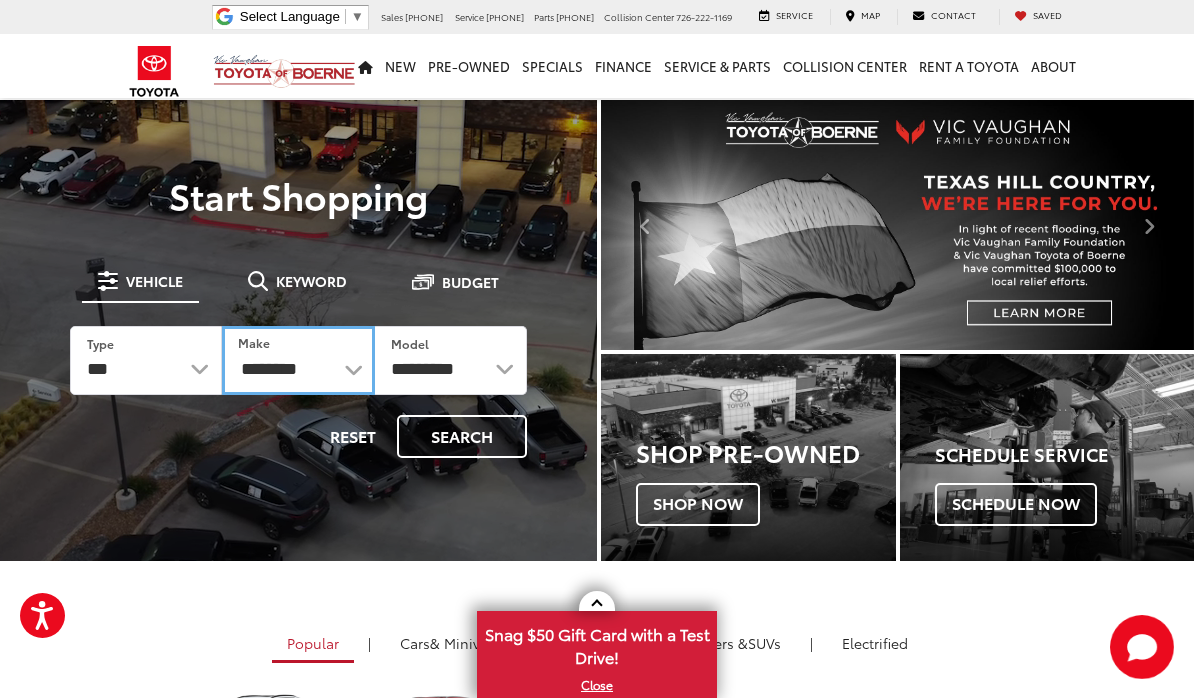 select on "******" 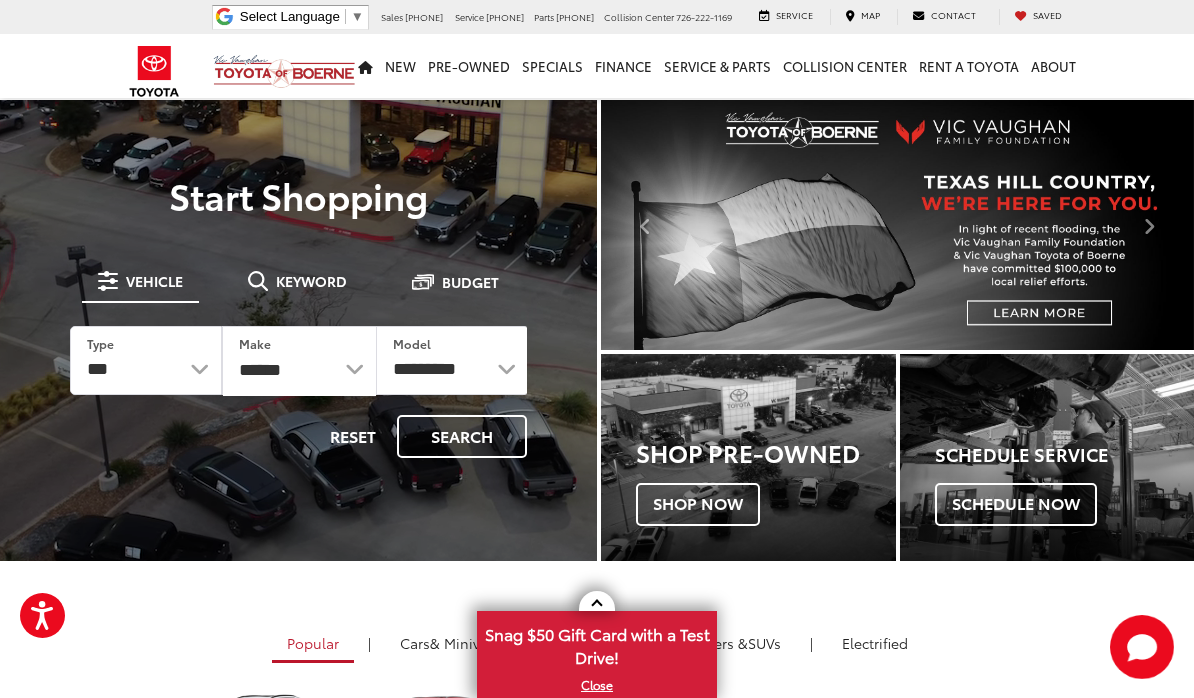 click on "Model" at bounding box center (412, 343) 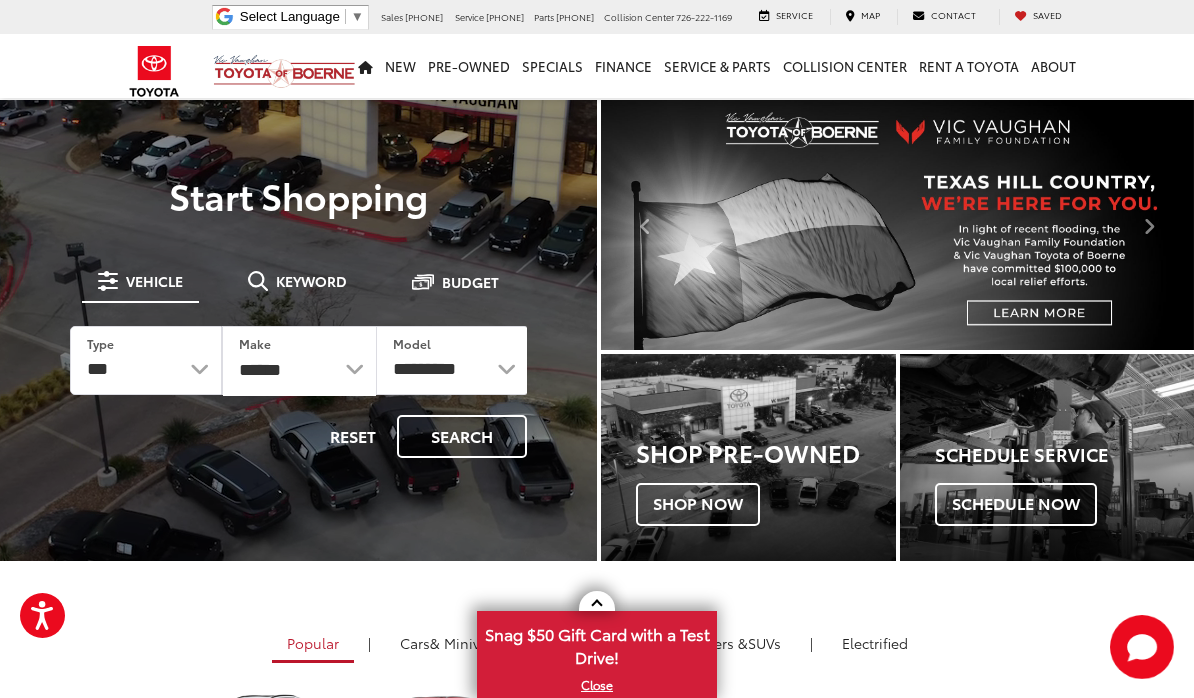 click on "**********" at bounding box center (452, 360) 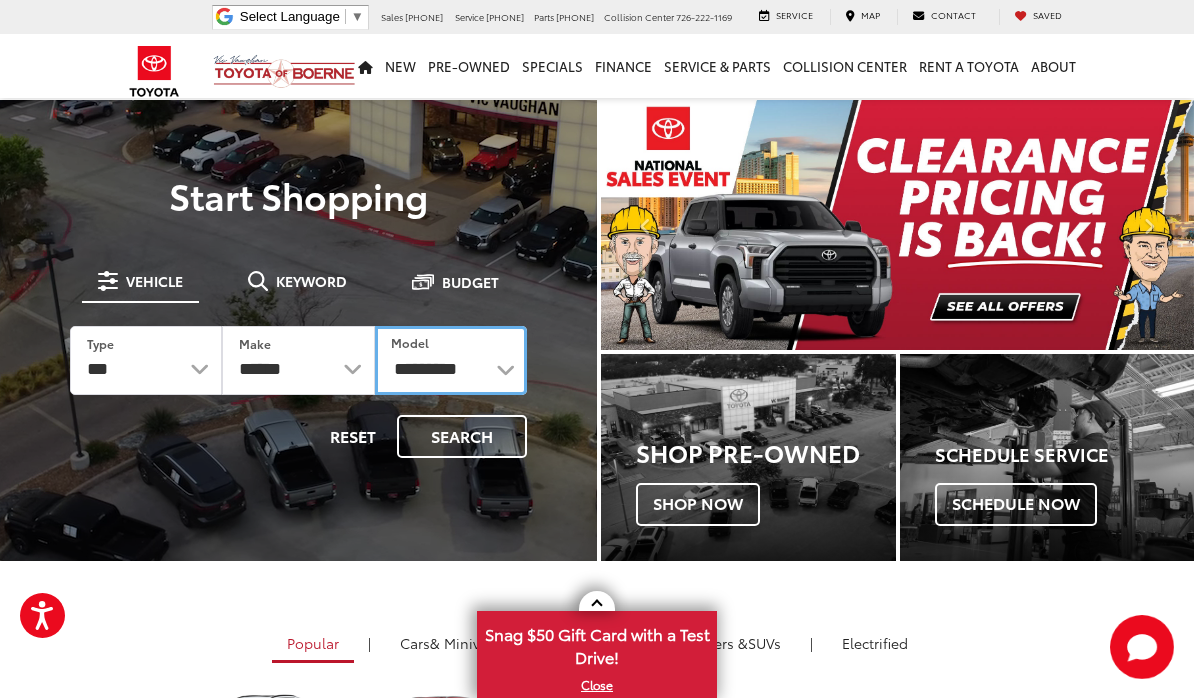 select on "*******" 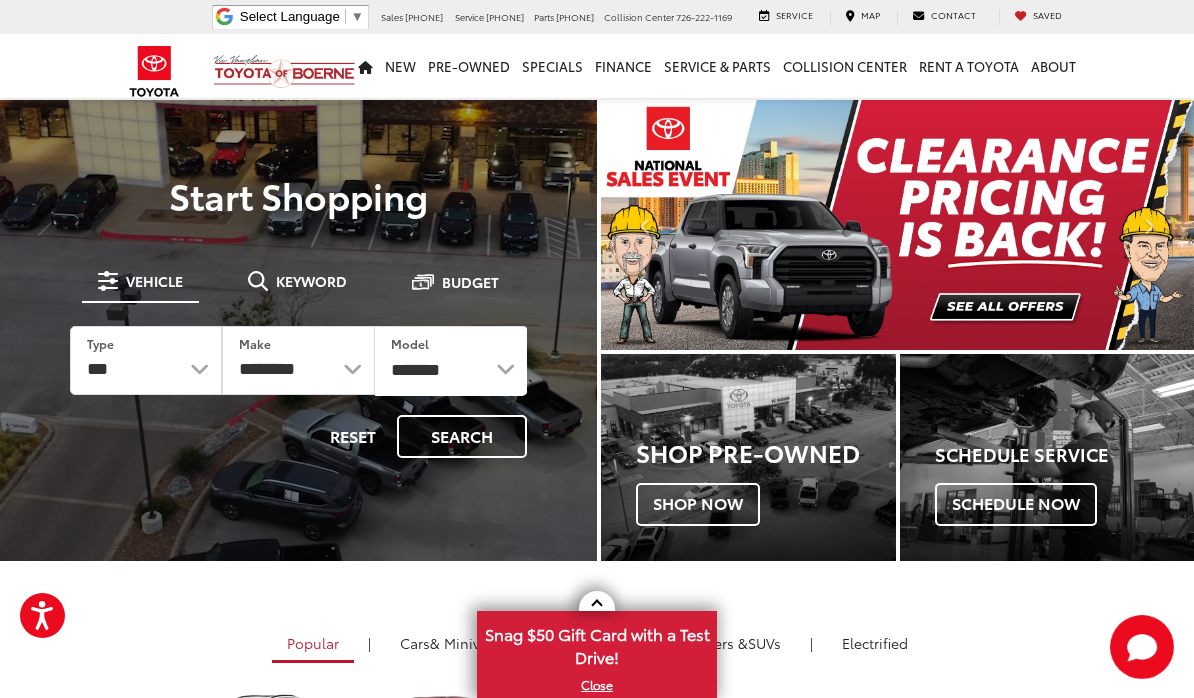 click on "Search" at bounding box center [462, 436] 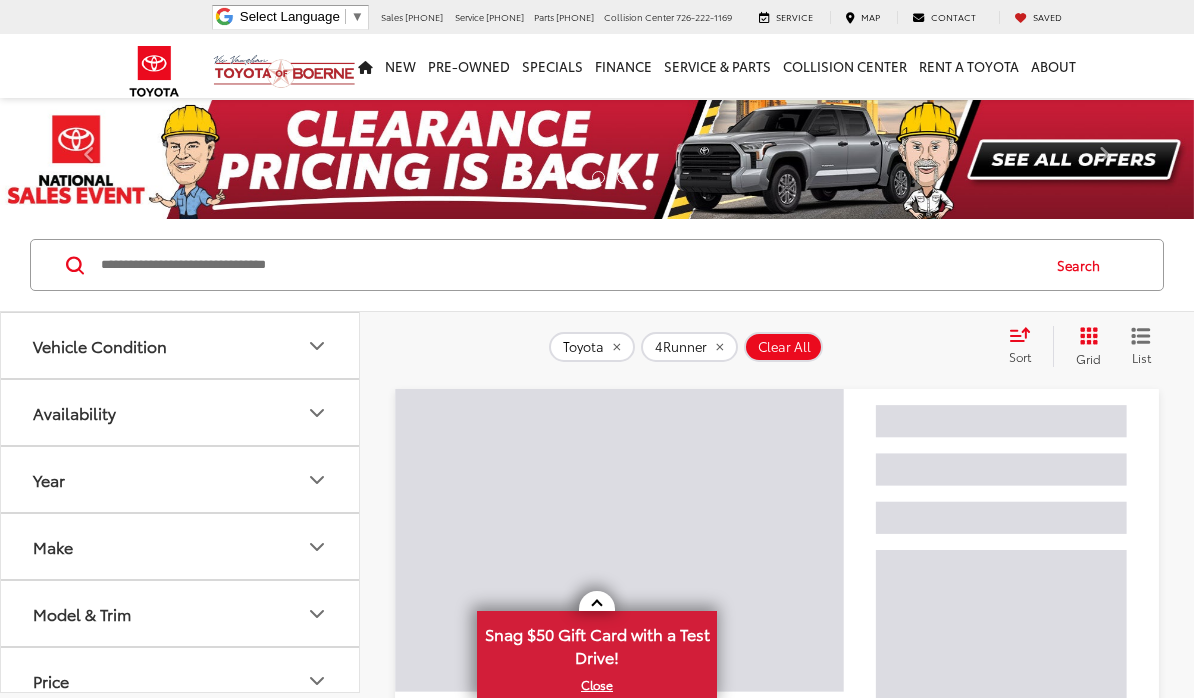 scroll, scrollTop: 0, scrollLeft: 0, axis: both 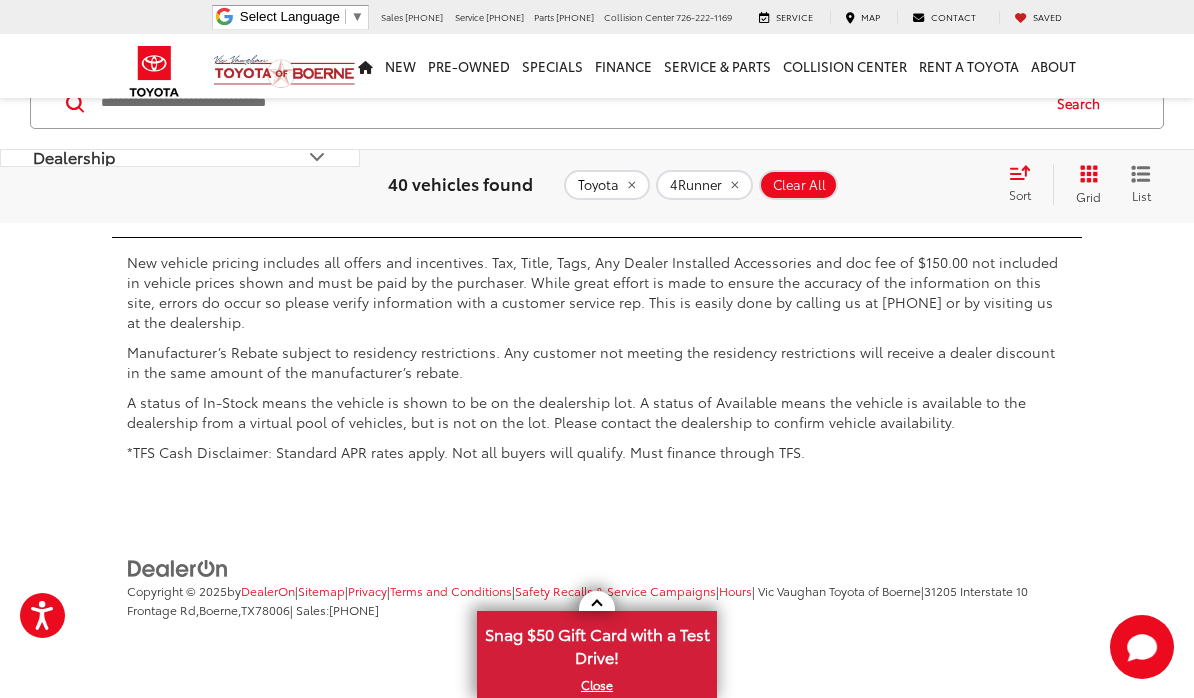 click on "Model & Trim" at bounding box center [82, -44] 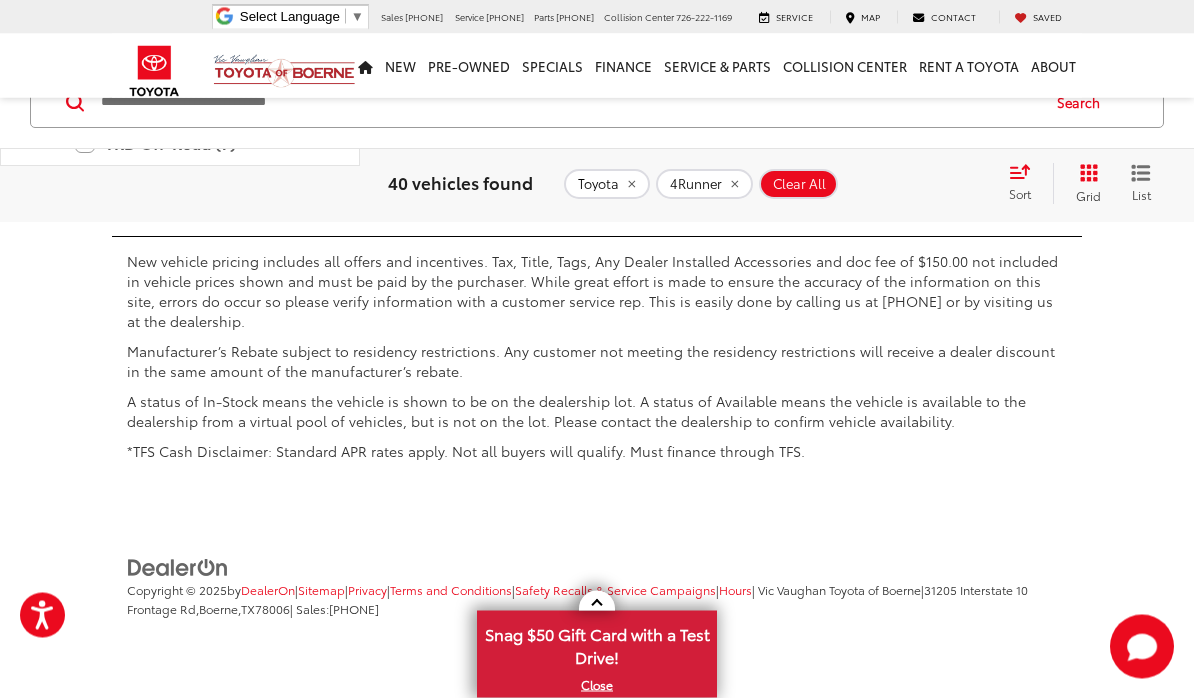 scroll, scrollTop: 8586, scrollLeft: 0, axis: vertical 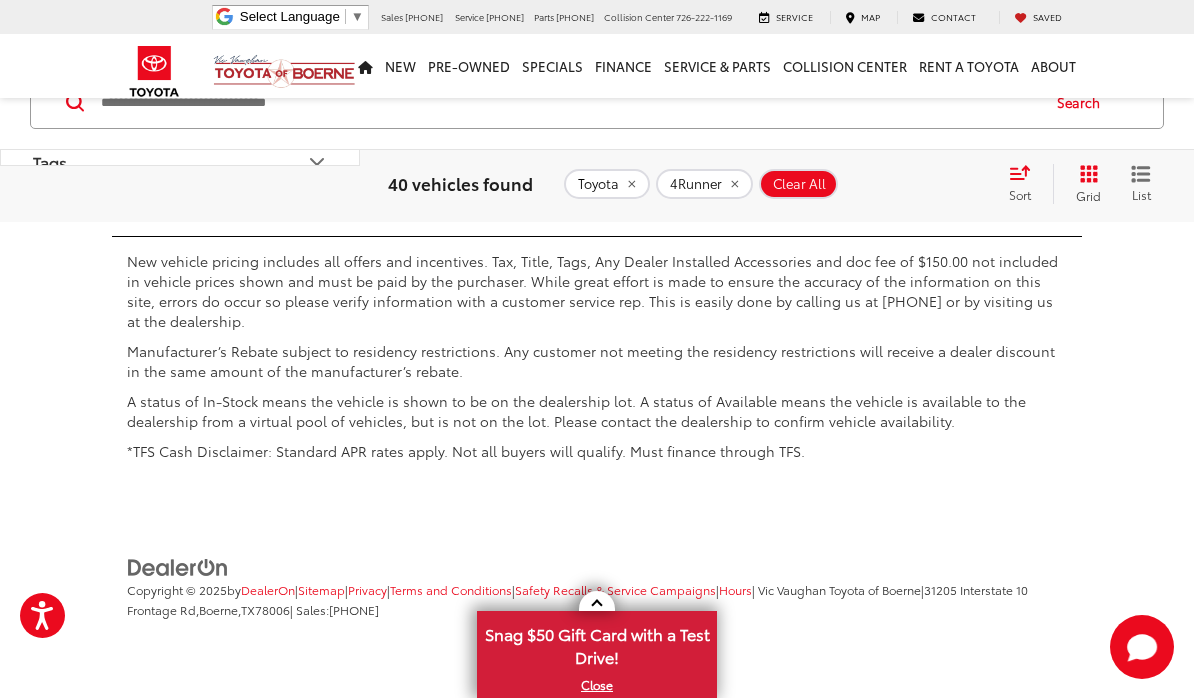 click on "Drivetrain" at bounding box center [70, 95] 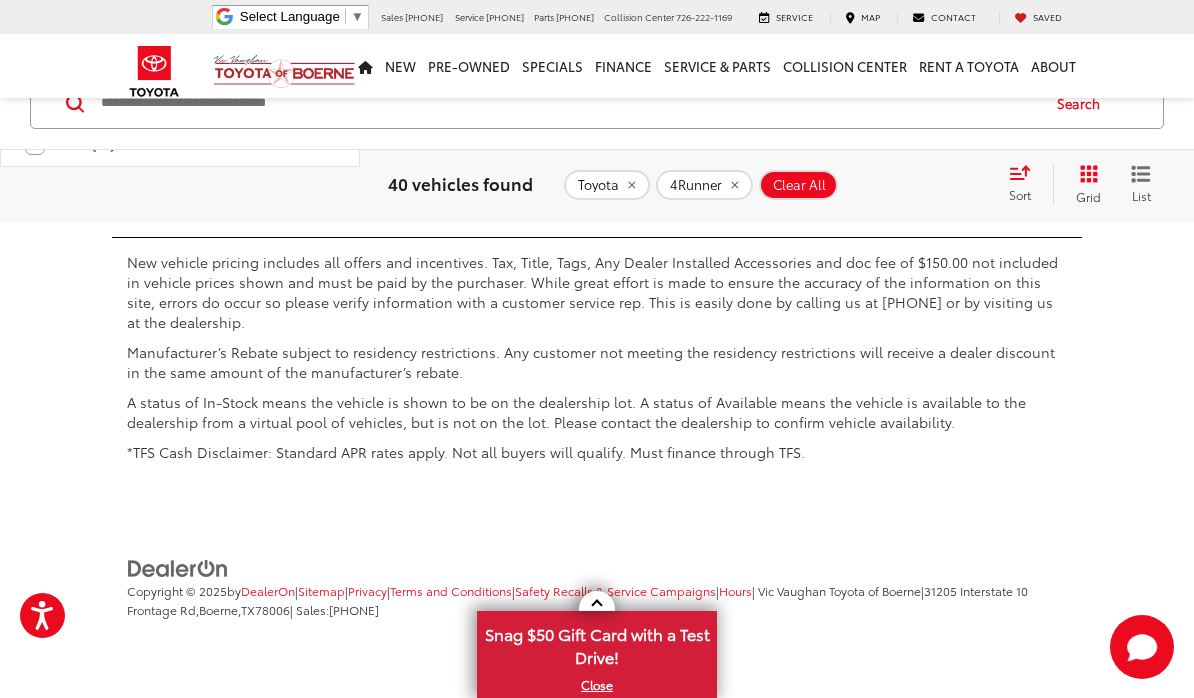 click on "Drivetrain" at bounding box center (181, 96) 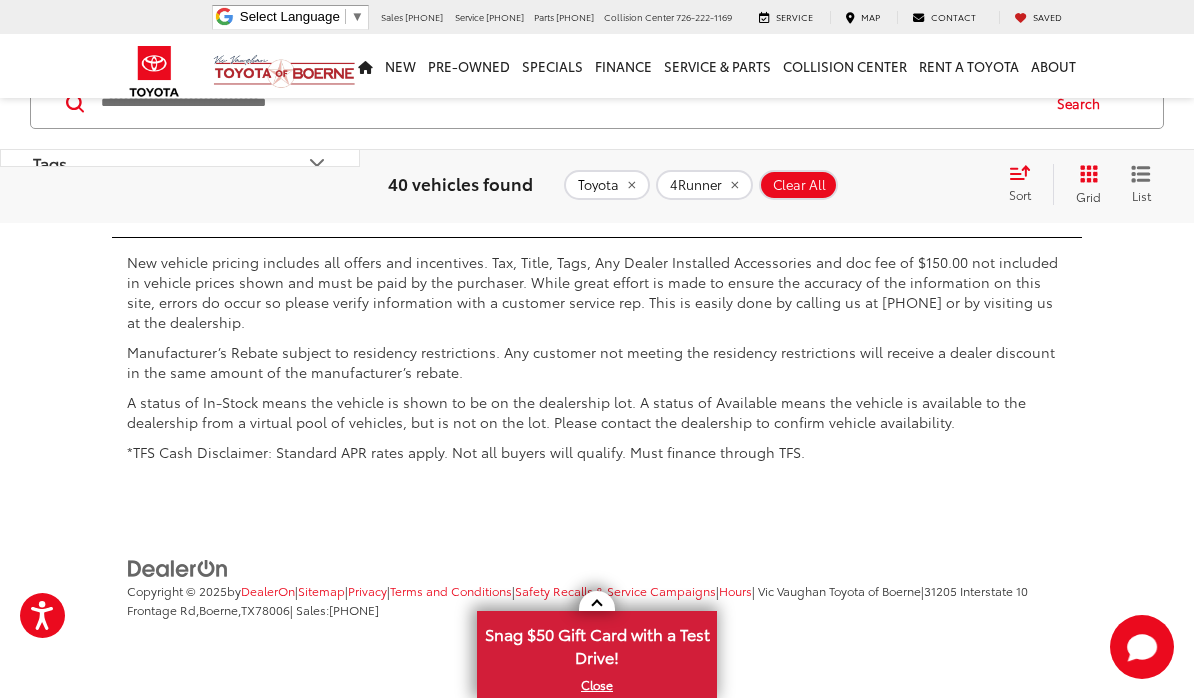 click on "Drivetrain" at bounding box center [70, 96] 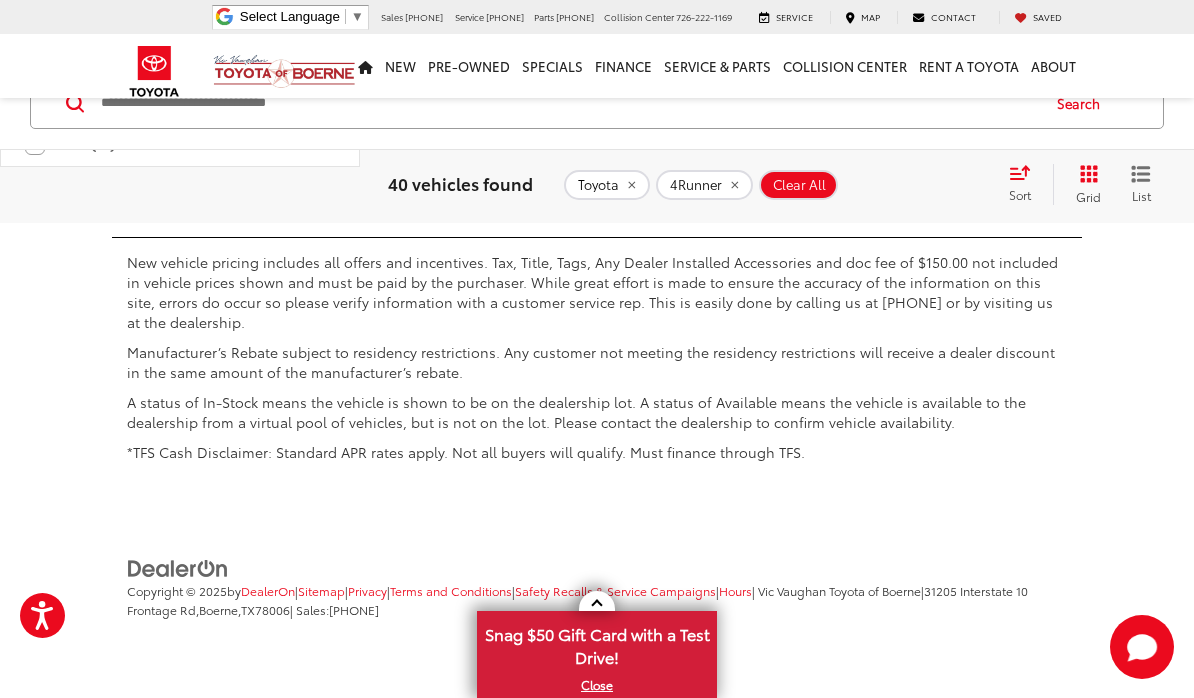 click on "Part-time 4-Wheel Drive (12)" 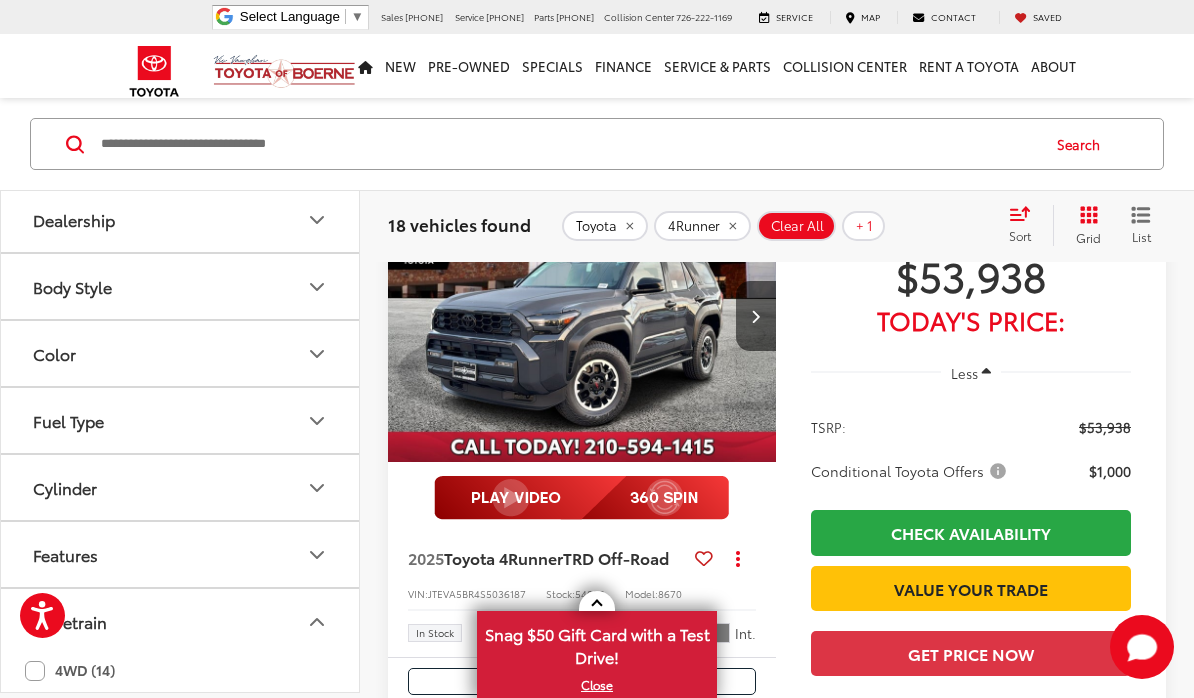 scroll, scrollTop: 921, scrollLeft: 0, axis: vertical 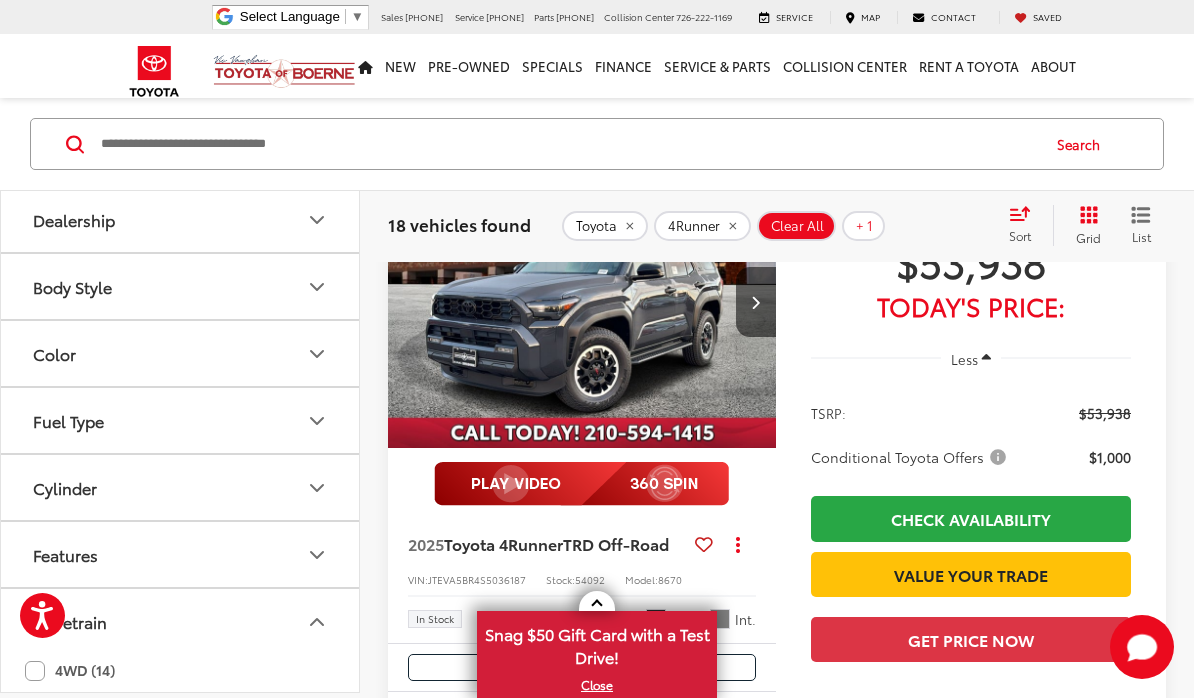 click on "4WD (14)" 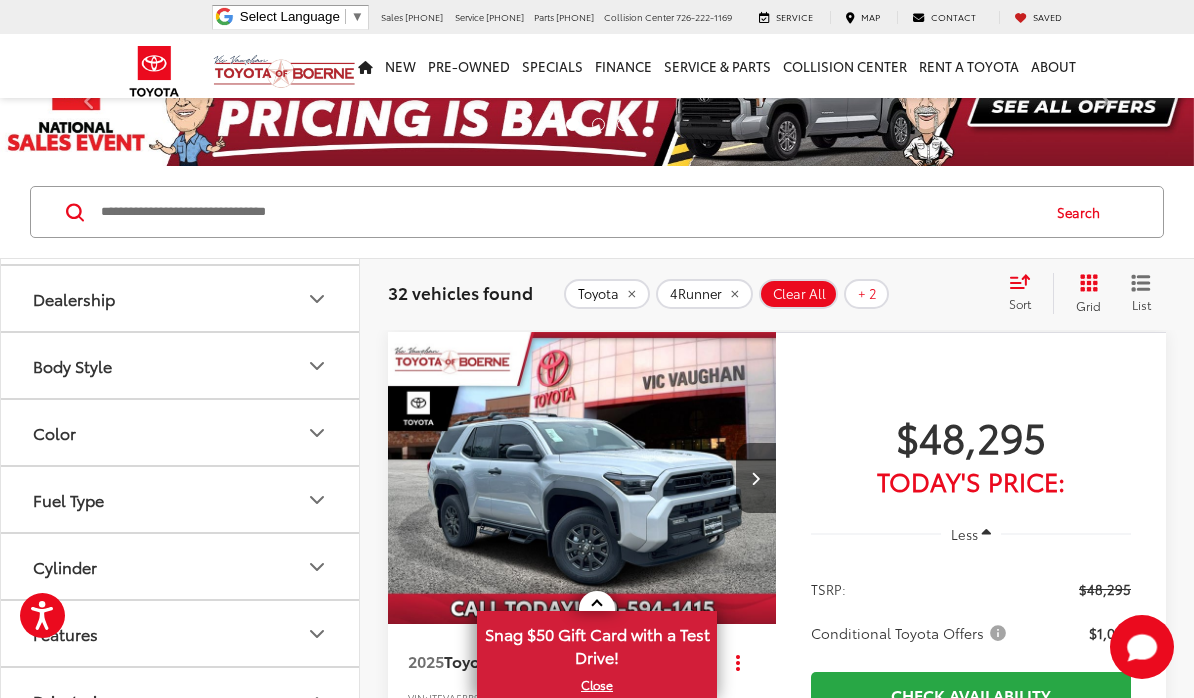 scroll, scrollTop: 0, scrollLeft: 0, axis: both 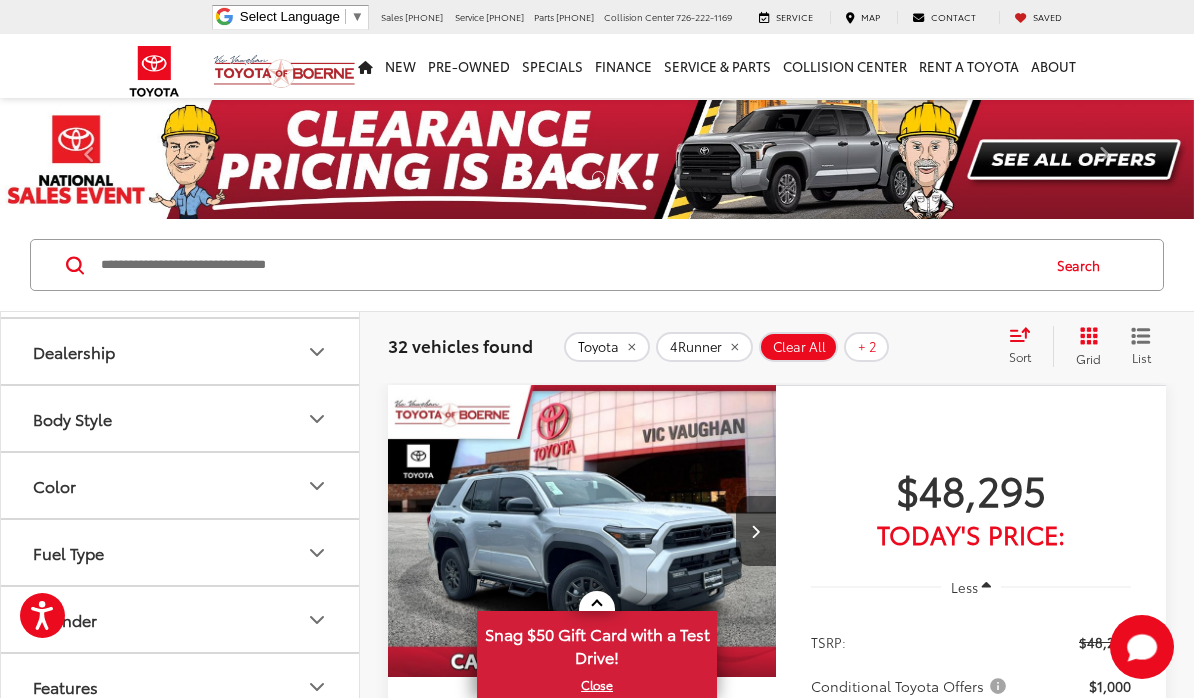 click on "Dealership" at bounding box center [181, 351] 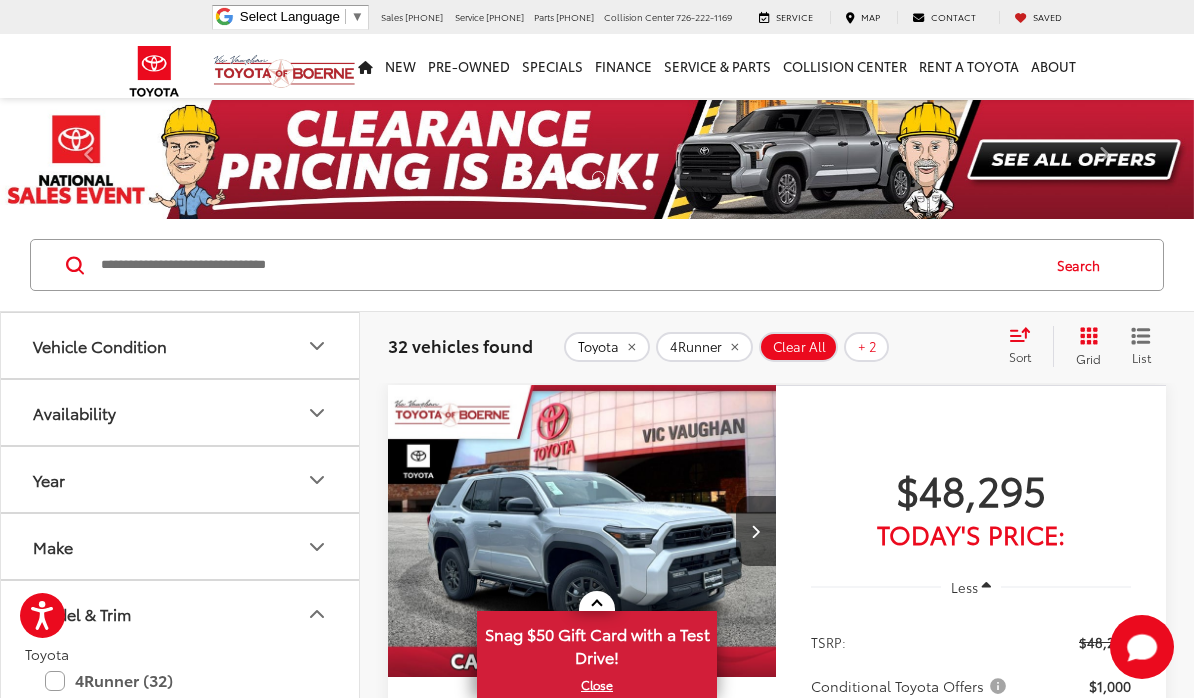 scroll, scrollTop: 0, scrollLeft: 0, axis: both 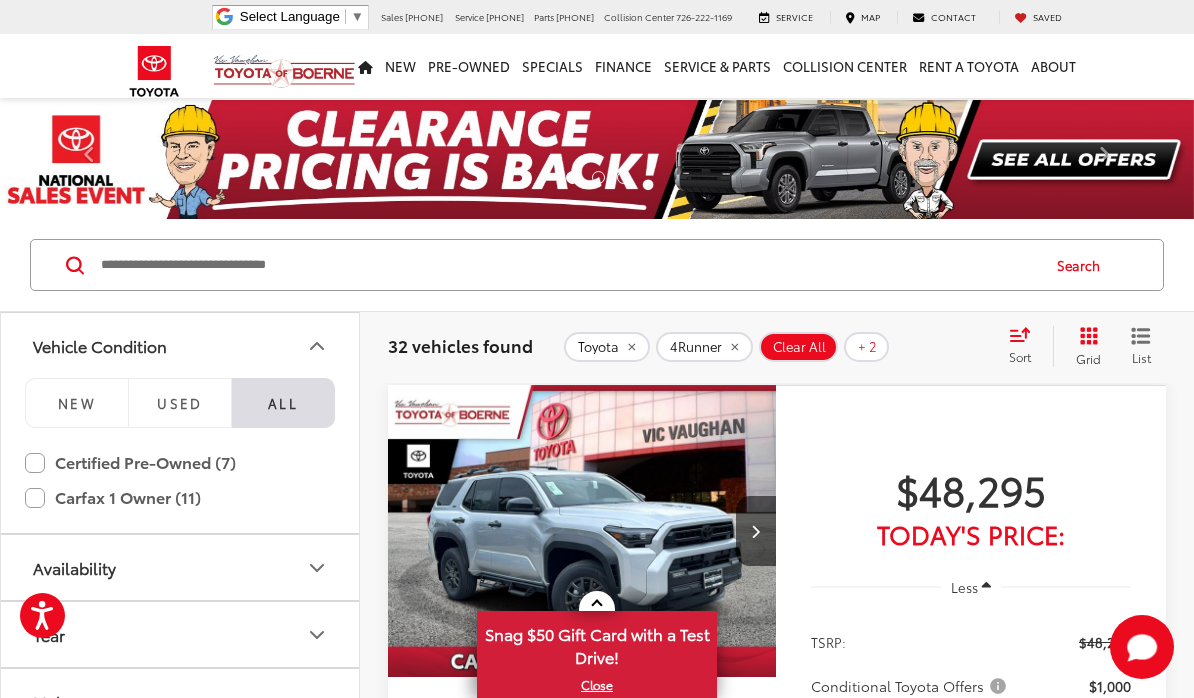 click on "Used" at bounding box center [180, 403] 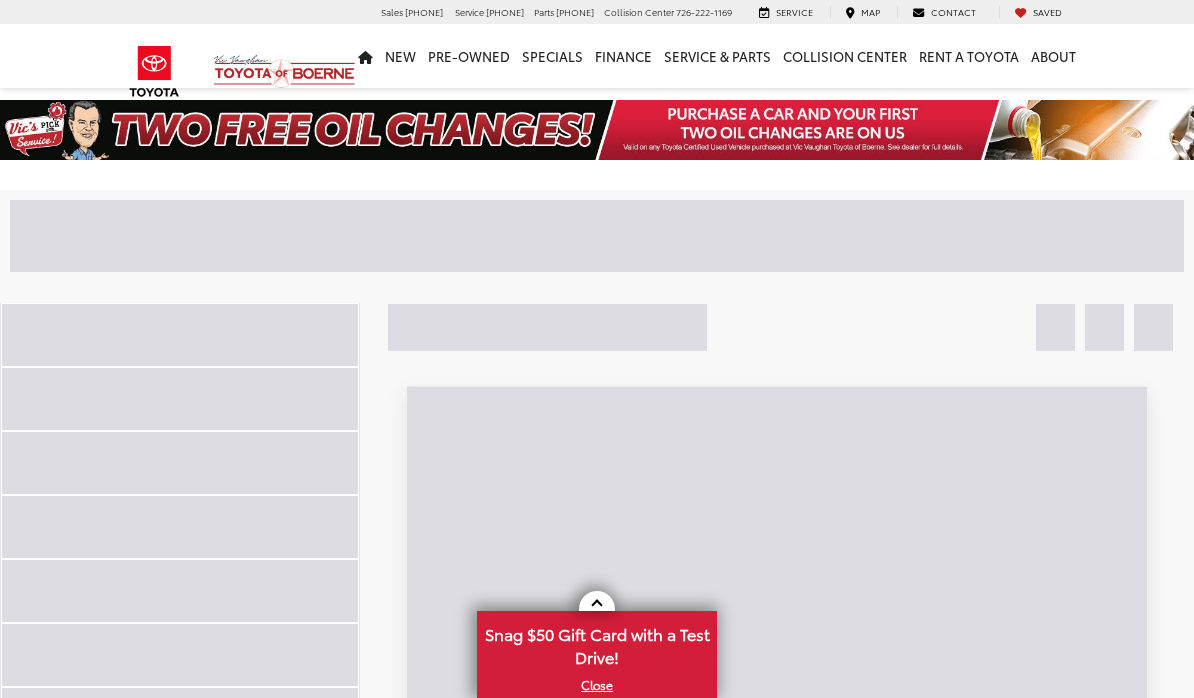 scroll, scrollTop: 0, scrollLeft: 0, axis: both 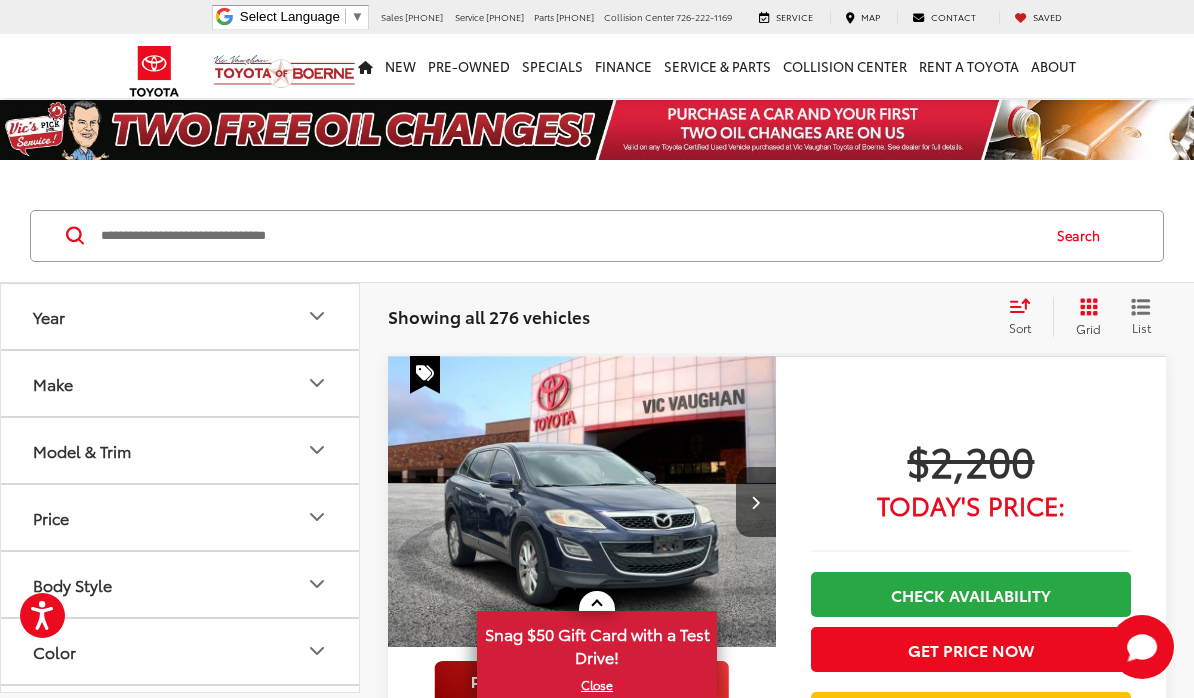 click on "Make" at bounding box center (181, 383) 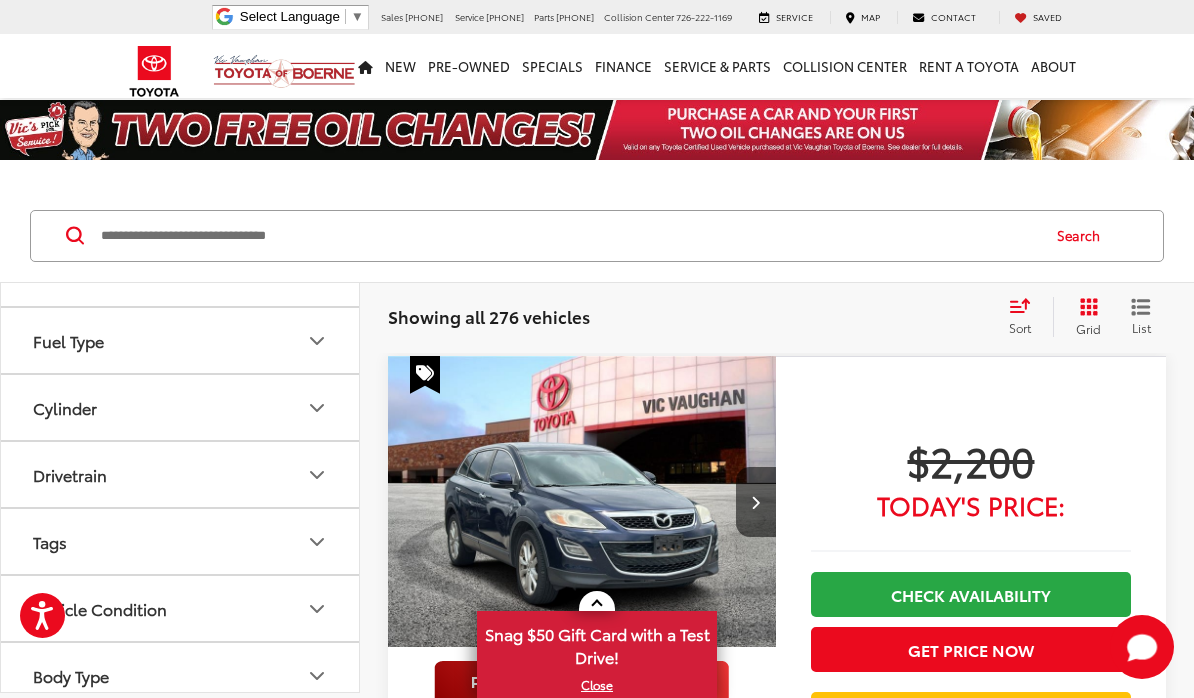 scroll, scrollTop: 839, scrollLeft: 0, axis: vertical 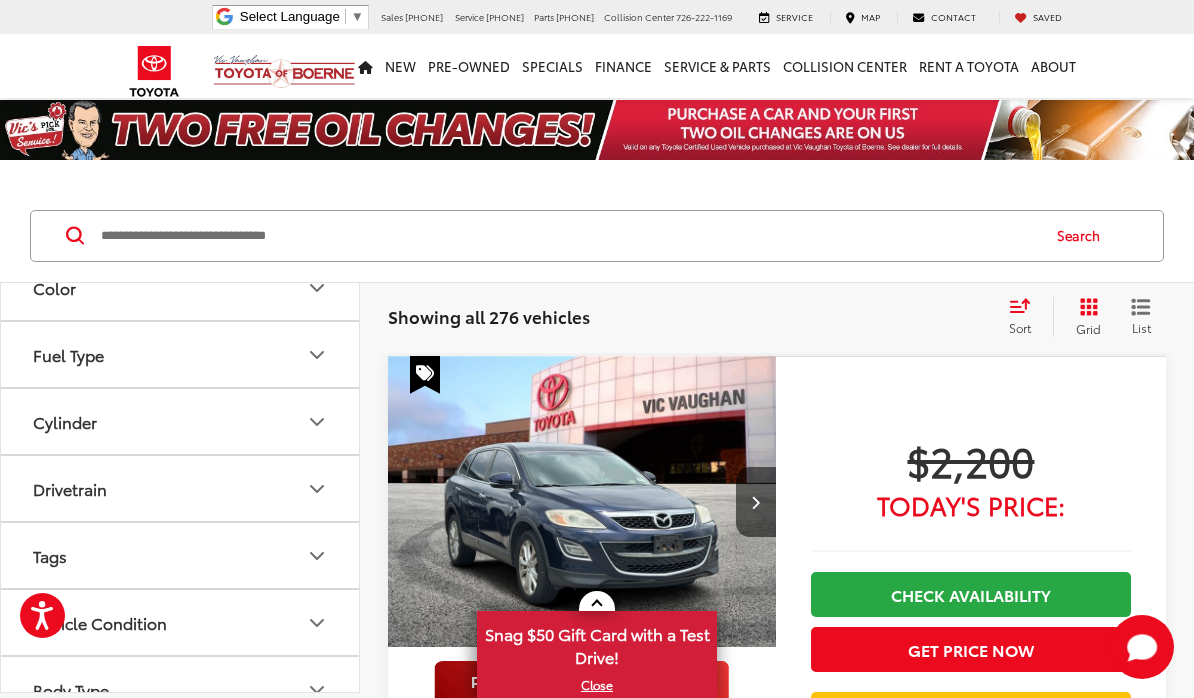 click on "Toyota ([PHONE])" at bounding box center [180, 3] 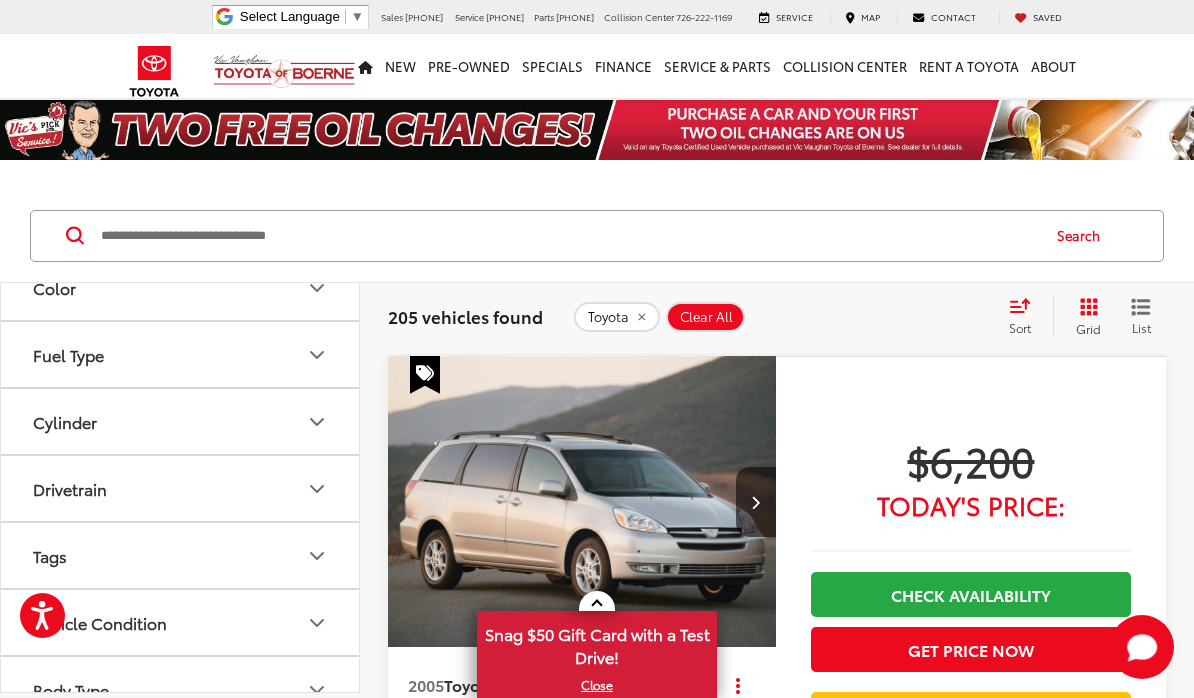 click on "Model & Trim" at bounding box center (82, 86) 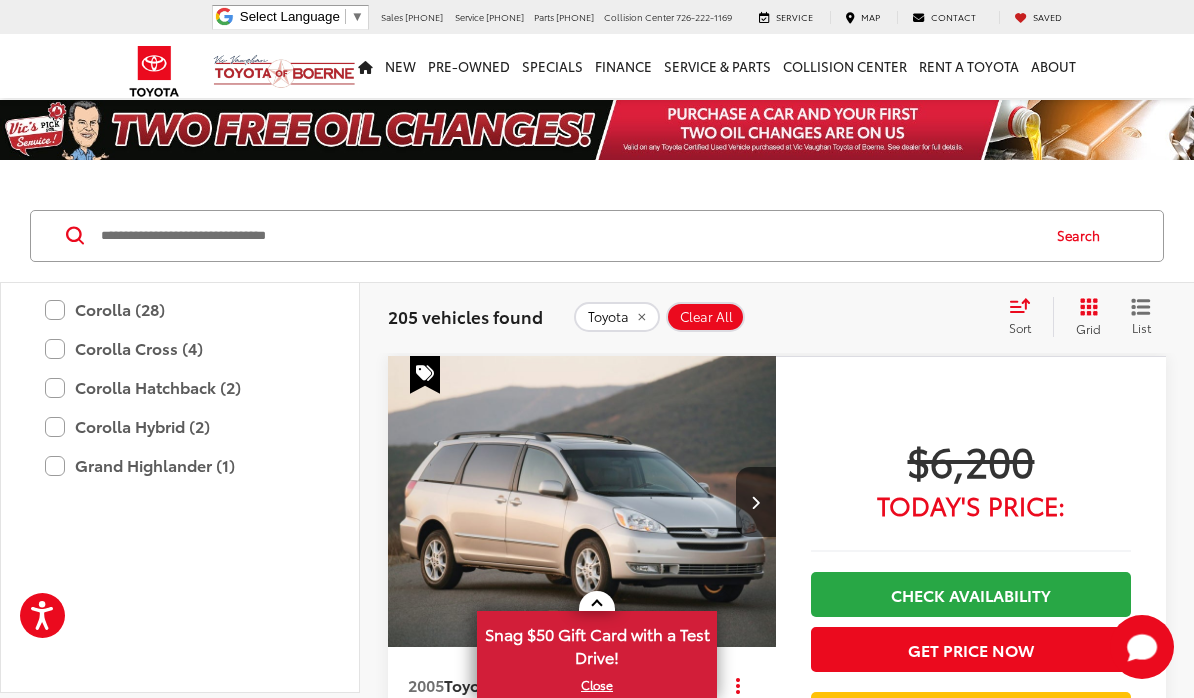 click on "4Runner (21)" at bounding box center [180, 153] 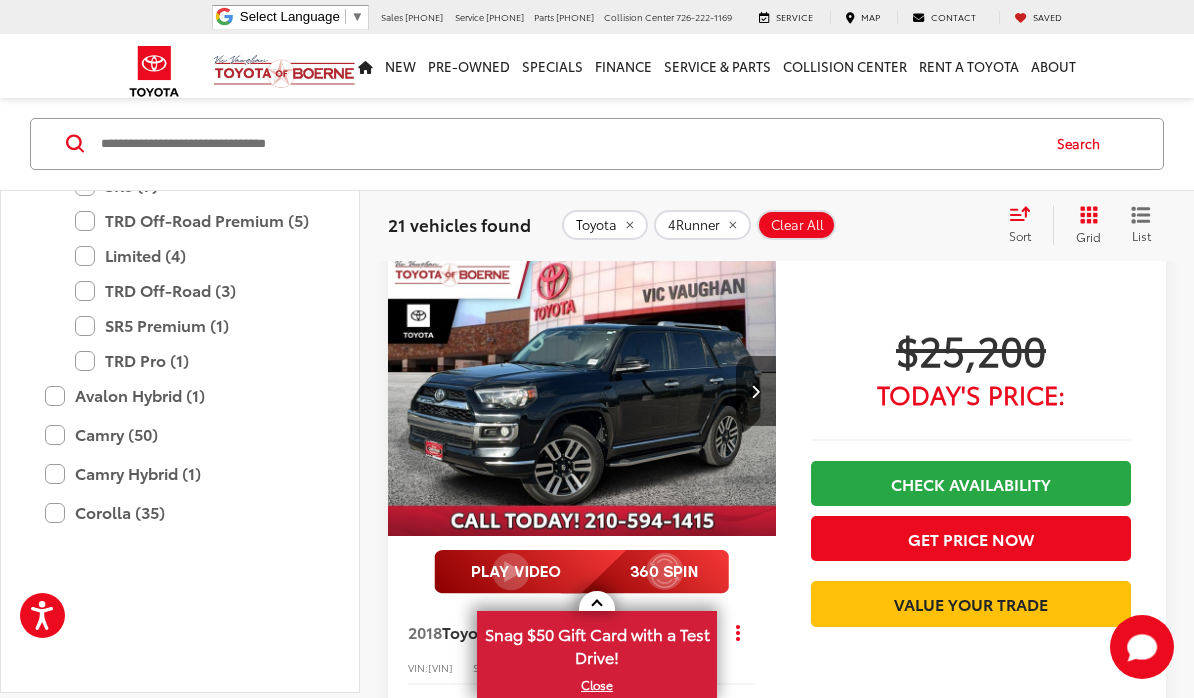 scroll, scrollTop: 110, scrollLeft: 0, axis: vertical 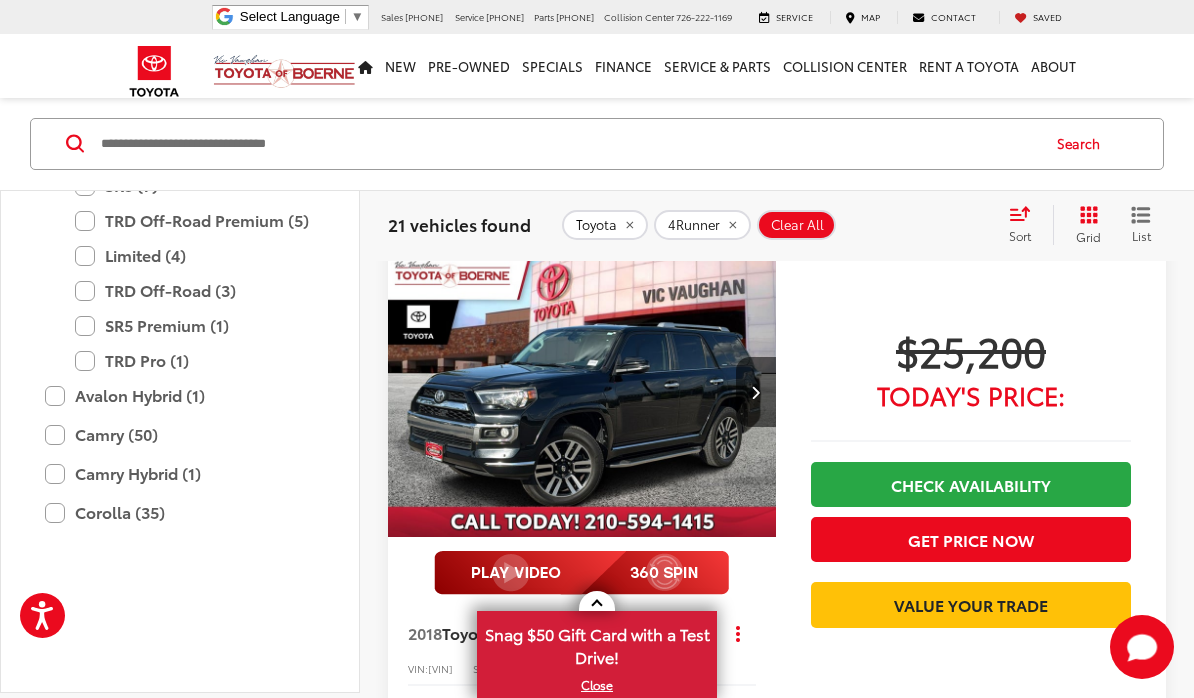 click 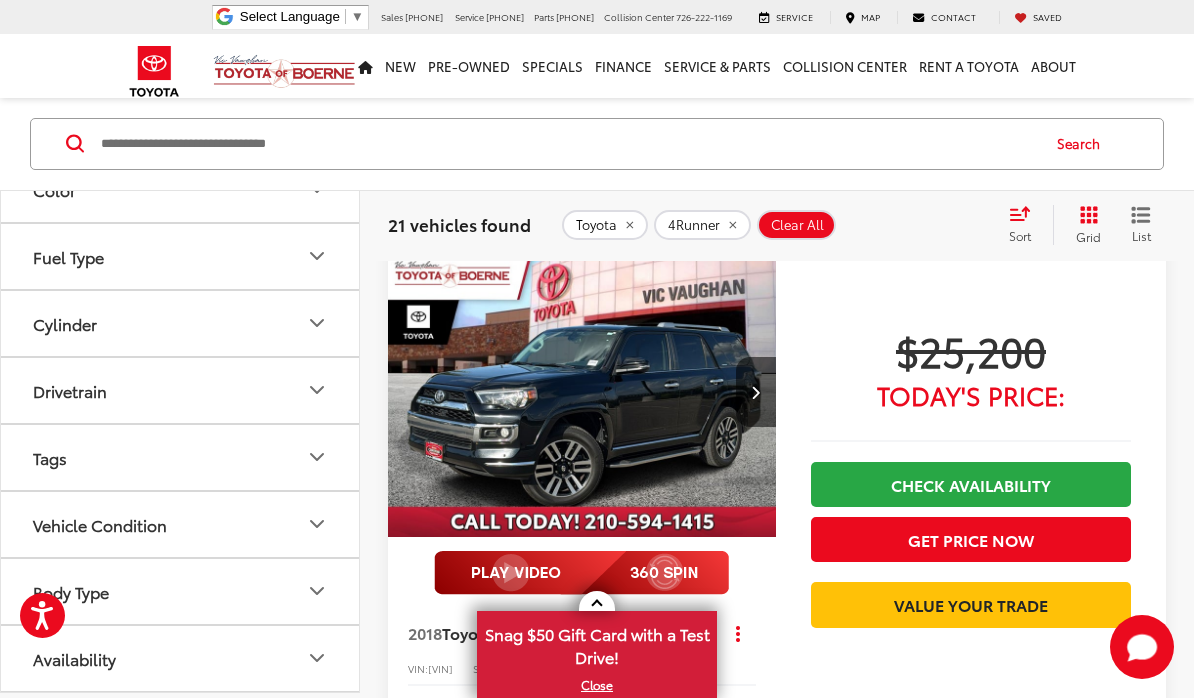 scroll, scrollTop: 1077, scrollLeft: 0, axis: vertical 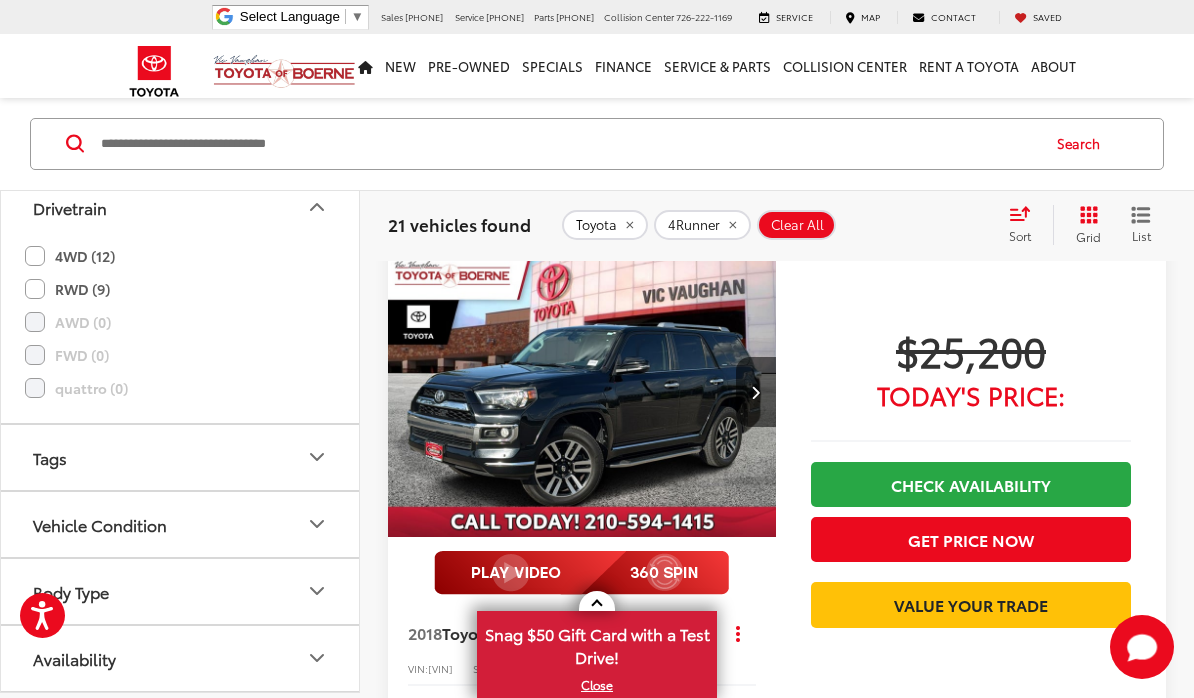 click on "4WD (12)" 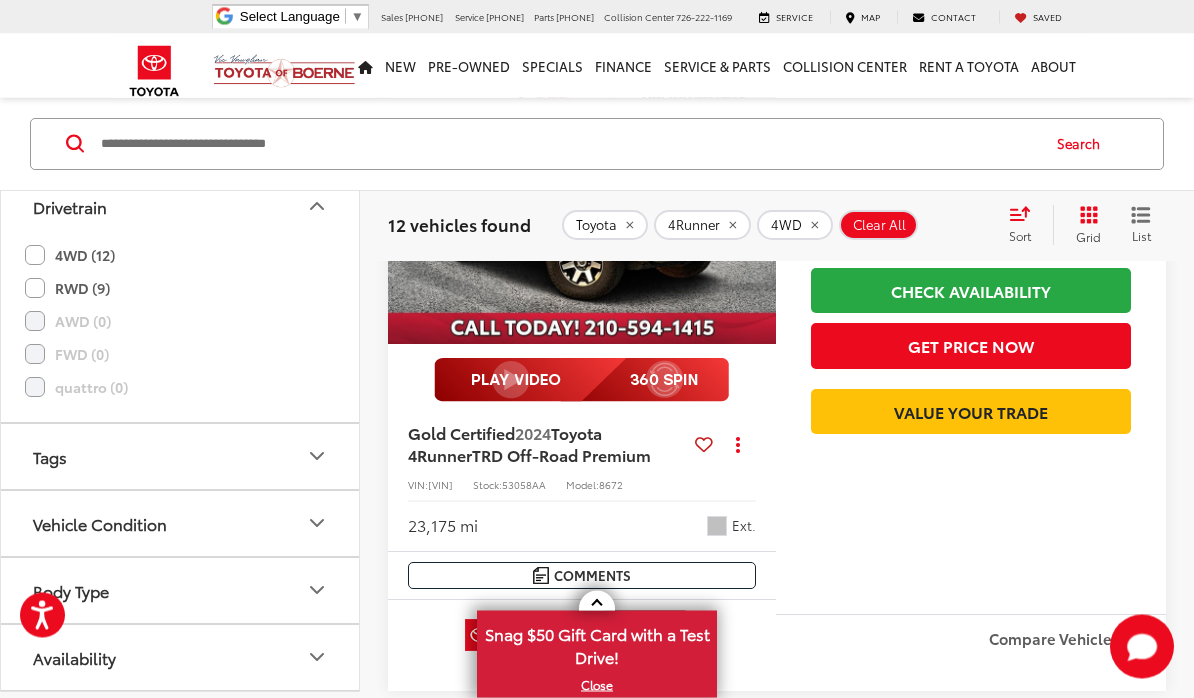 scroll, scrollTop: 2997, scrollLeft: 0, axis: vertical 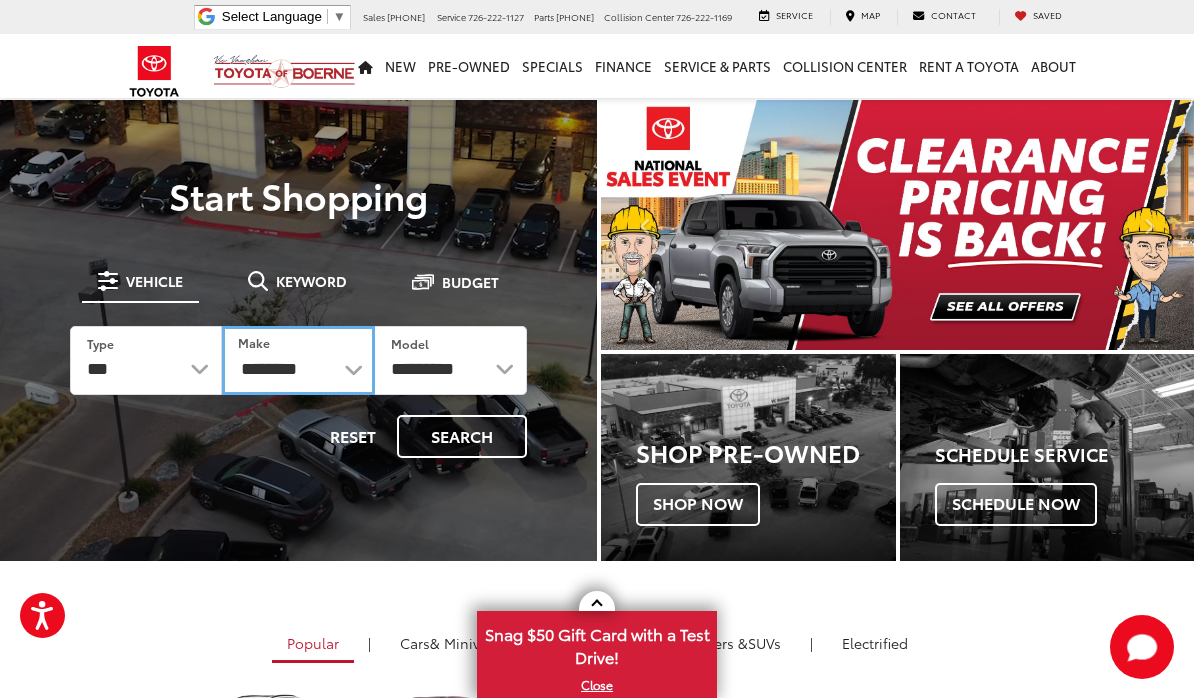 click on "**********" at bounding box center [298, 360] 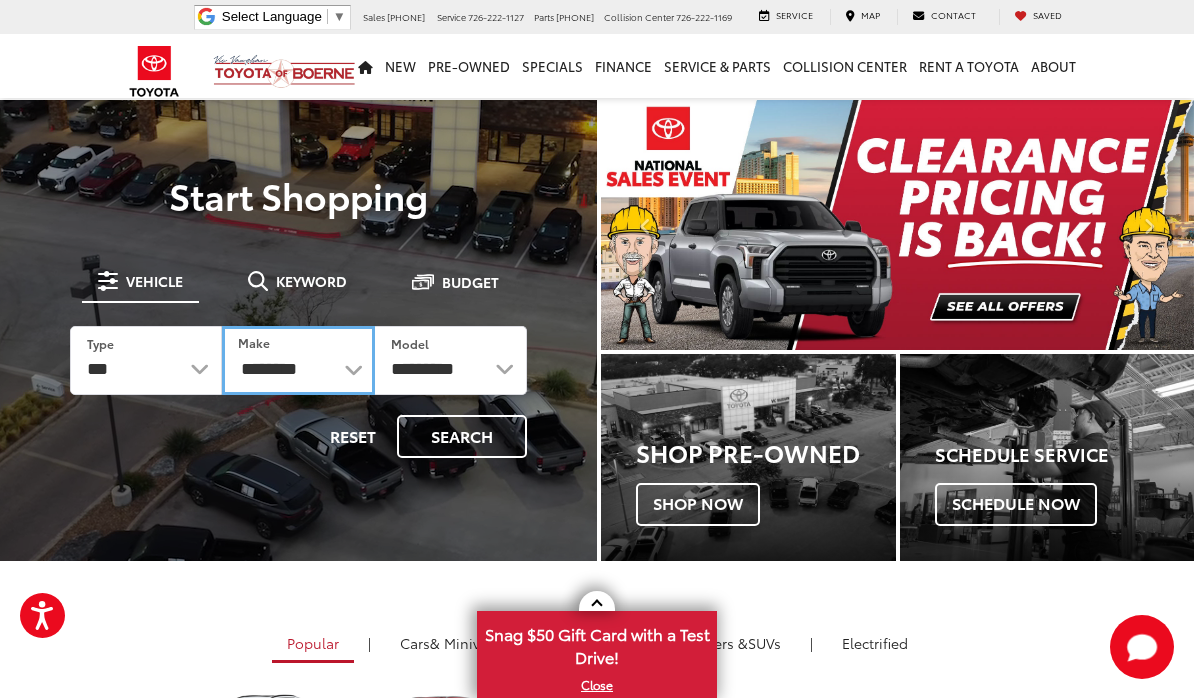 select on "******" 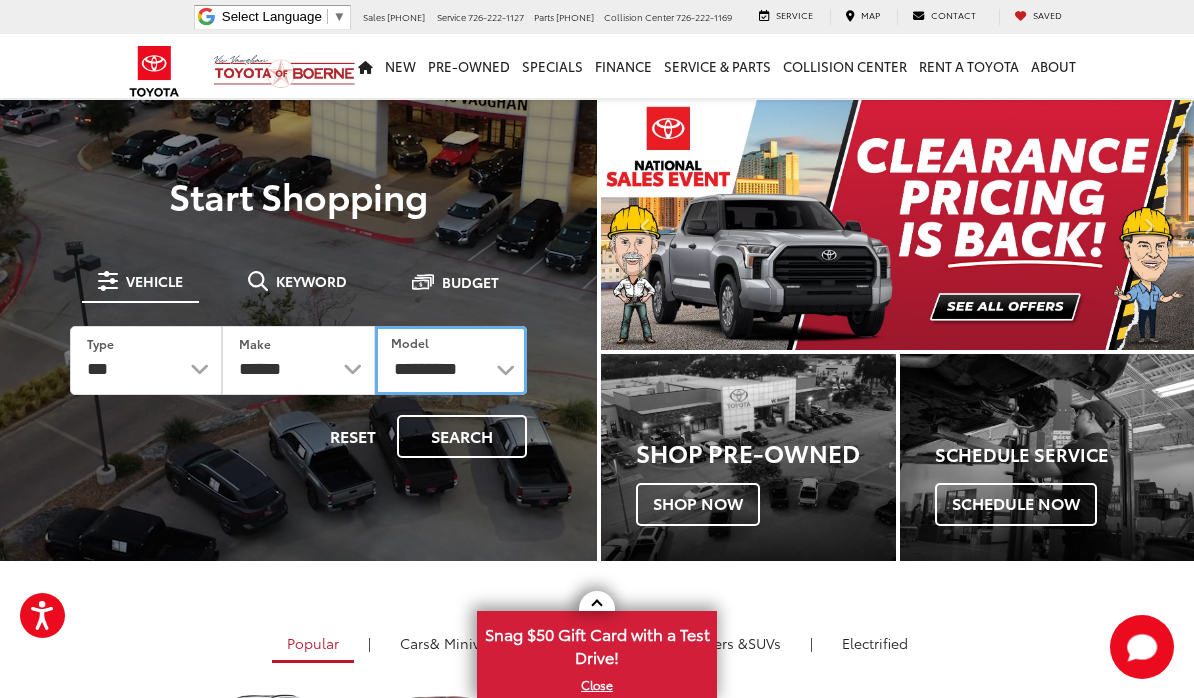 click on "**********" at bounding box center [451, 360] 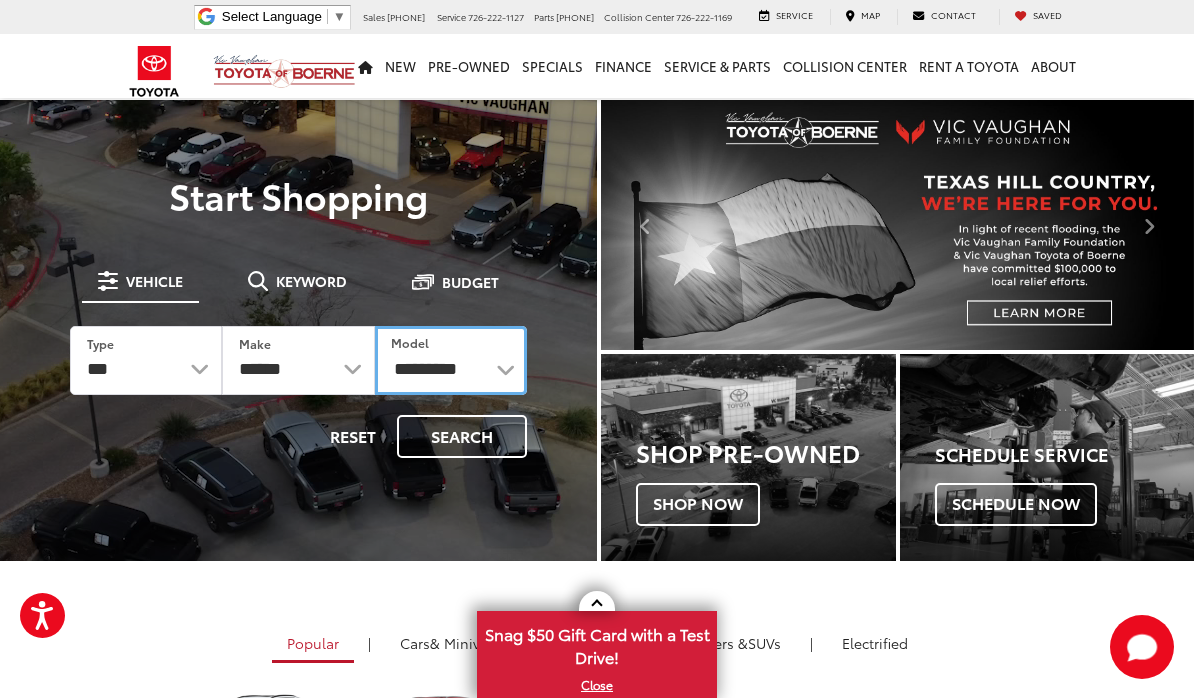 select on "*******" 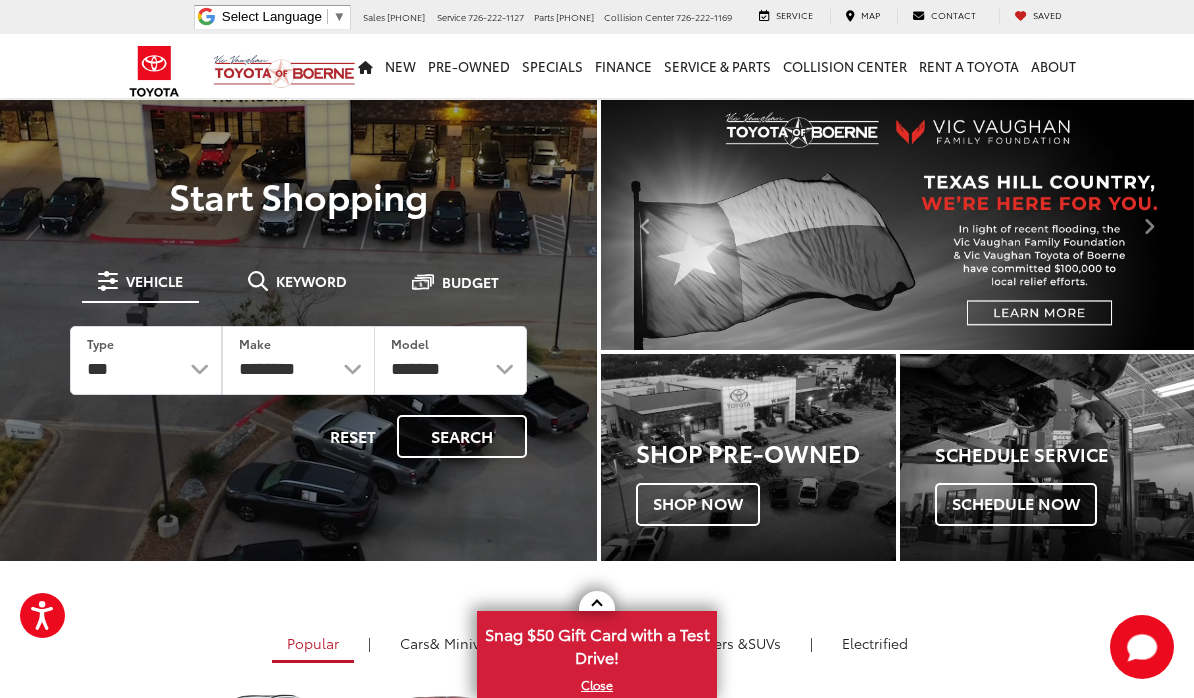 click on "Search" at bounding box center (462, 436) 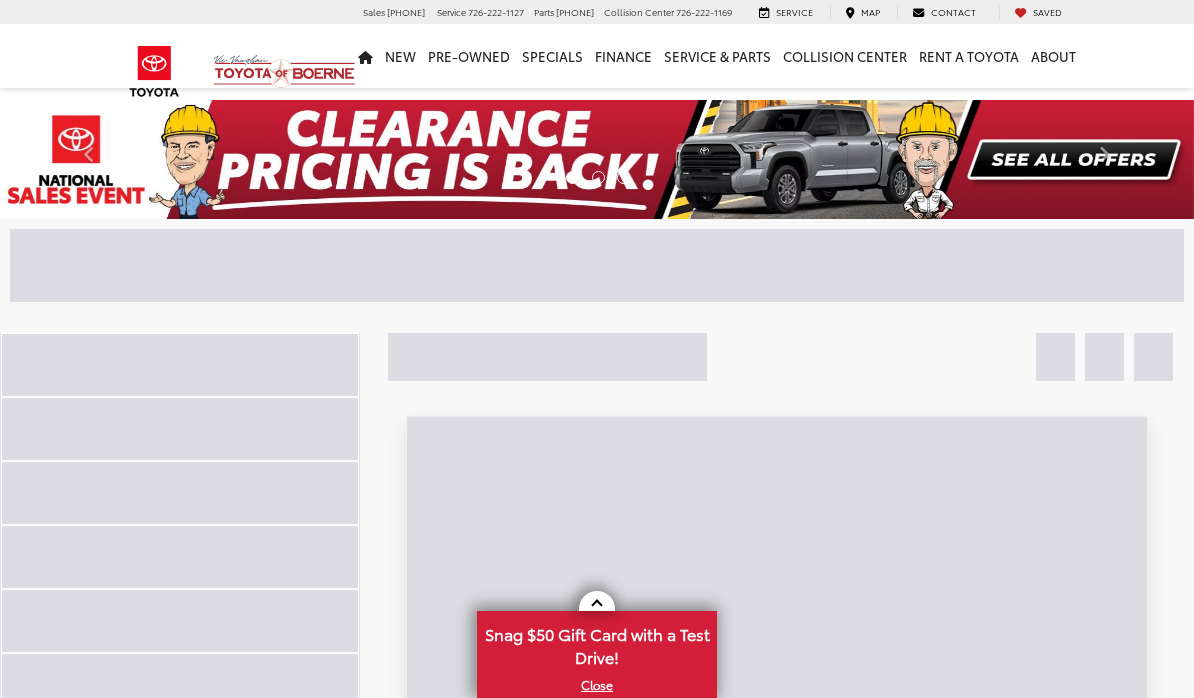 scroll, scrollTop: 0, scrollLeft: 0, axis: both 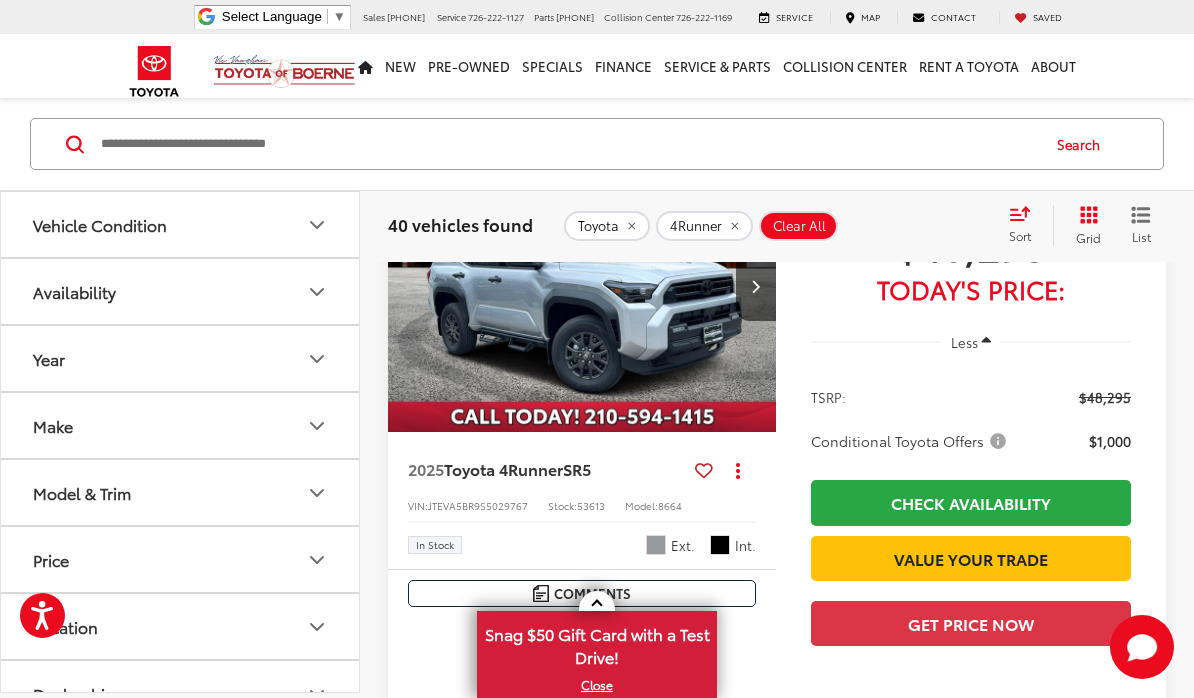 click on "Vehicle Condition" at bounding box center [100, 224] 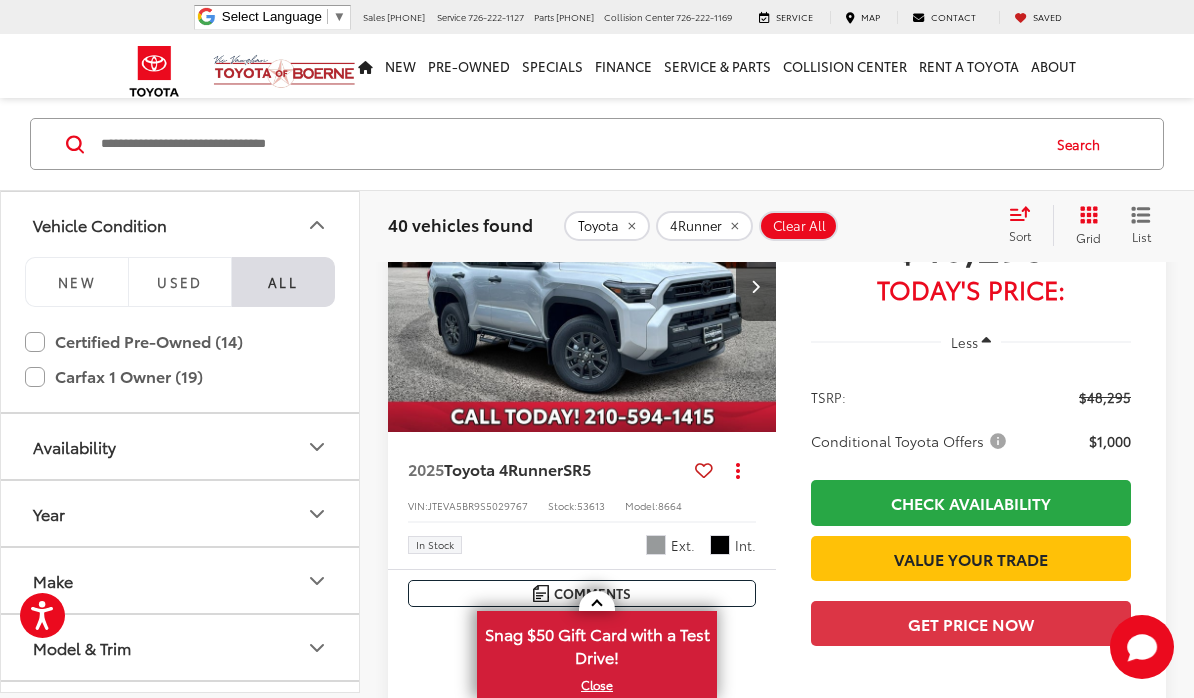 click on "Used" at bounding box center (180, 281) 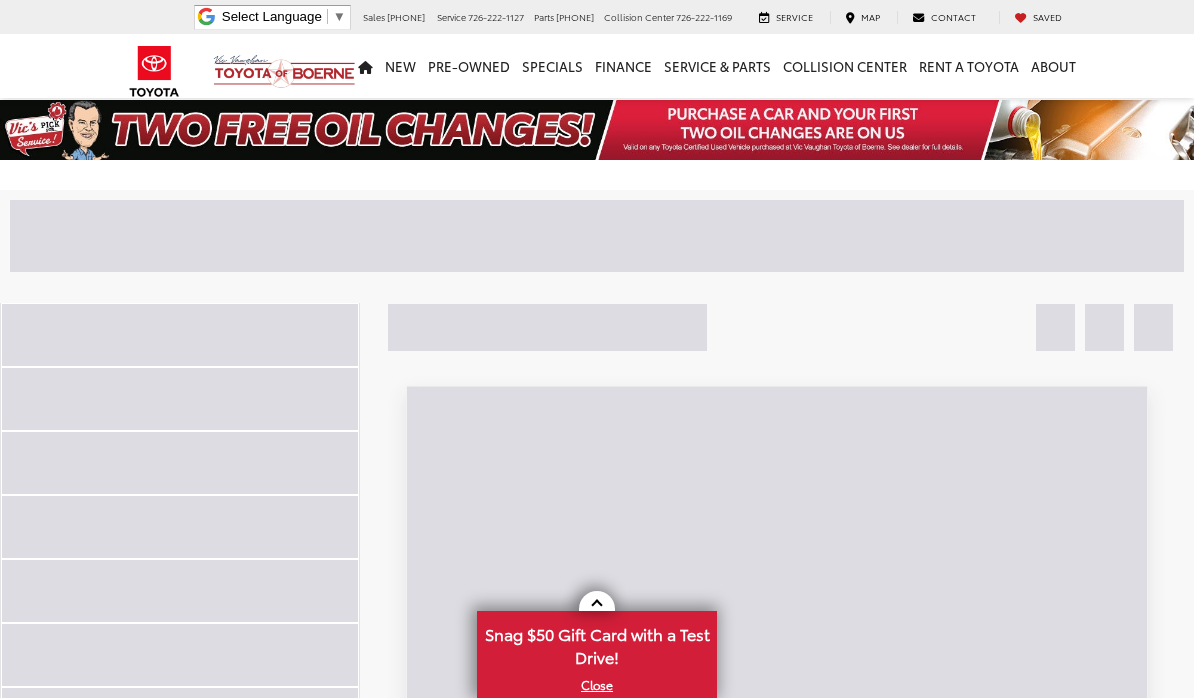 scroll, scrollTop: 0, scrollLeft: 0, axis: both 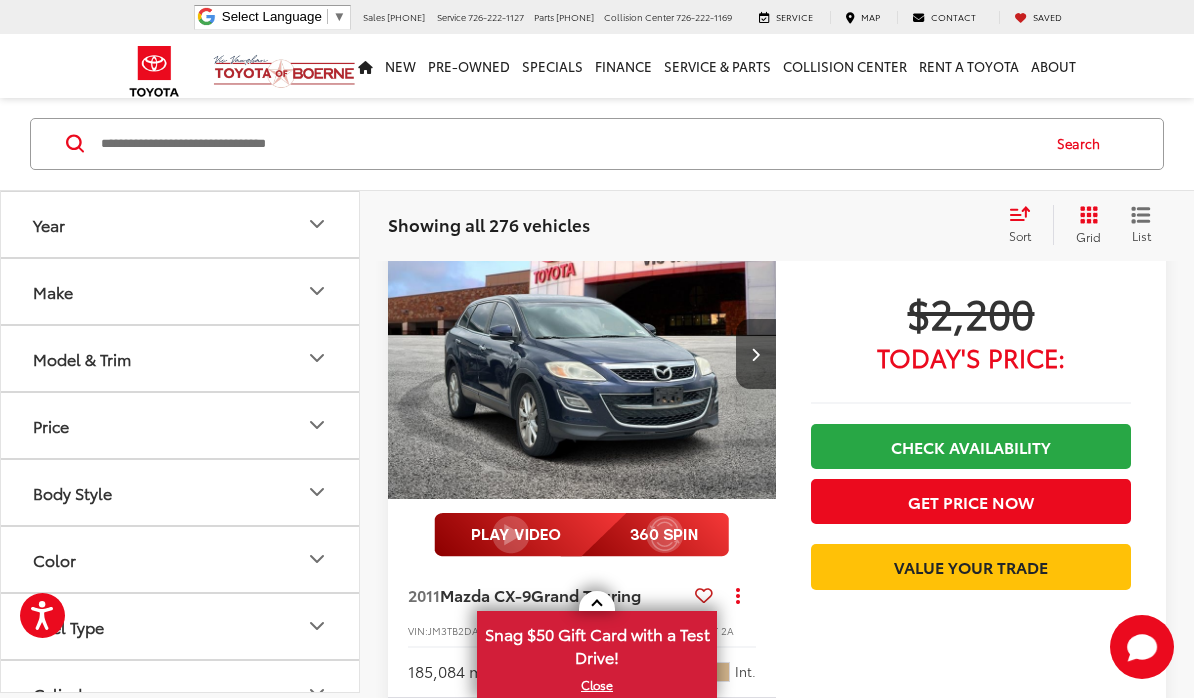 click on "Make" at bounding box center [53, 291] 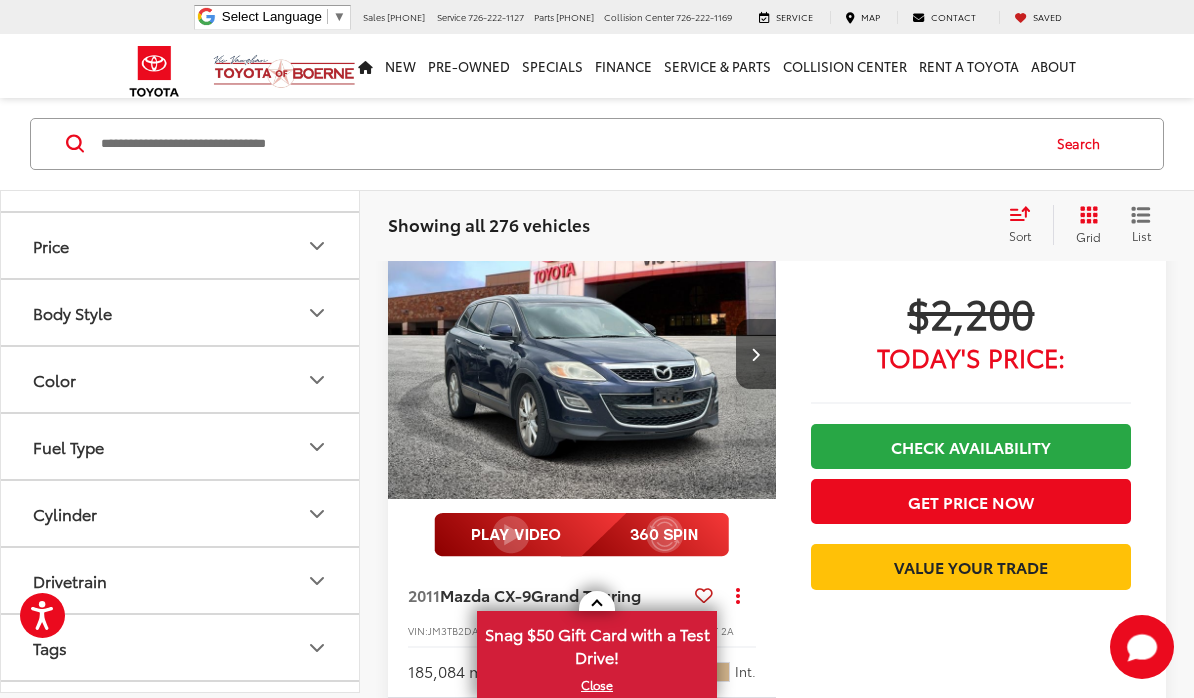 scroll, scrollTop: 655, scrollLeft: 0, axis: vertical 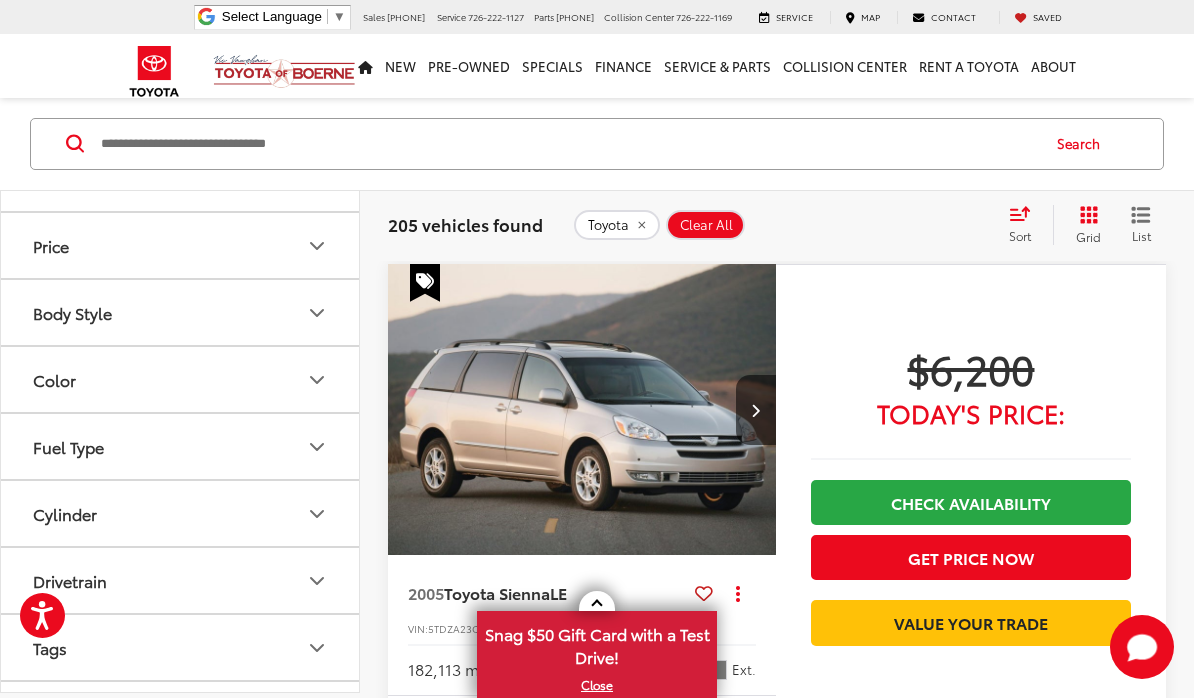click on "Model & Trim" at bounding box center (181, 179) 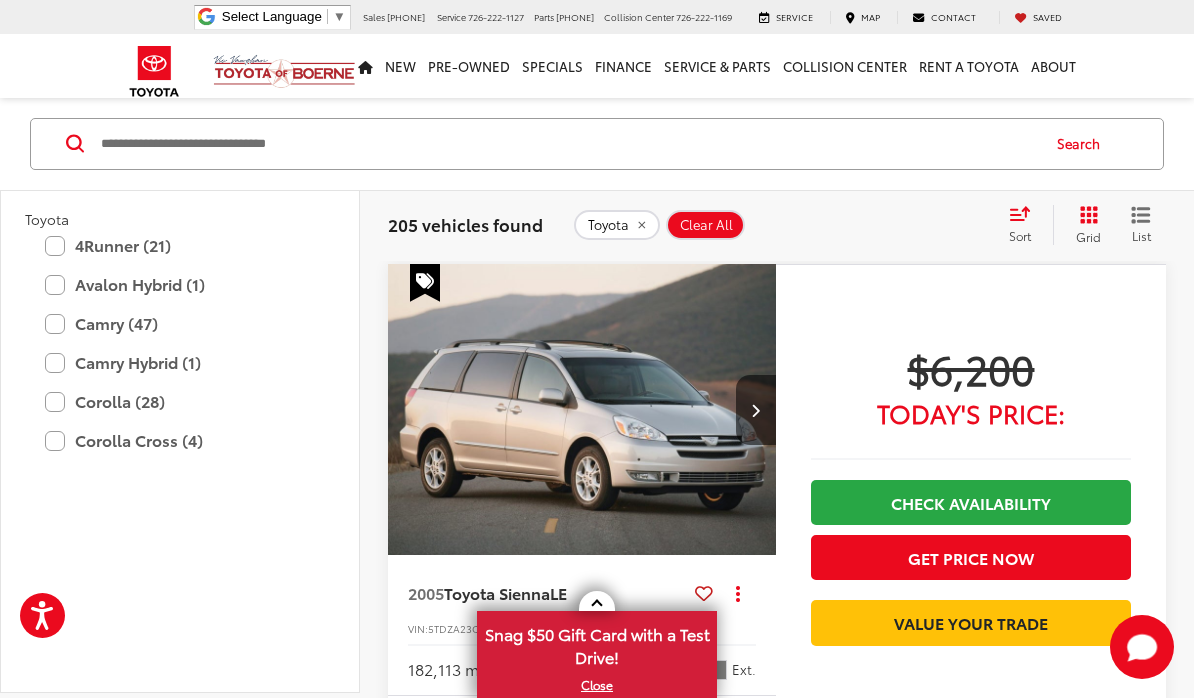 click on "4Runner (21)" at bounding box center [180, 245] 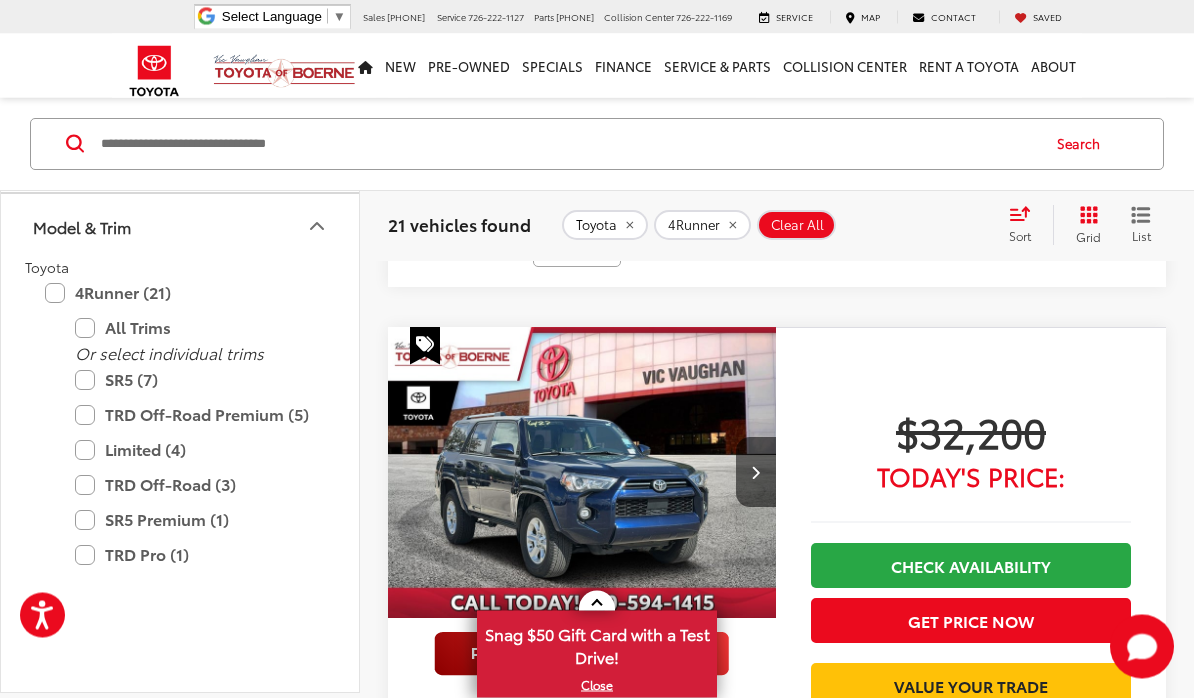 scroll, scrollTop: 1370, scrollLeft: 0, axis: vertical 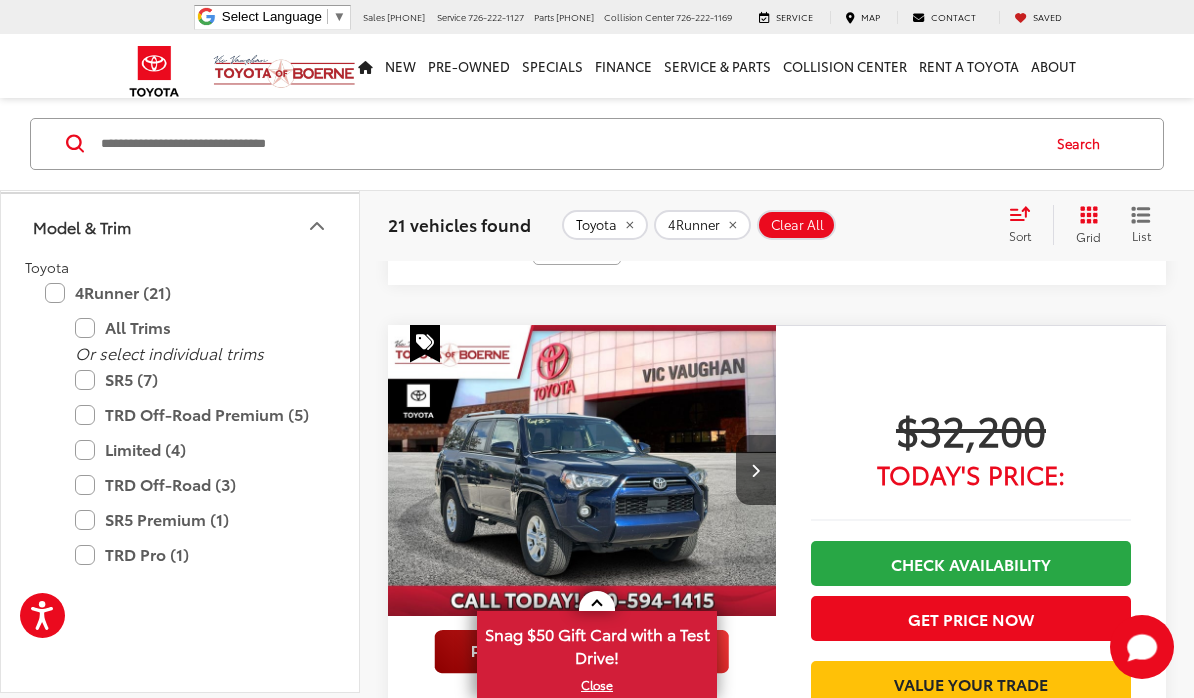 click 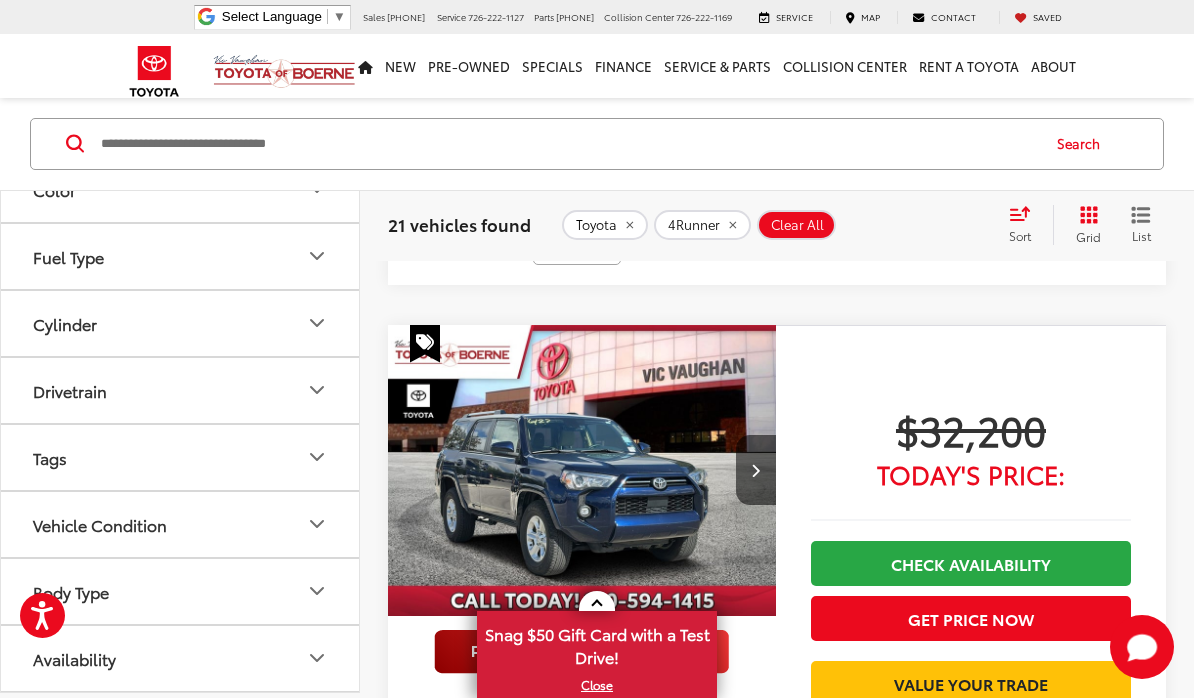 scroll, scrollTop: 1088, scrollLeft: 0, axis: vertical 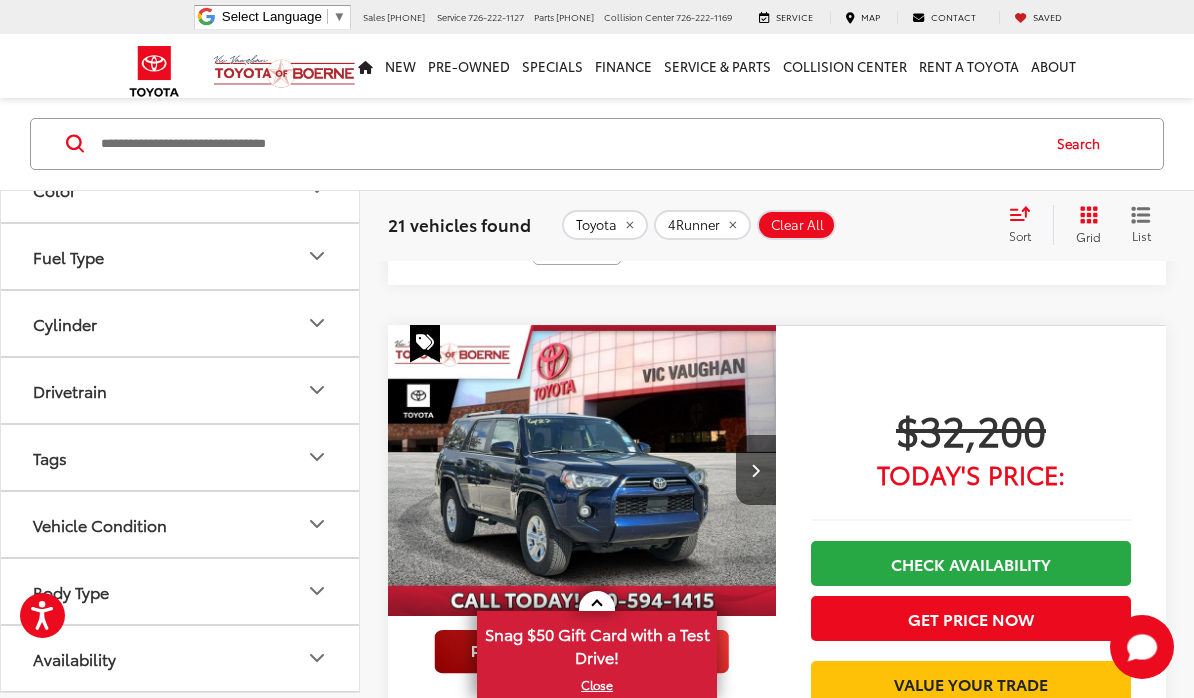 click on "Drivetrain" at bounding box center [70, 390] 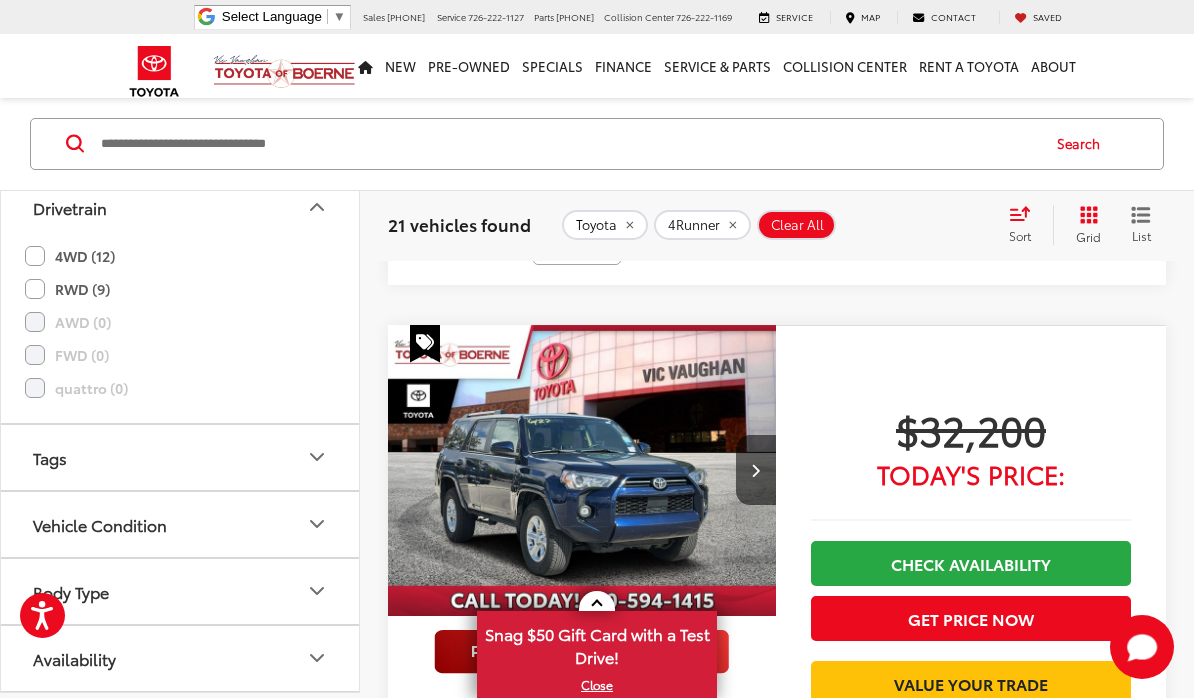 click on "4WD (12)" 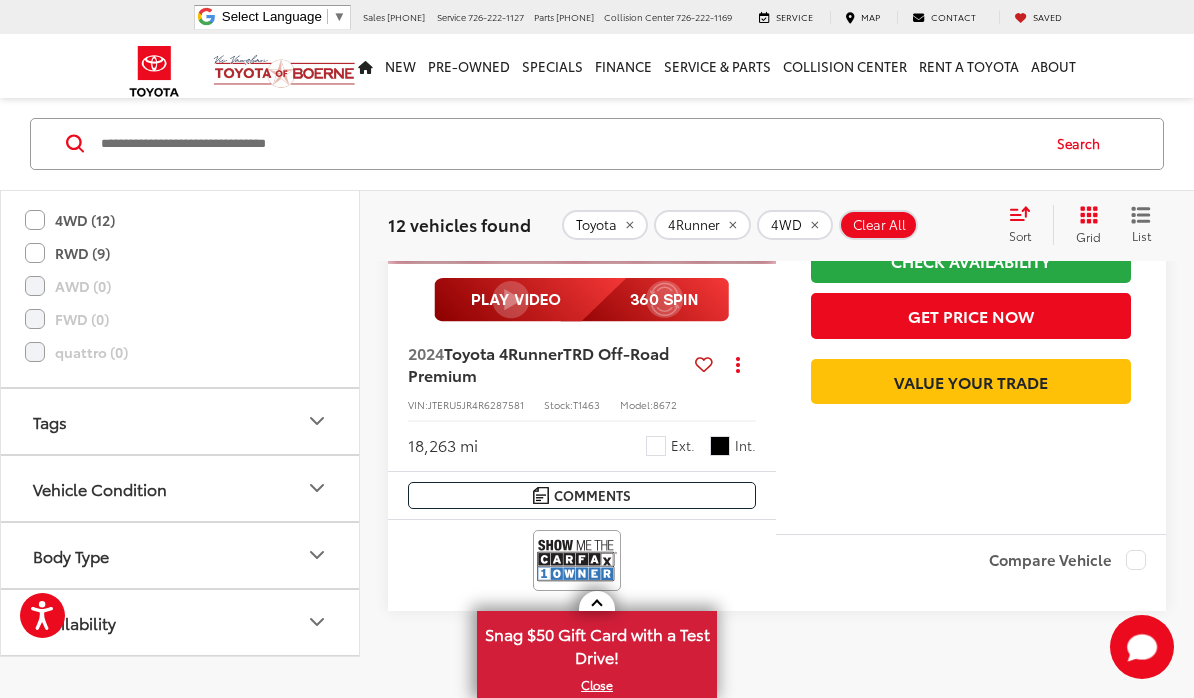 scroll, scrollTop: 7692, scrollLeft: 0, axis: vertical 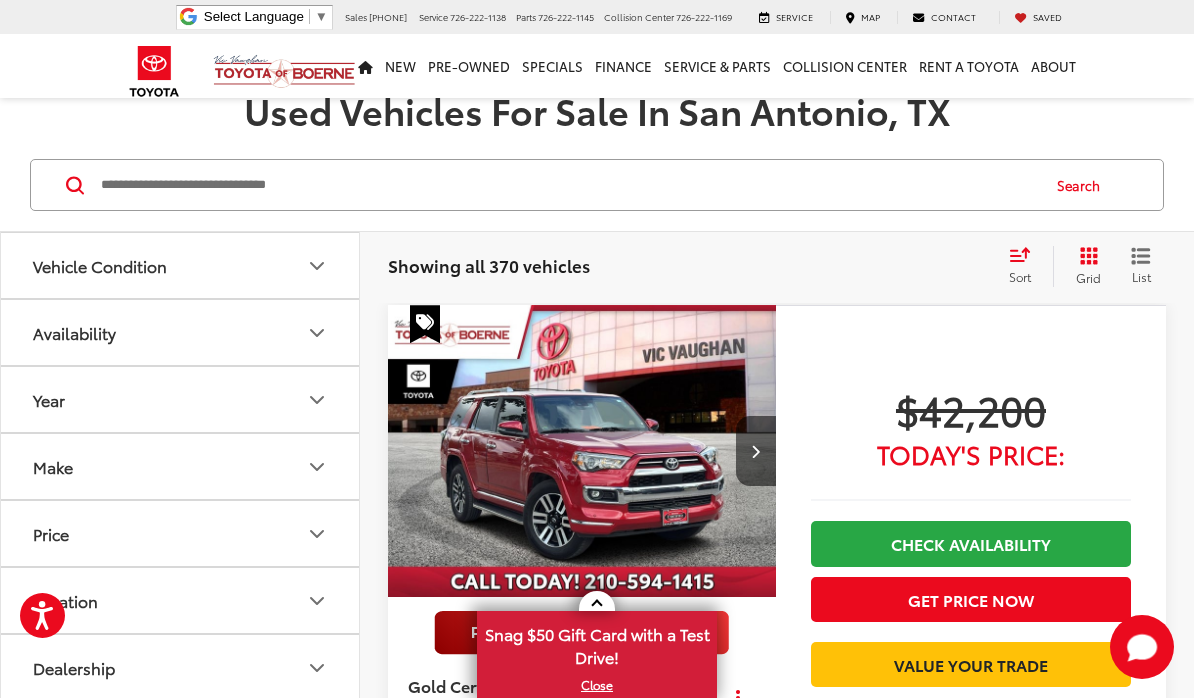 click on "Vehicle Condition" at bounding box center [100, 265] 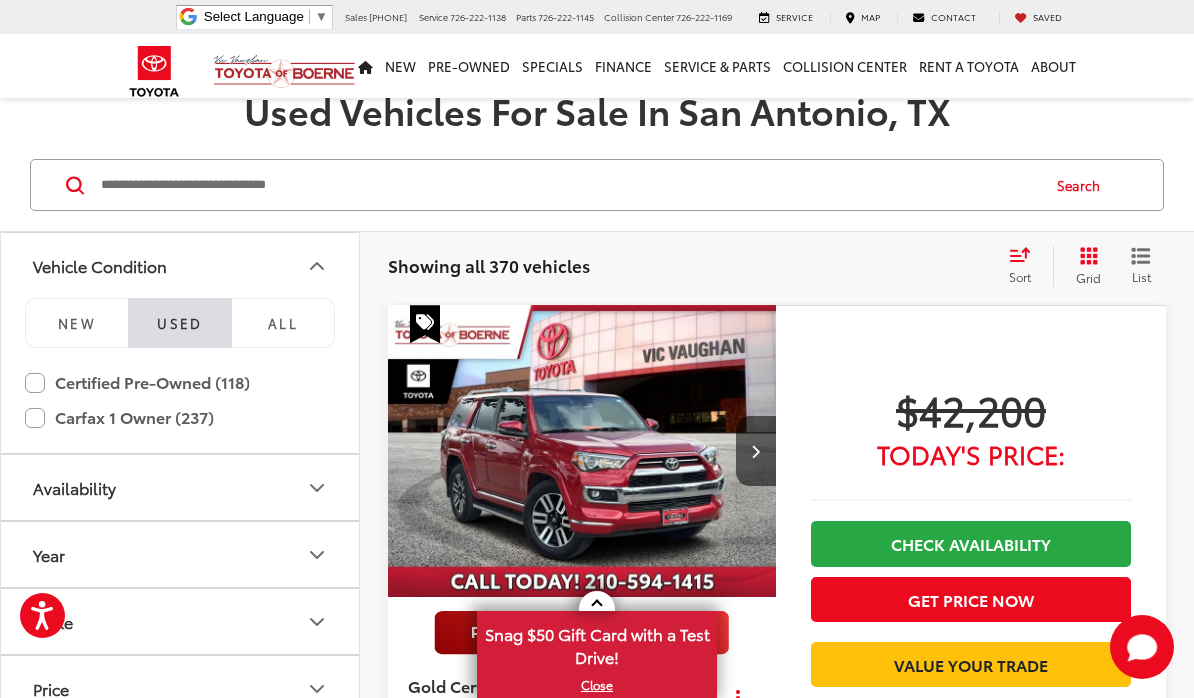 click on "Used" at bounding box center (179, 323) 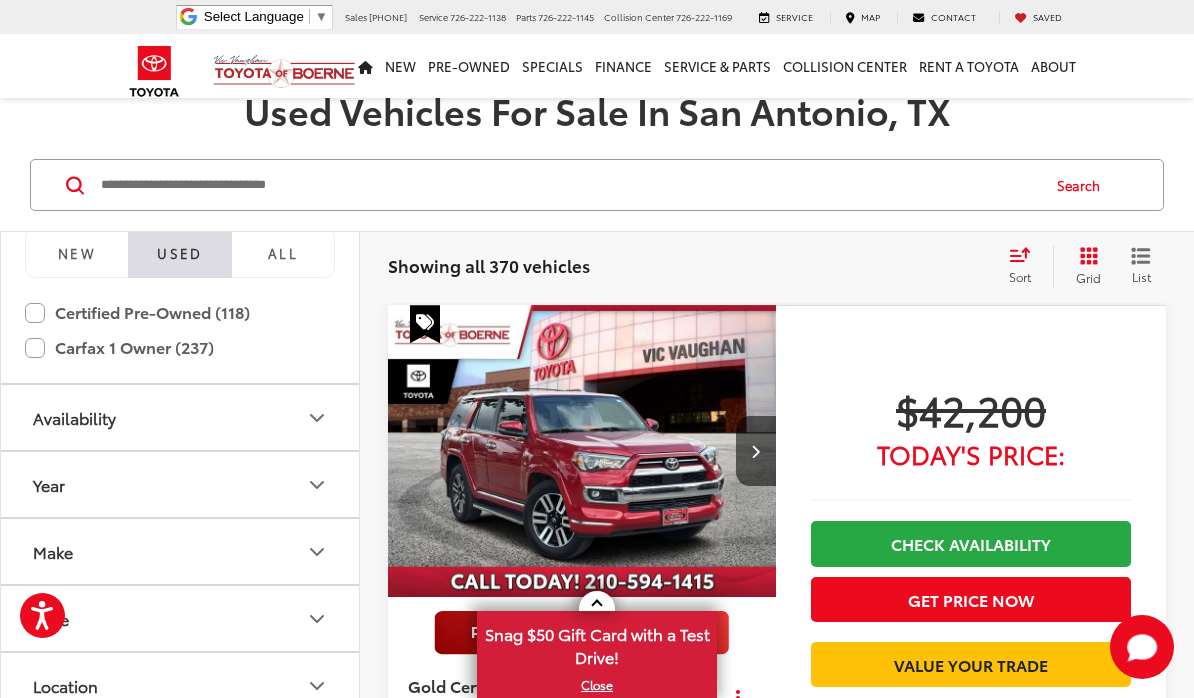 scroll, scrollTop: 113, scrollLeft: 0, axis: vertical 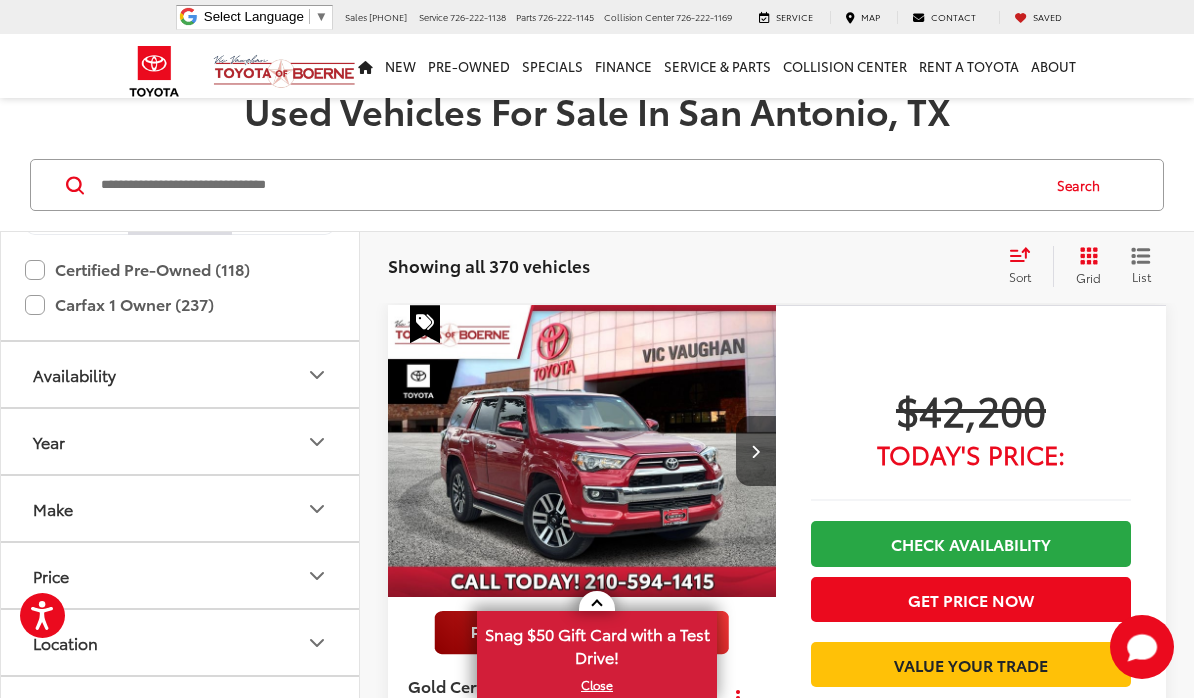 click on "Make" at bounding box center (53, 508) 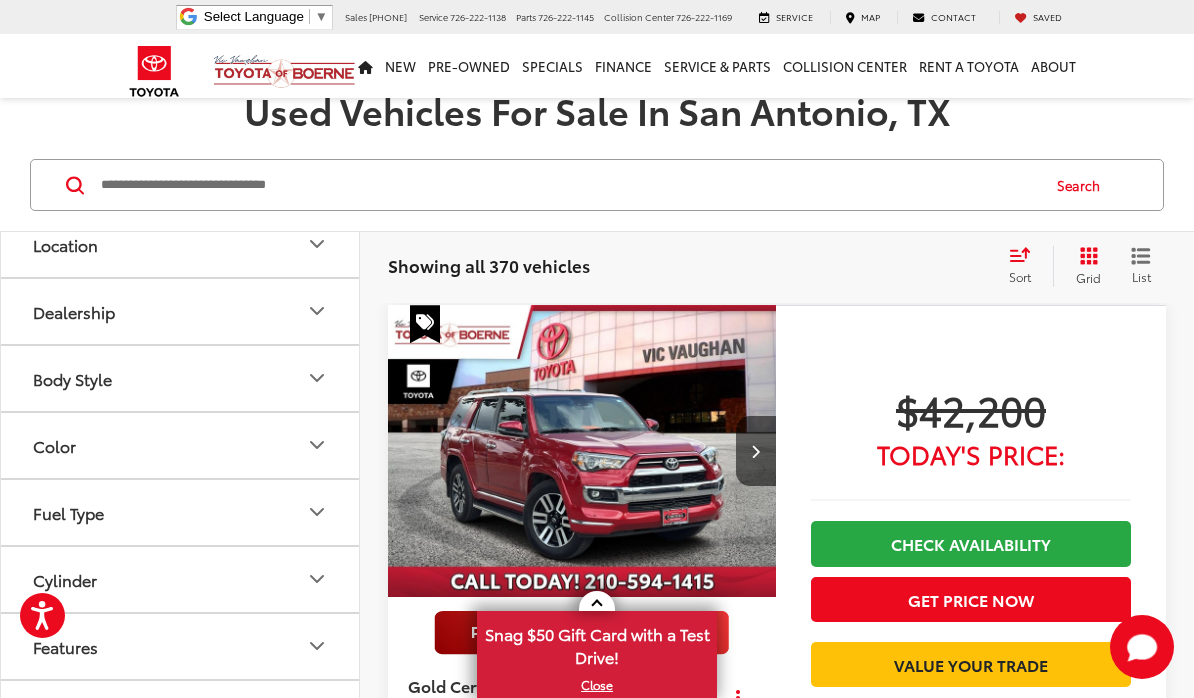 scroll, scrollTop: 1000, scrollLeft: 0, axis: vertical 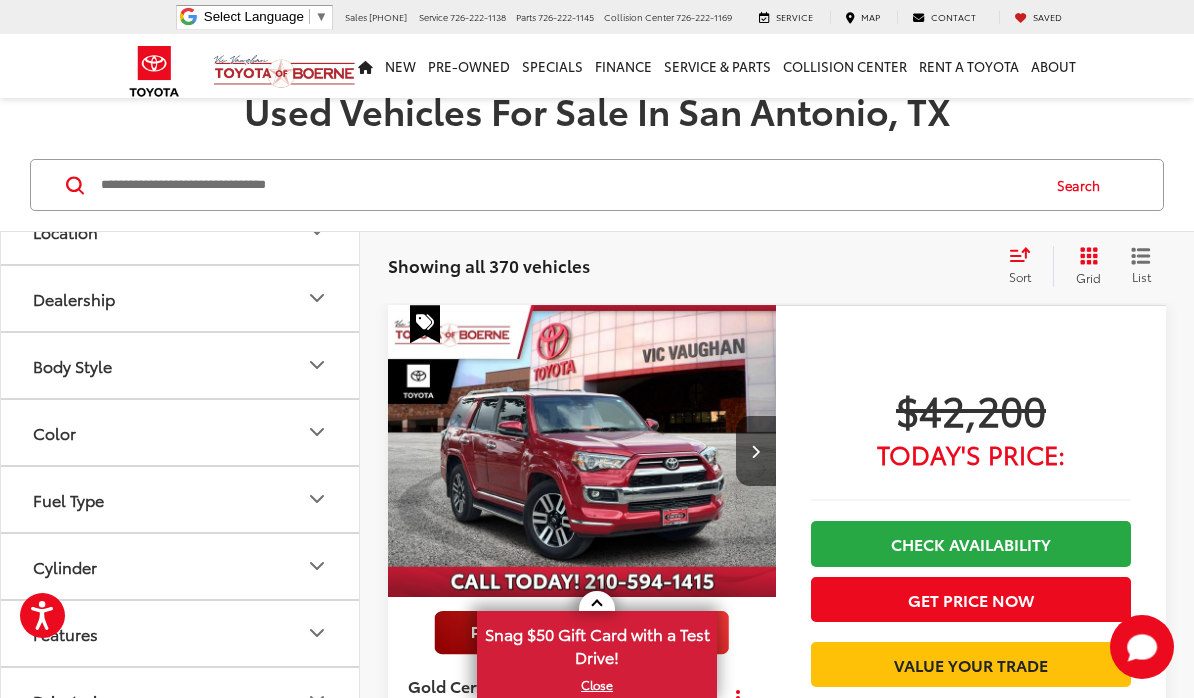 click at bounding box center [180, 64] 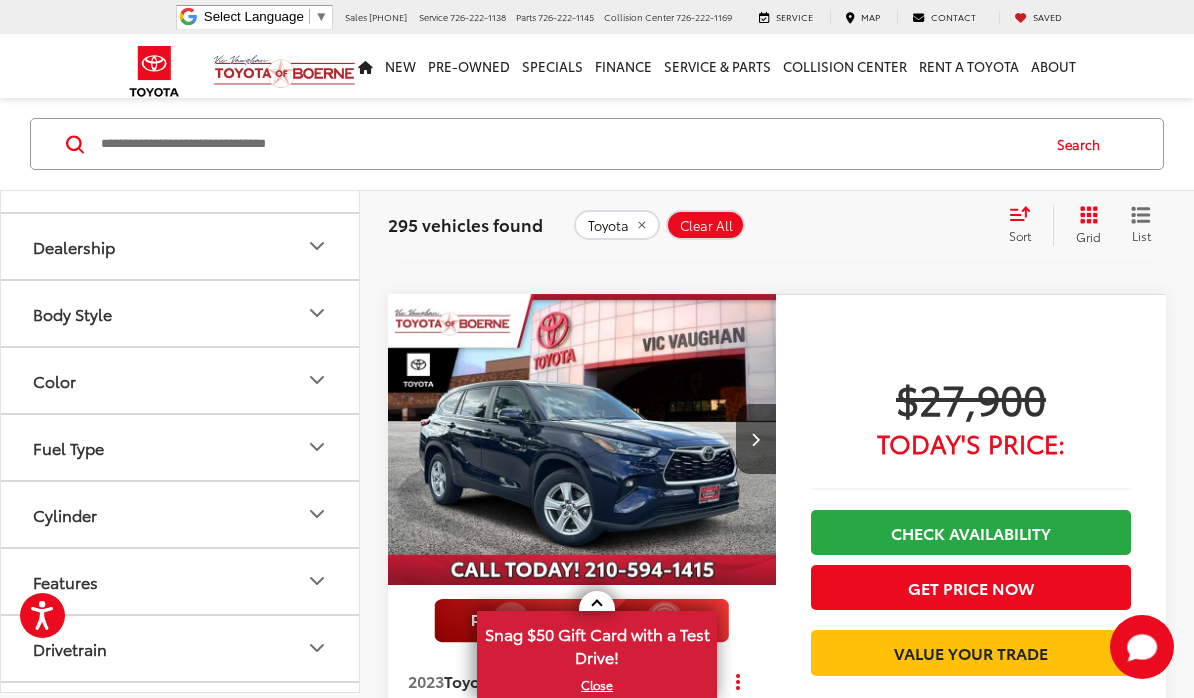 scroll, scrollTop: 1414, scrollLeft: 0, axis: vertical 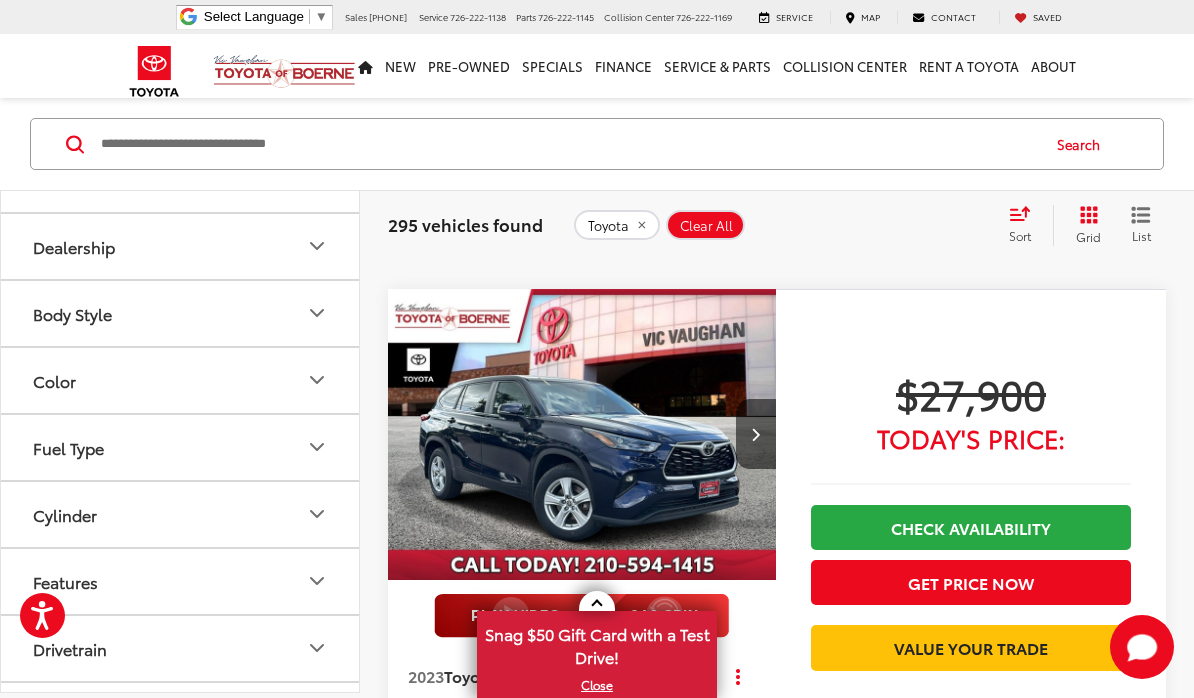 click 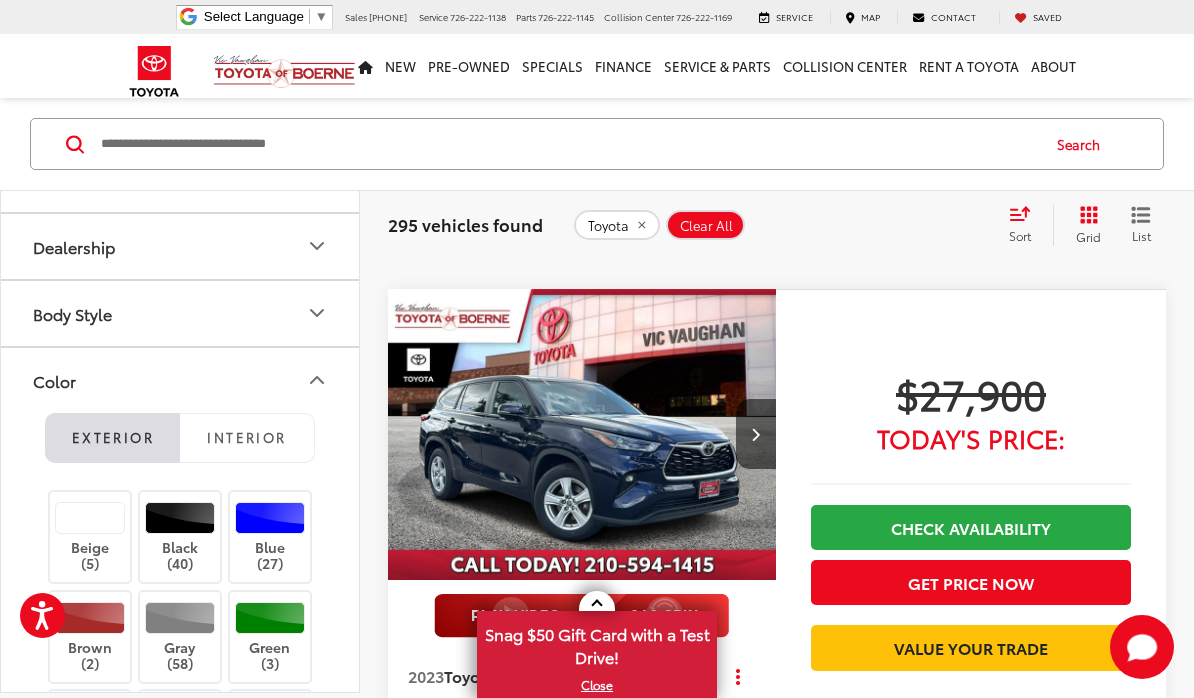click 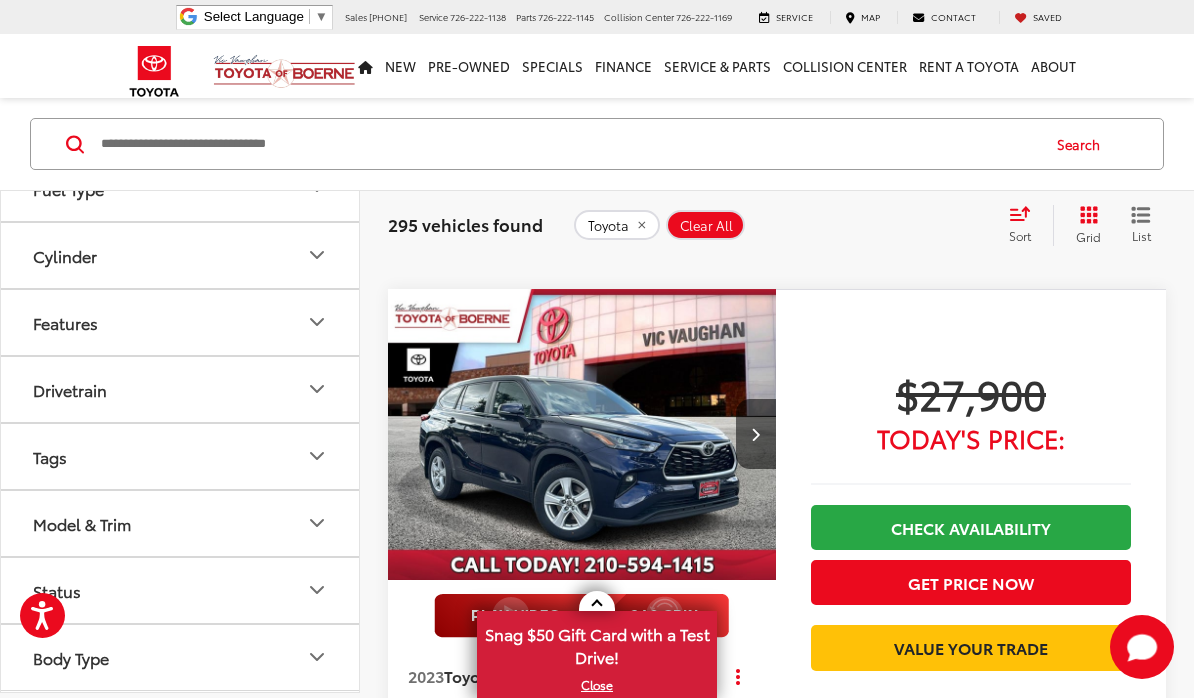 scroll, scrollTop: 1500, scrollLeft: 0, axis: vertical 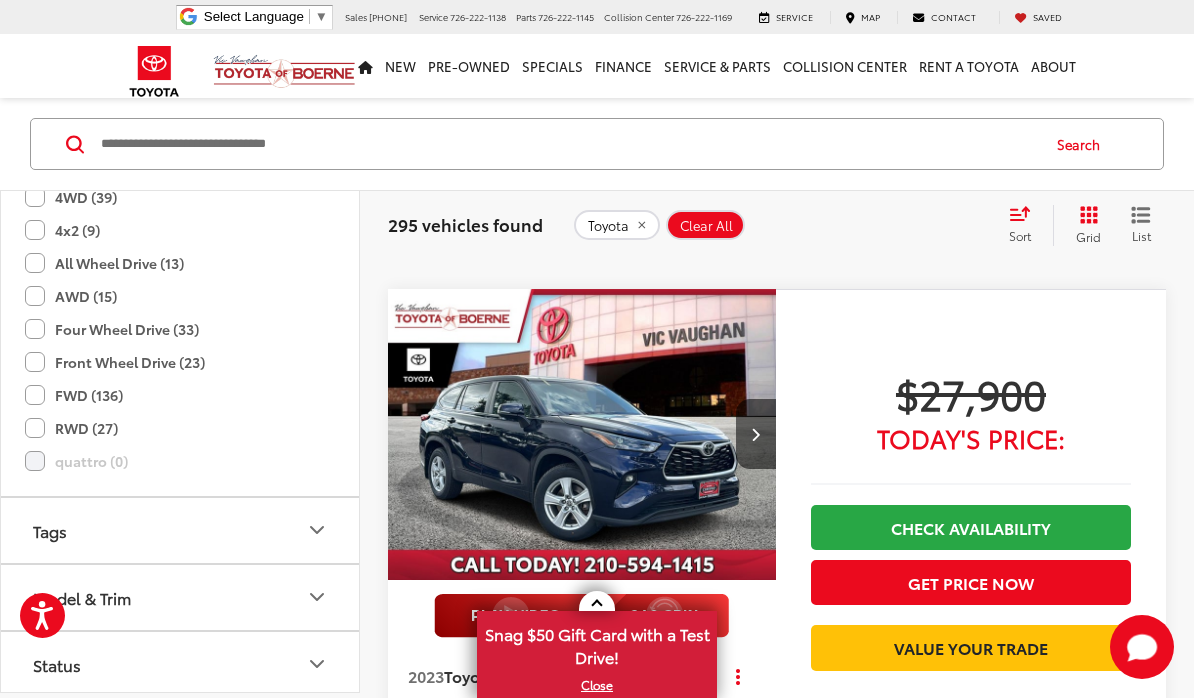 click on "4WD (39)" 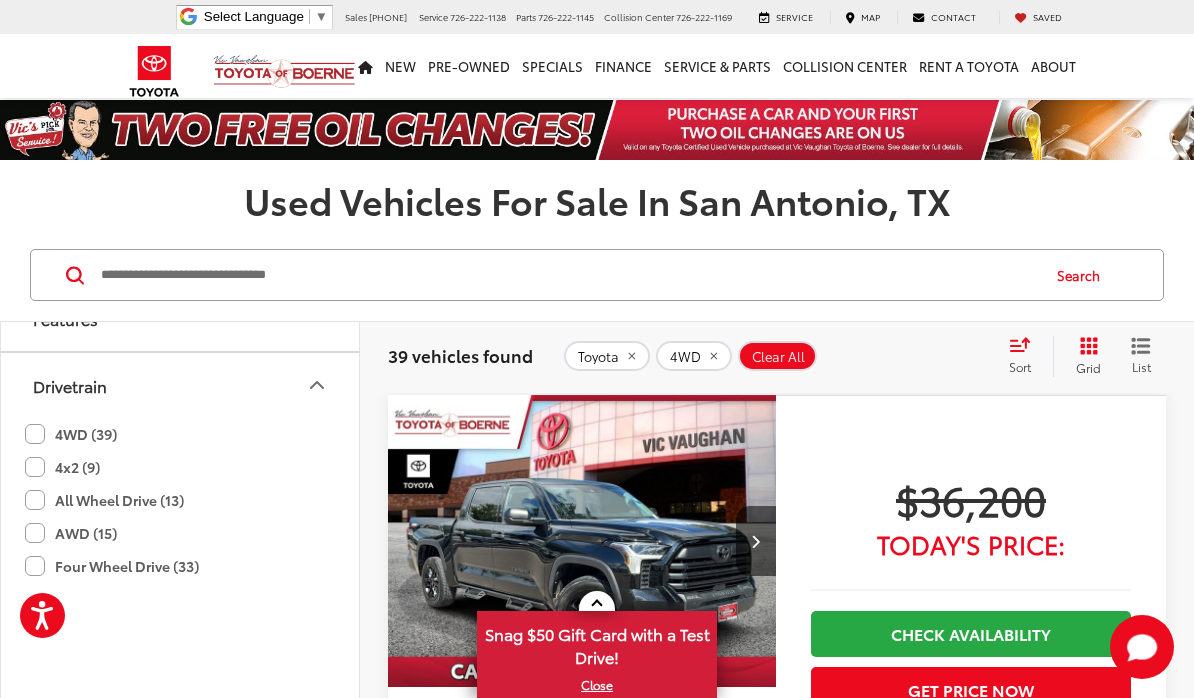 scroll, scrollTop: 60, scrollLeft: 0, axis: vertical 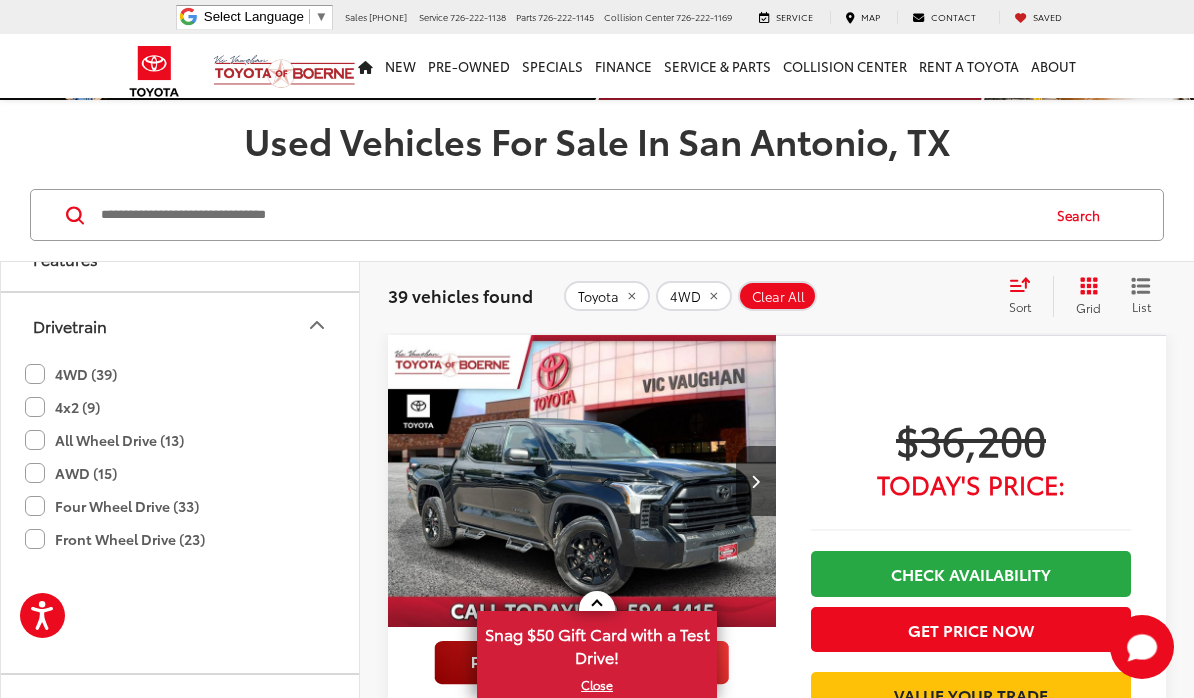 click 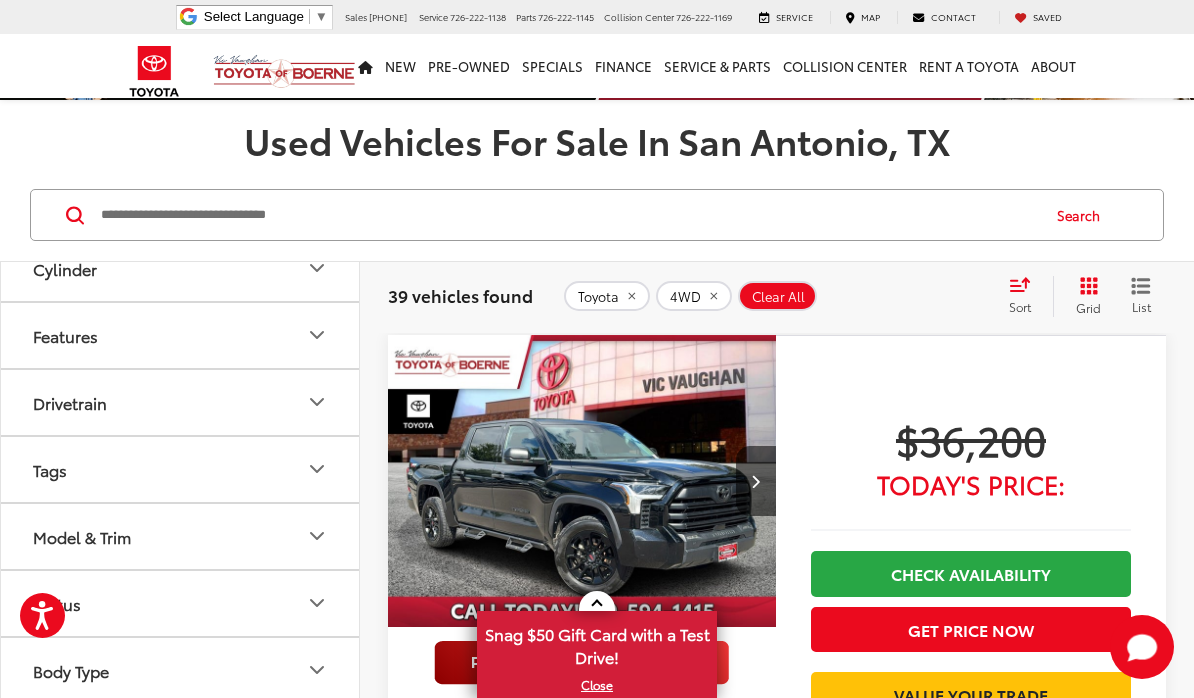 scroll, scrollTop: 1571, scrollLeft: 0, axis: vertical 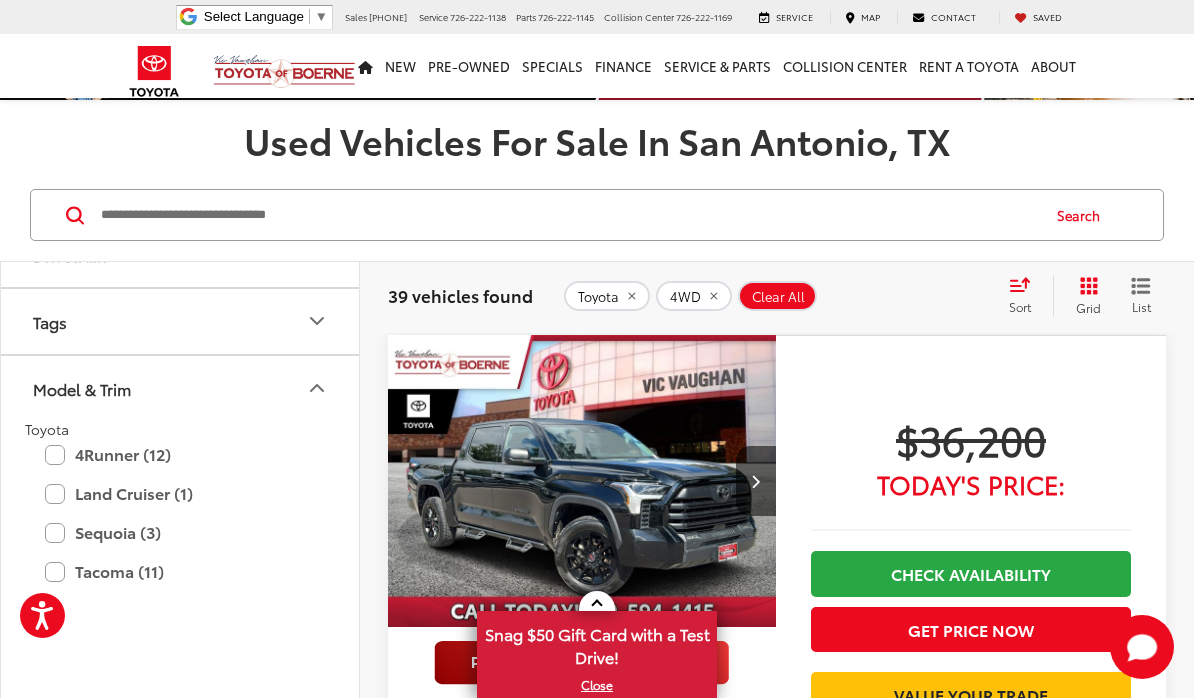 click on "4Runner (12)" at bounding box center [180, 454] 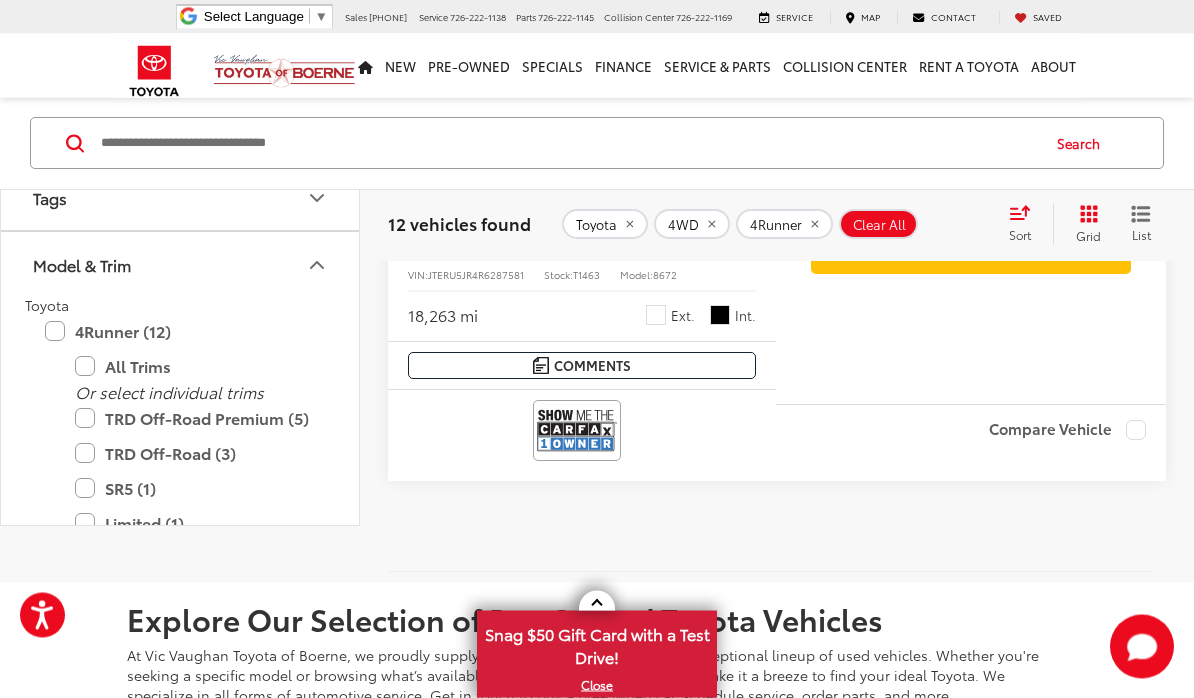 scroll, scrollTop: 7783, scrollLeft: 0, axis: vertical 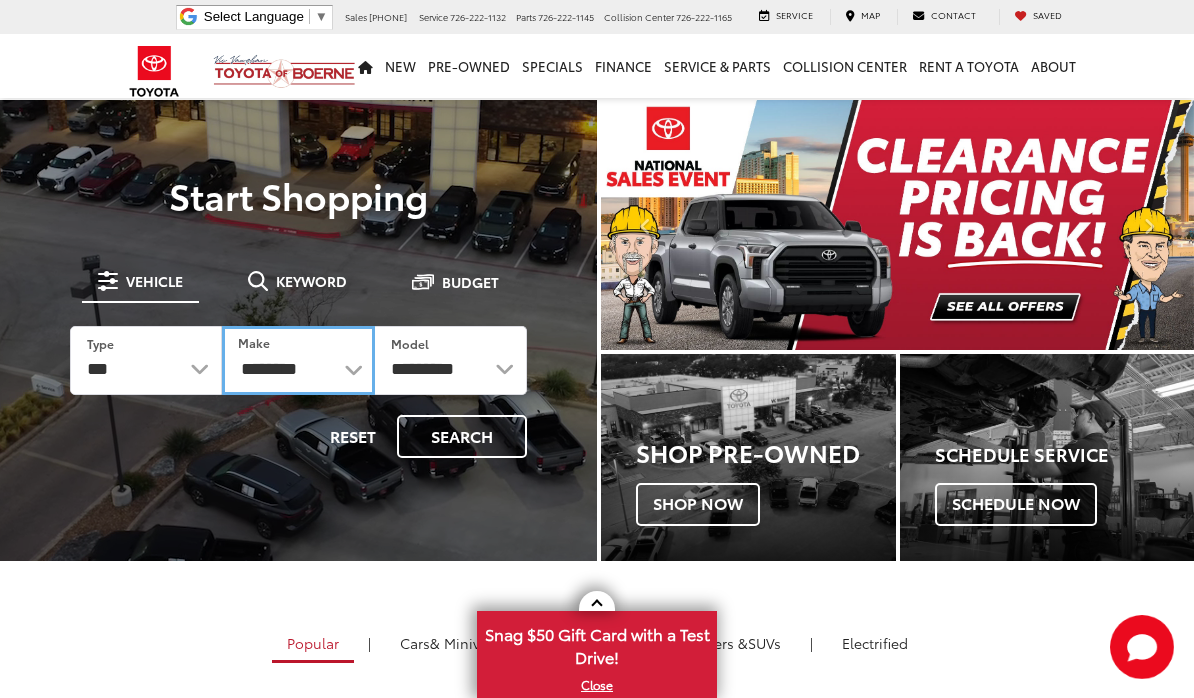 click on "**********" at bounding box center (298, 360) 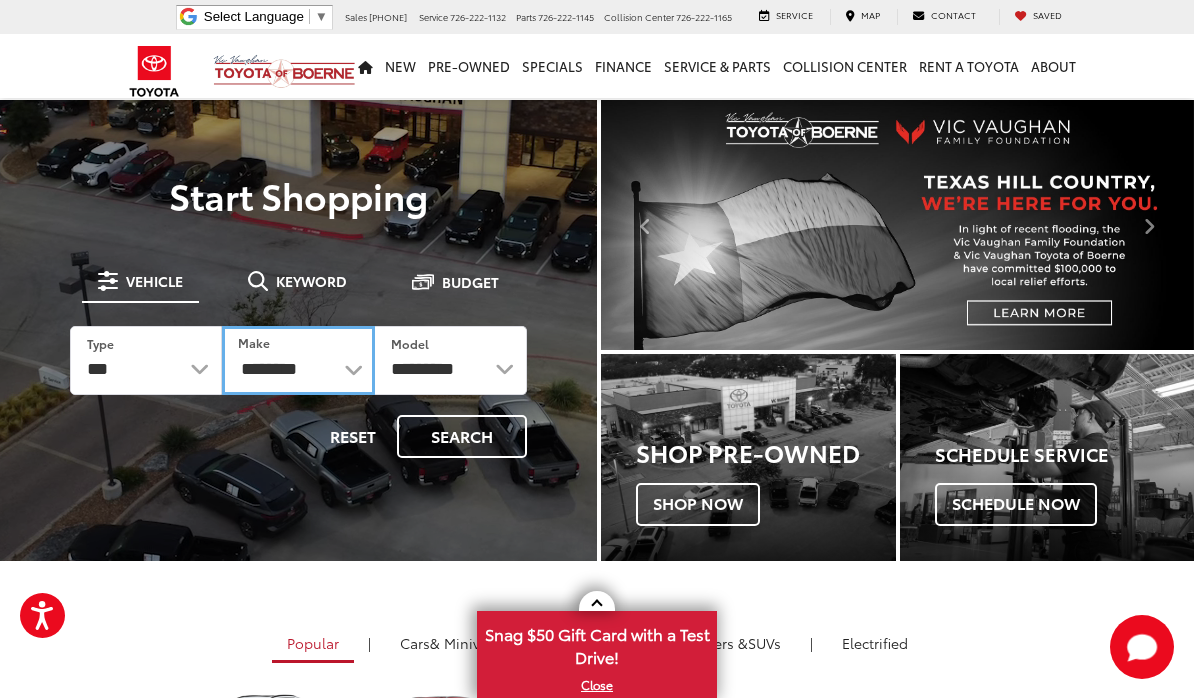 select on "******" 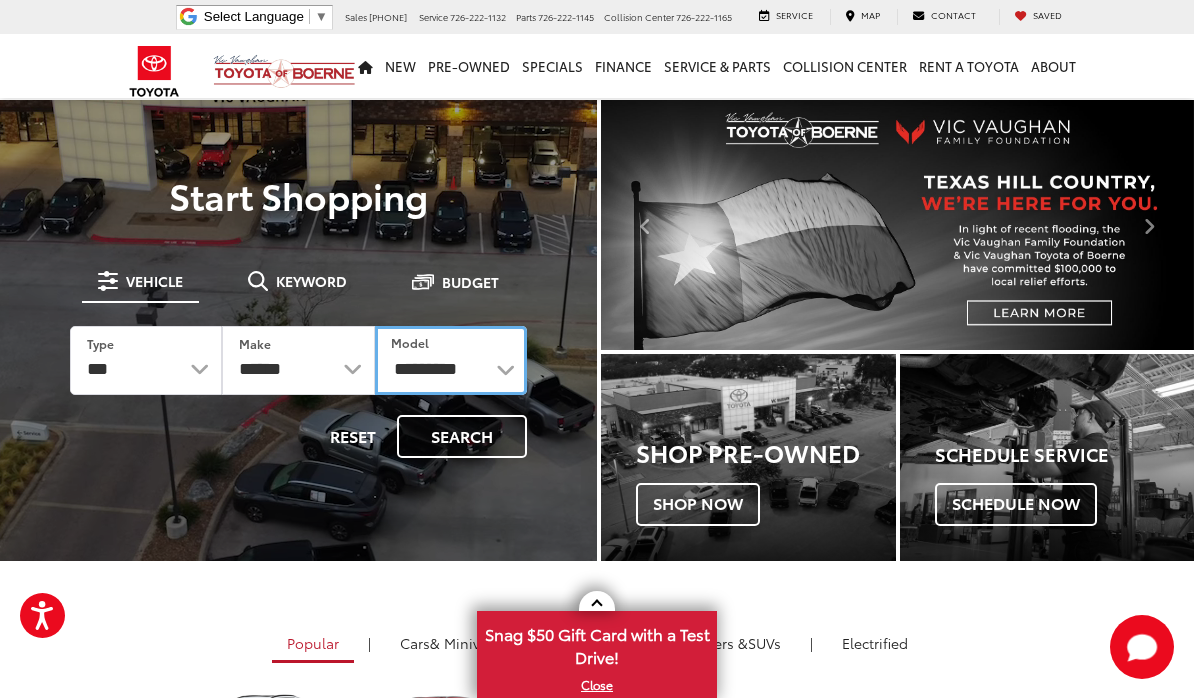 click on "**********" at bounding box center (451, 360) 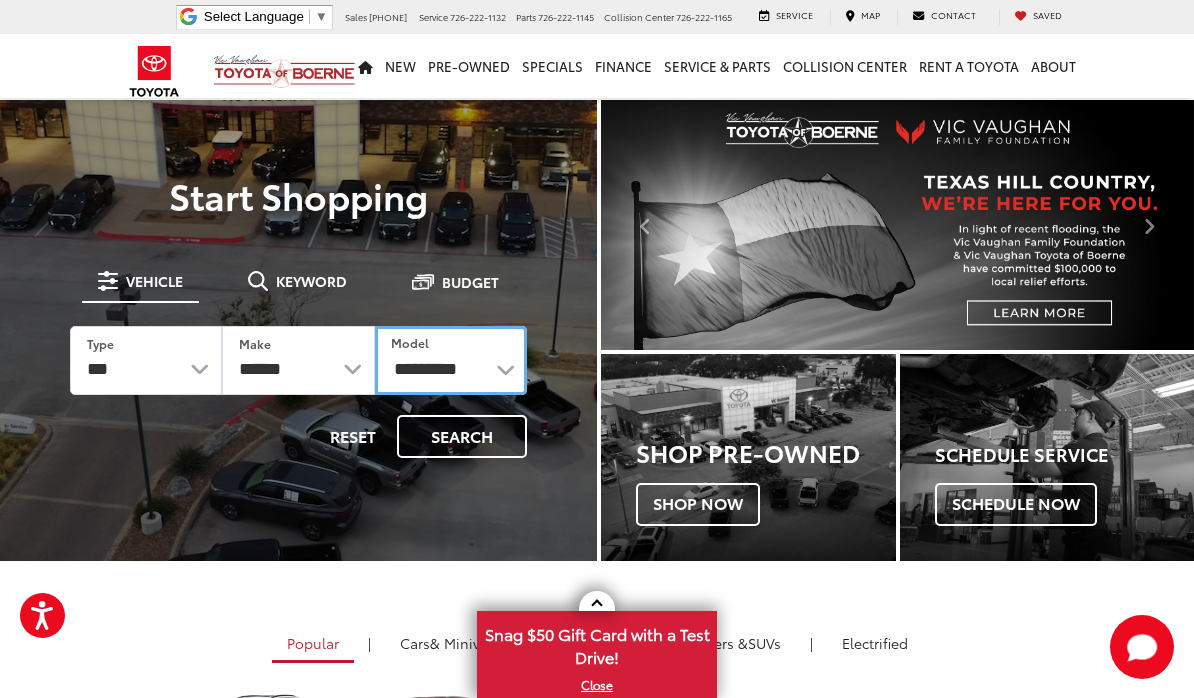 select on "*******" 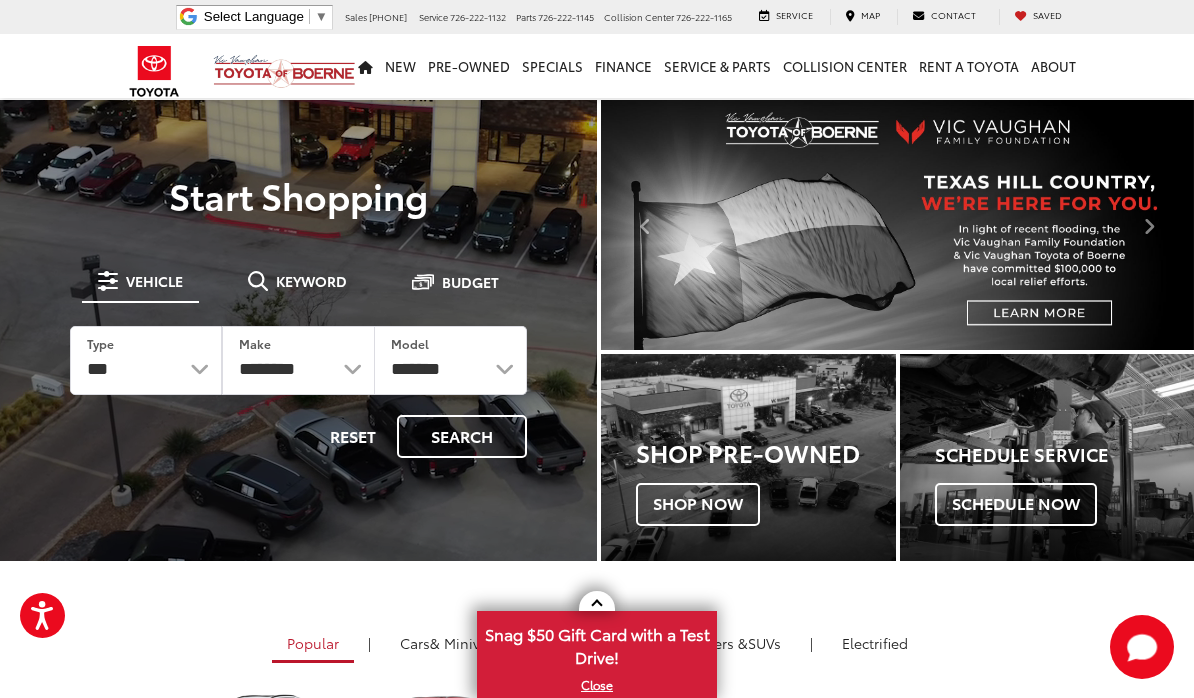 click on "Search" at bounding box center (462, 436) 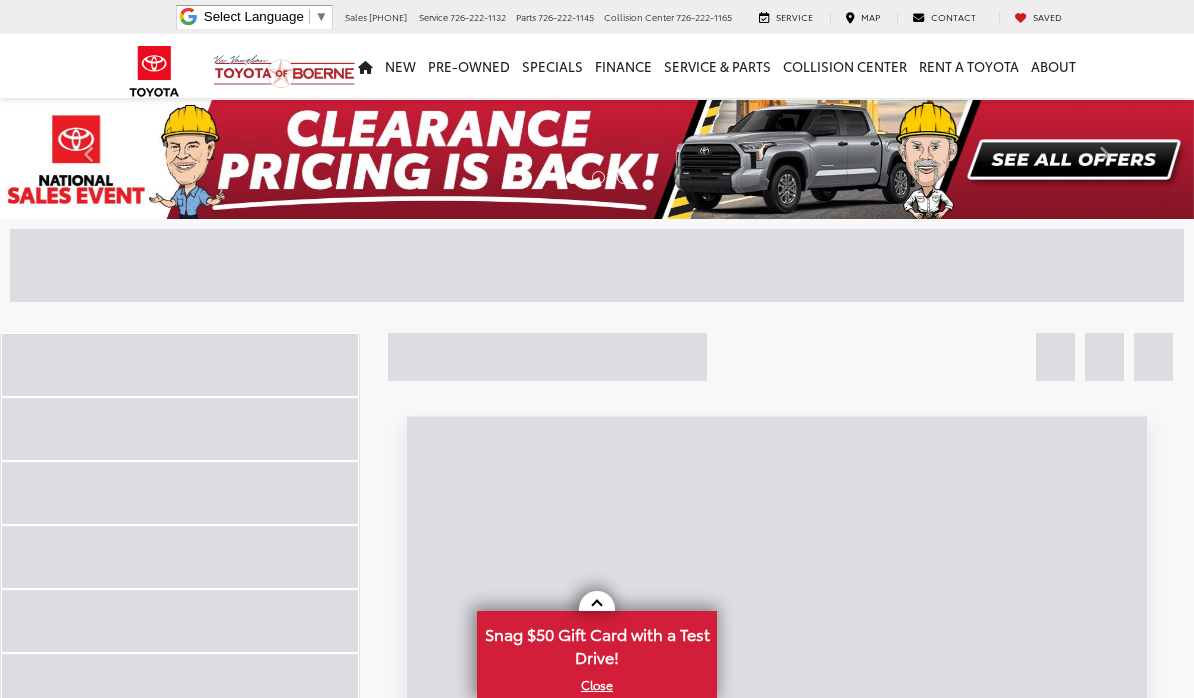 scroll, scrollTop: 0, scrollLeft: 0, axis: both 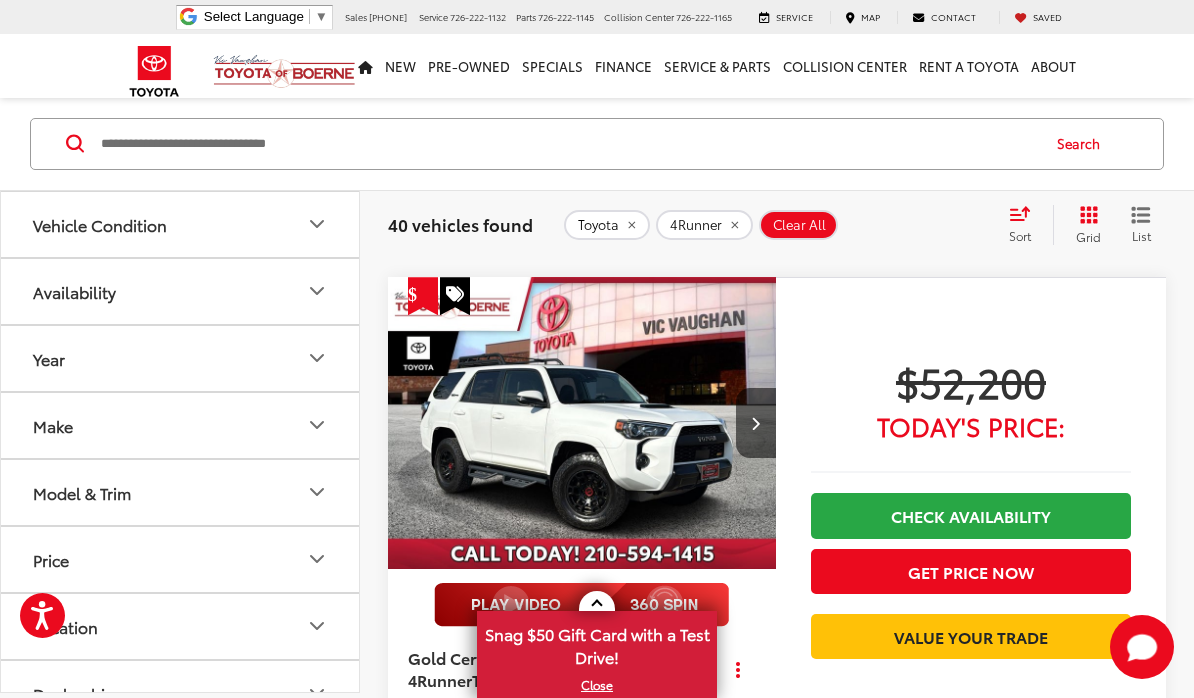 click on "Gold Certified" at bounding box center (461, -22) 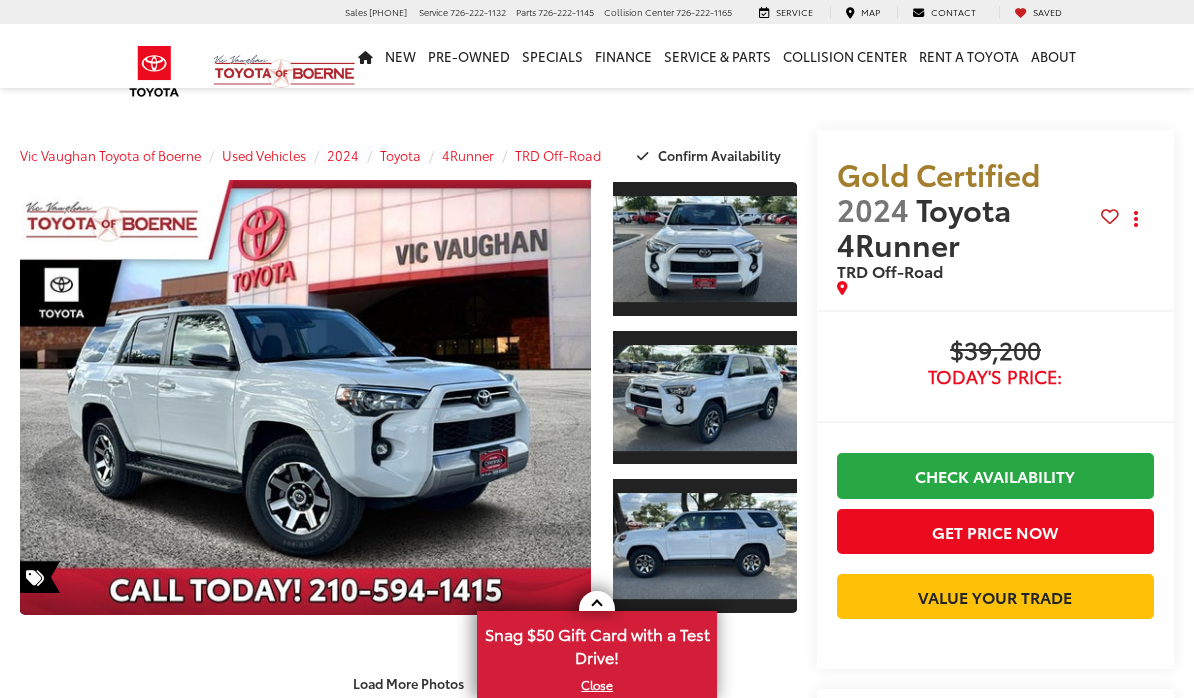 scroll, scrollTop: 0, scrollLeft: 0, axis: both 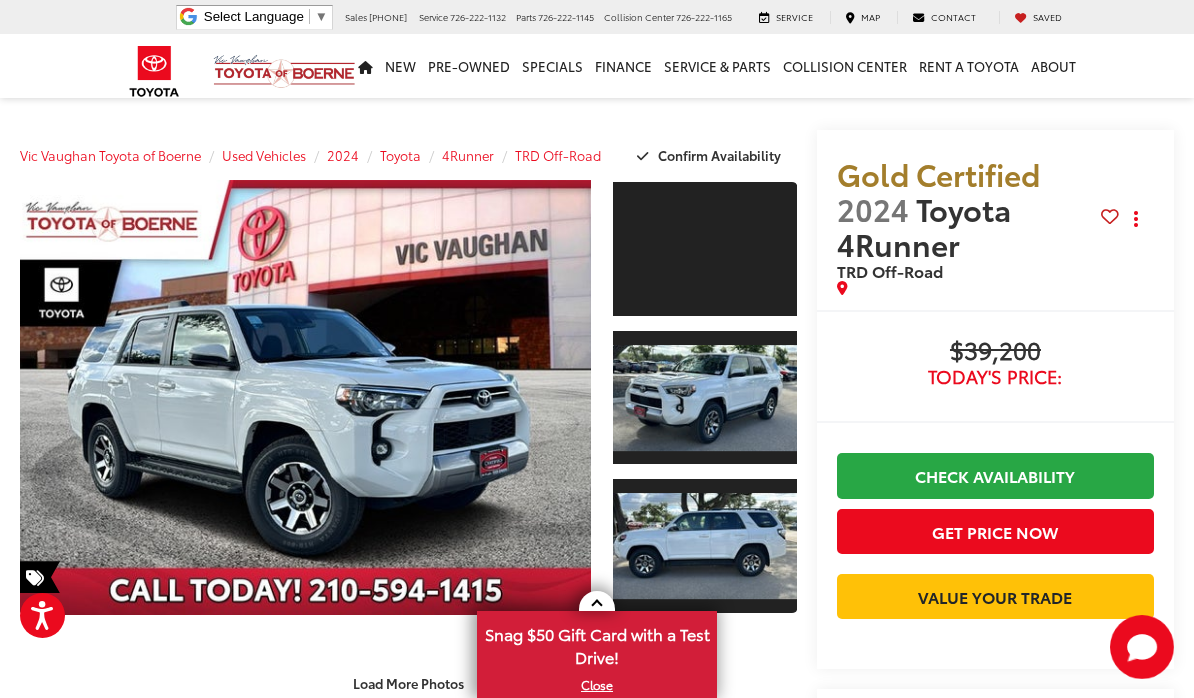 click at bounding box center (705, 398) 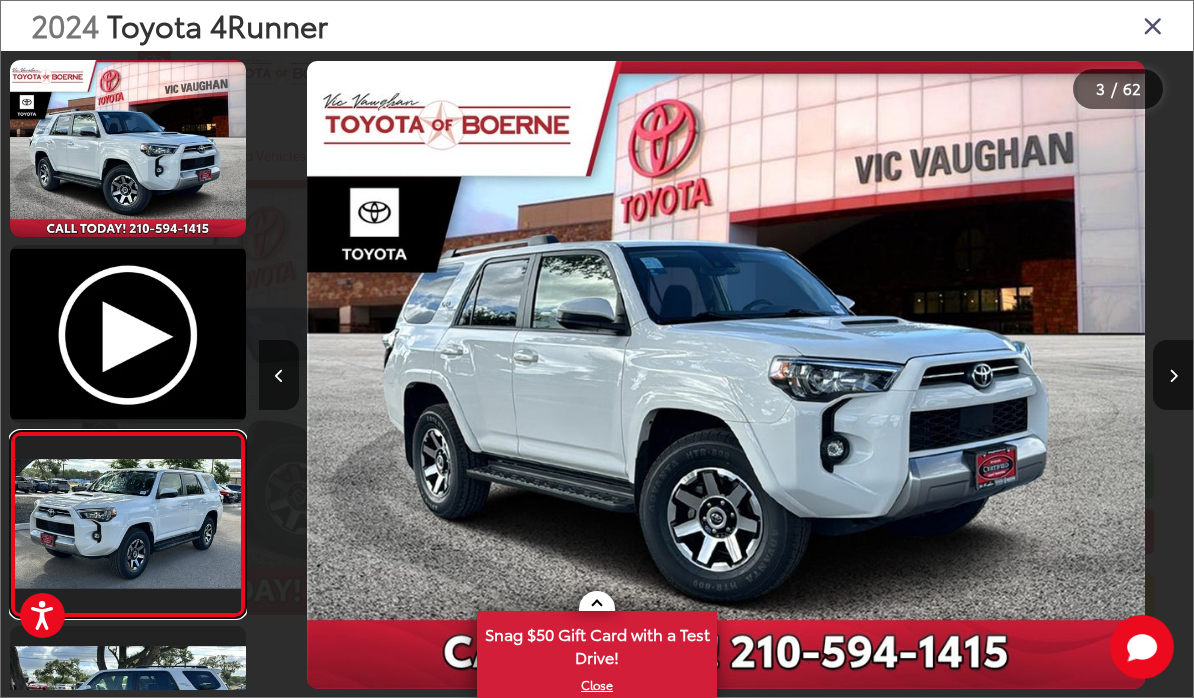 scroll, scrollTop: 0, scrollLeft: 1574, axis: horizontal 